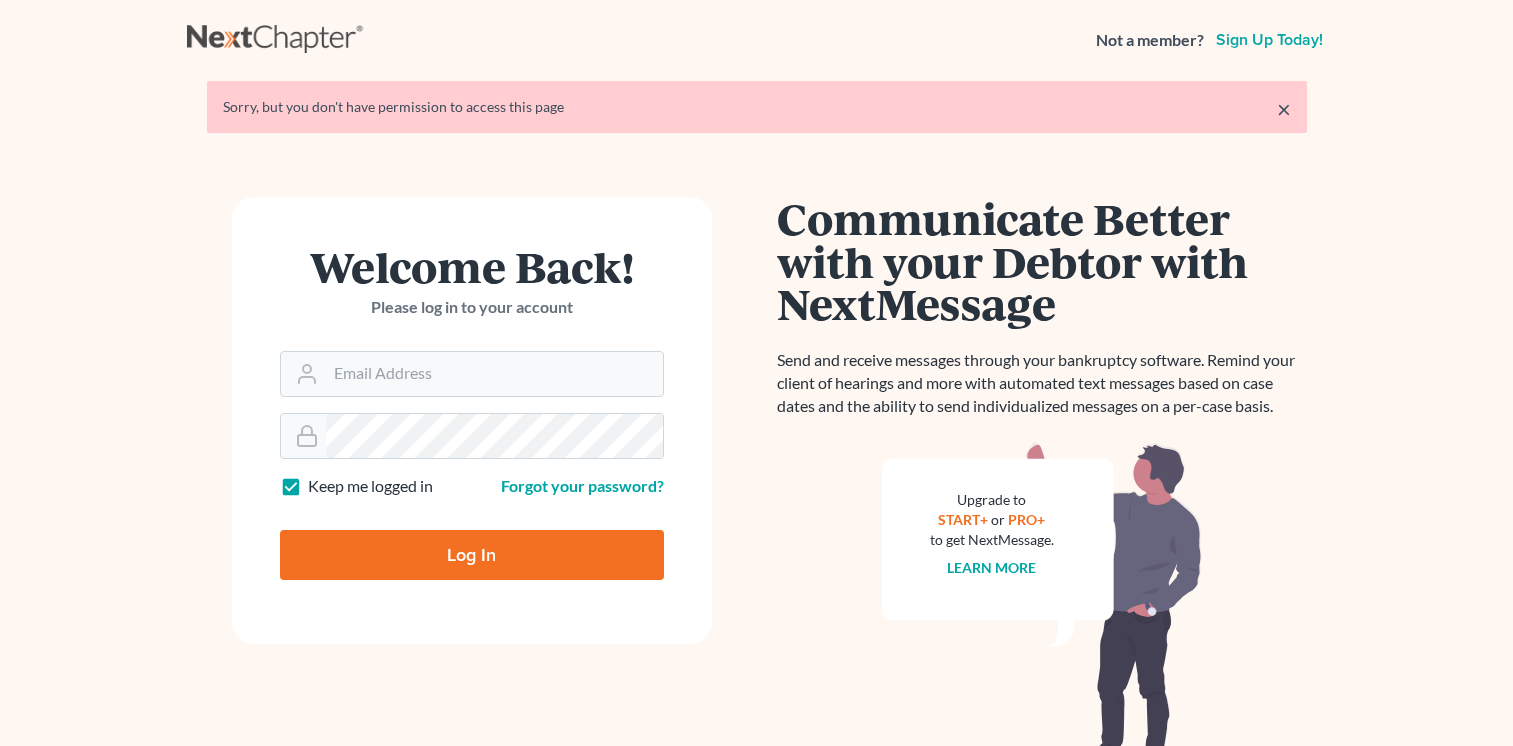 scroll, scrollTop: 0, scrollLeft: 0, axis: both 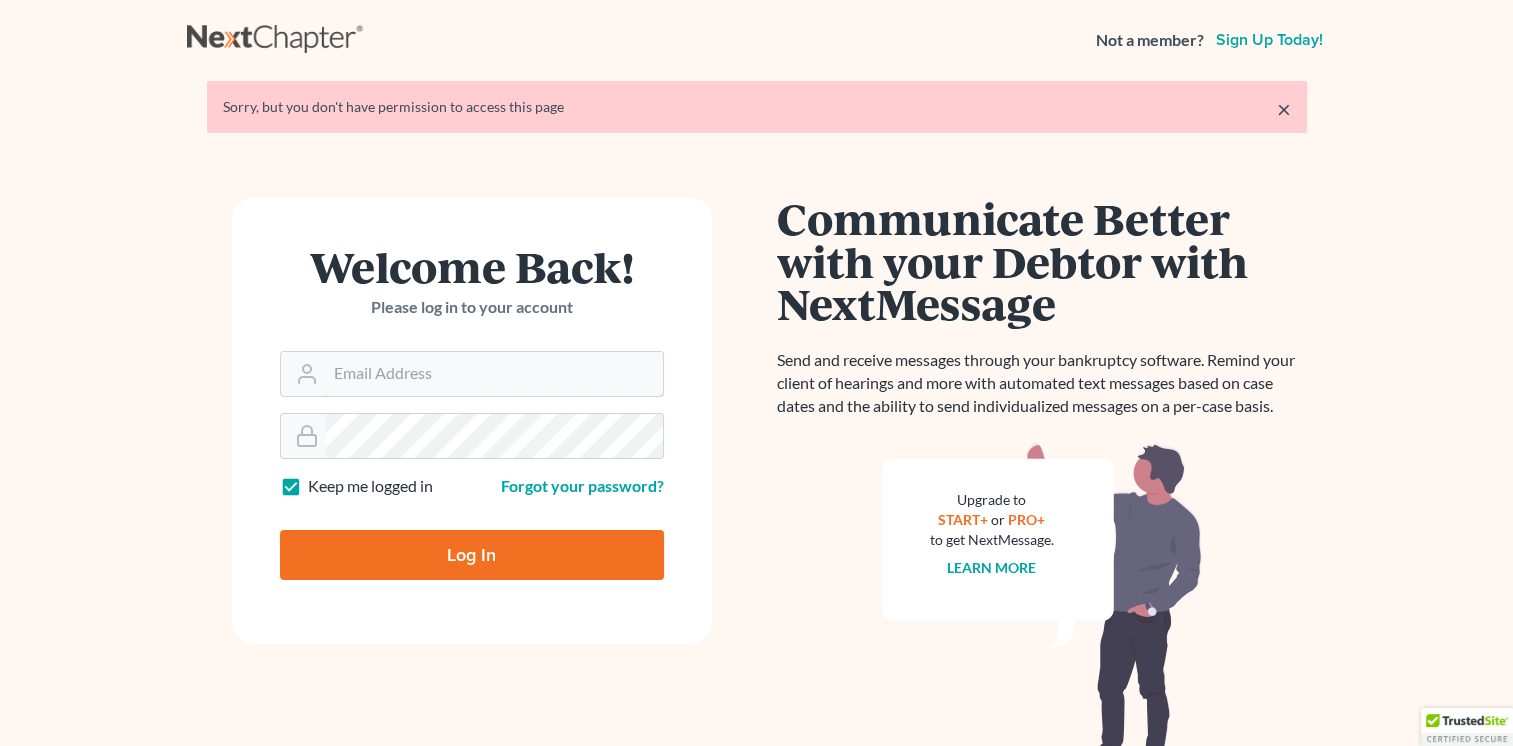 type on "[USERNAME]@example.com" 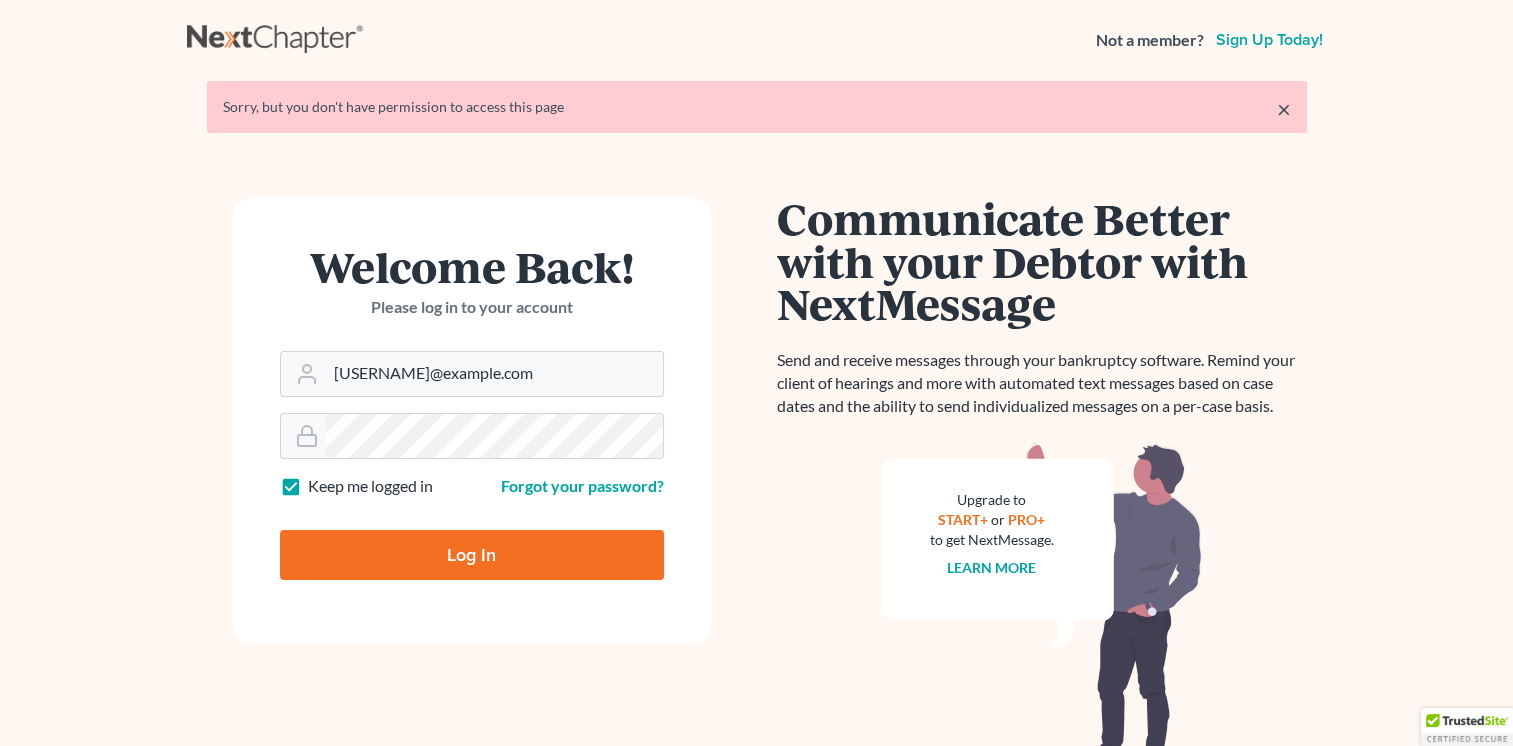 click on "Log In" at bounding box center (472, 555) 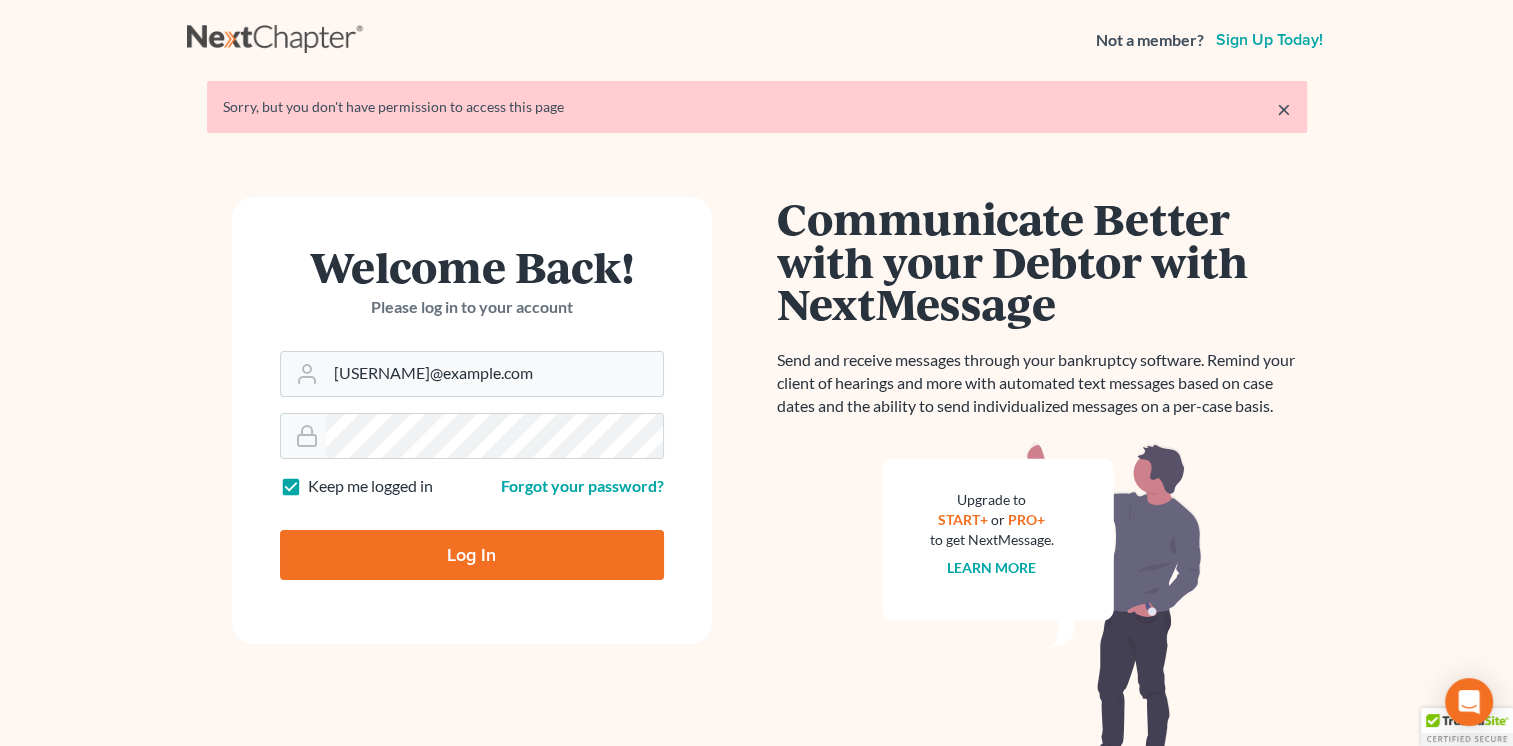 type on "Thinking..." 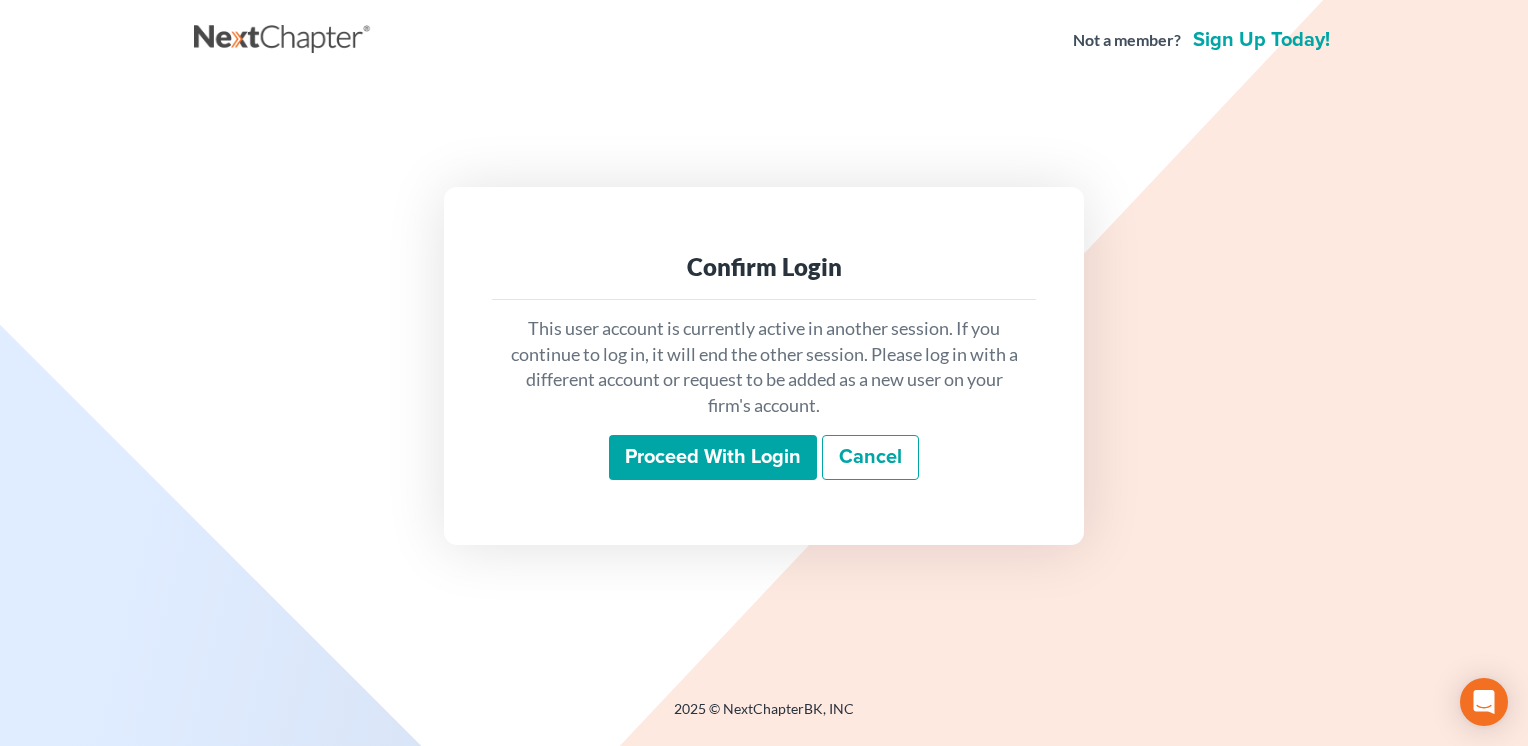 scroll, scrollTop: 0, scrollLeft: 0, axis: both 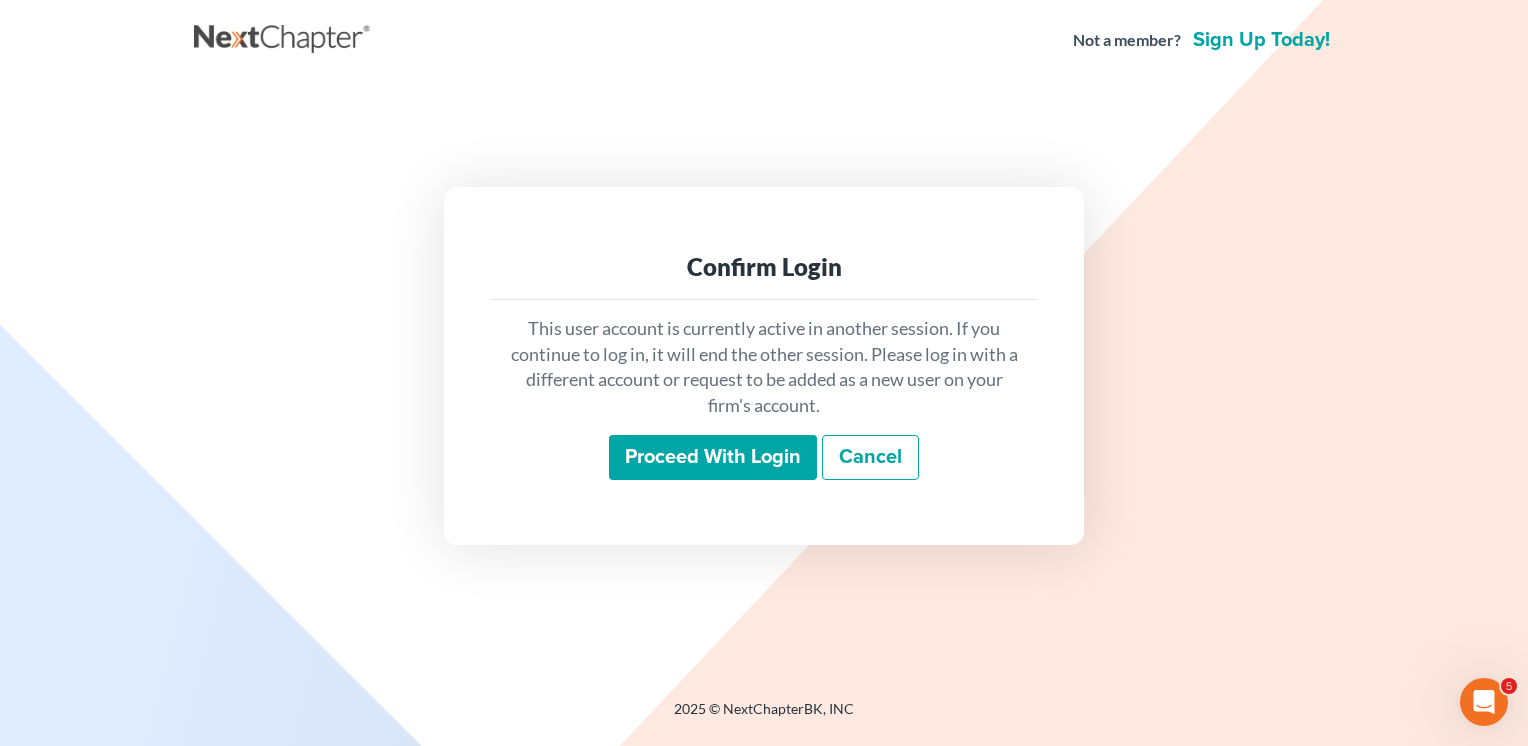 click on "Proceed with login" at bounding box center (713, 458) 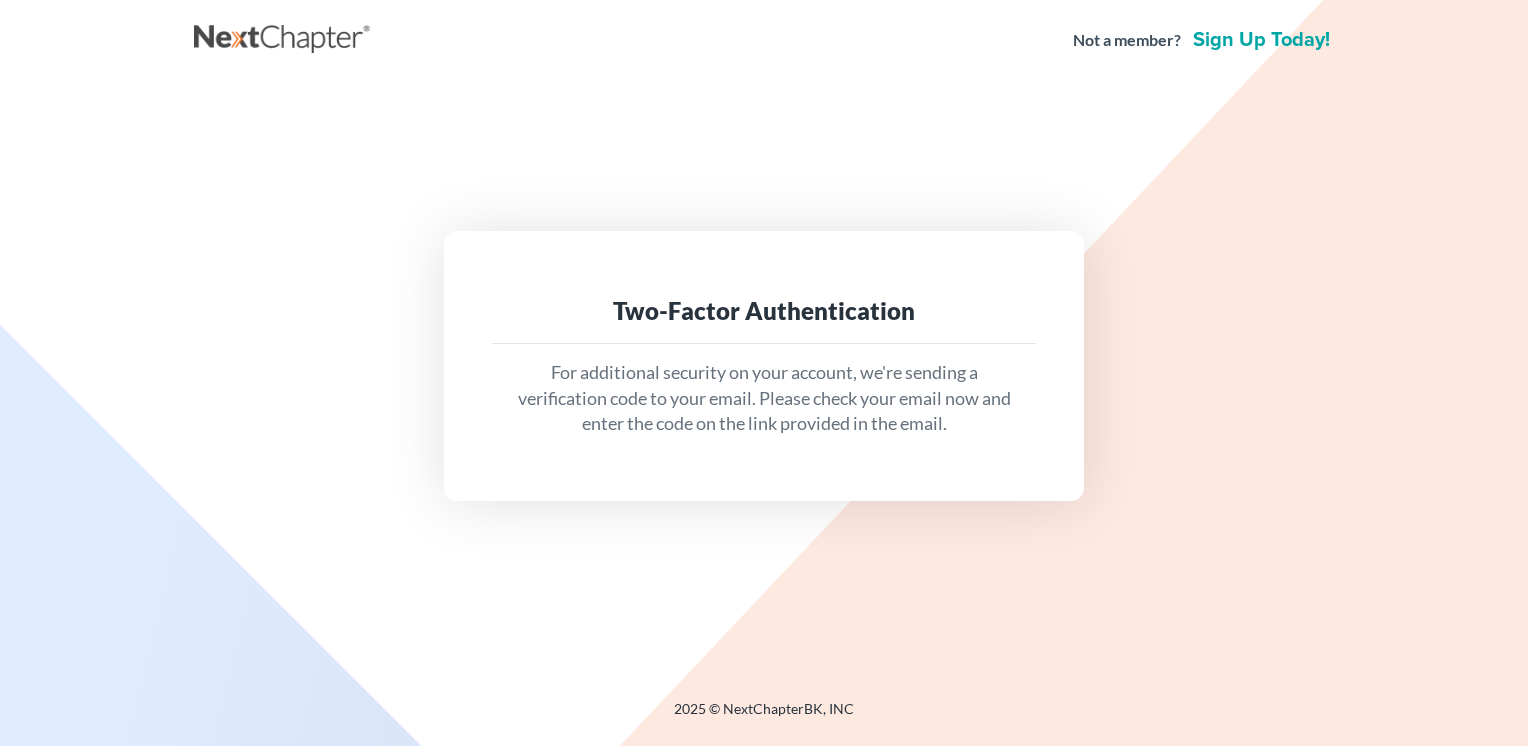 scroll, scrollTop: 0, scrollLeft: 0, axis: both 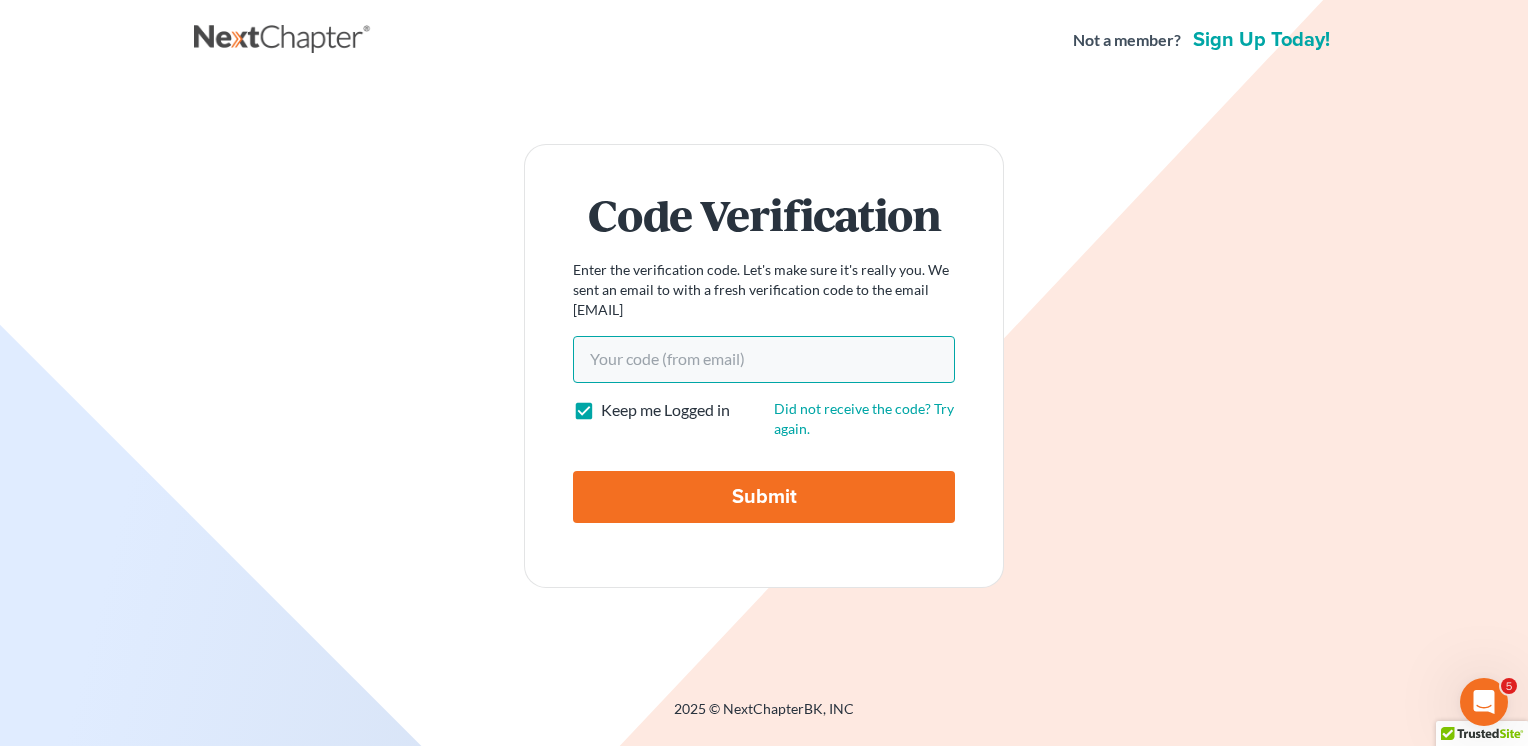 click on "Your code(from email)" at bounding box center (764, 359) 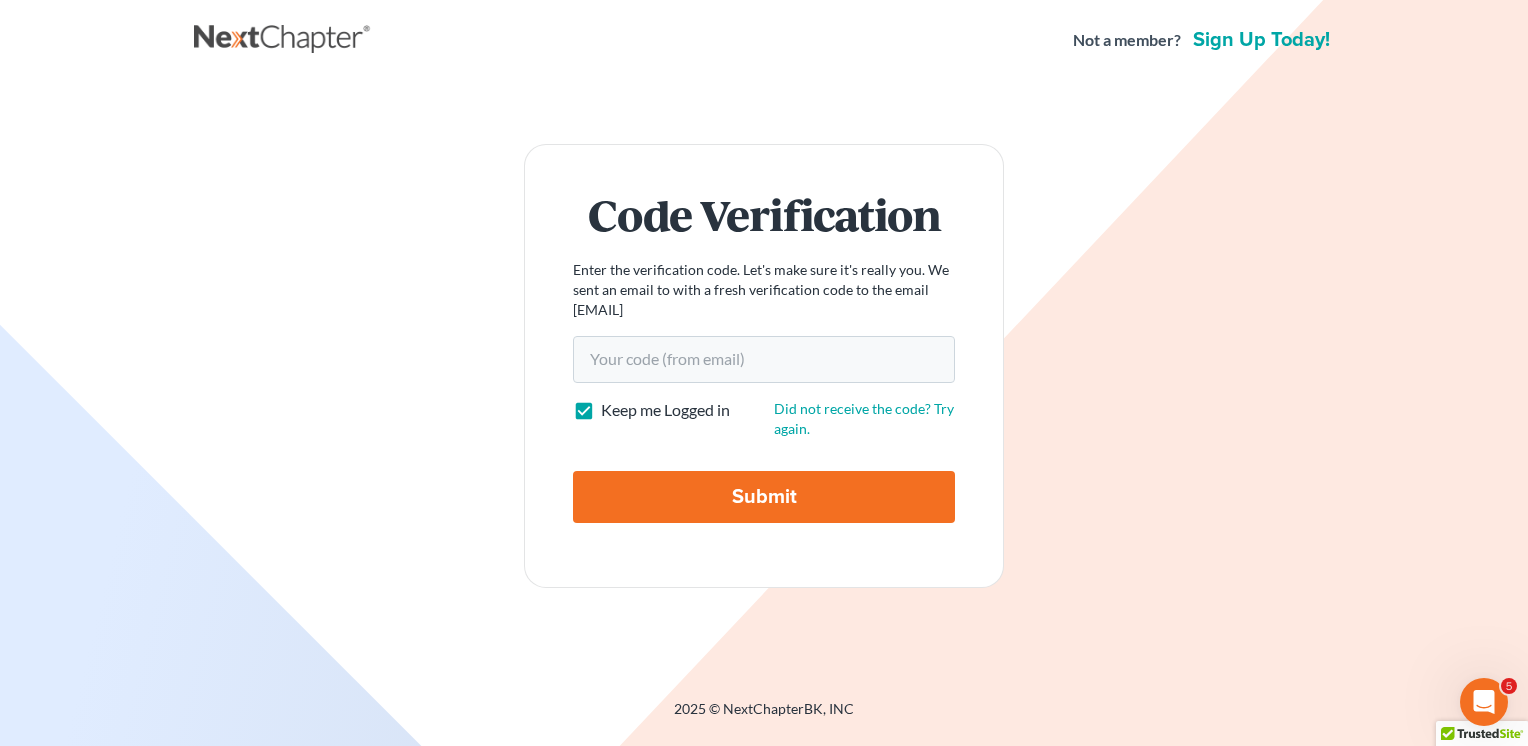 click on "Code Verification Enter the verification code. Let's make sure it's really you. We sent an email to with a fresh verification code to the email jroXXXX@scura.com Your code(from email) Keep me Logged in Did not receive the code? Try again. Submit" at bounding box center (764, 365) 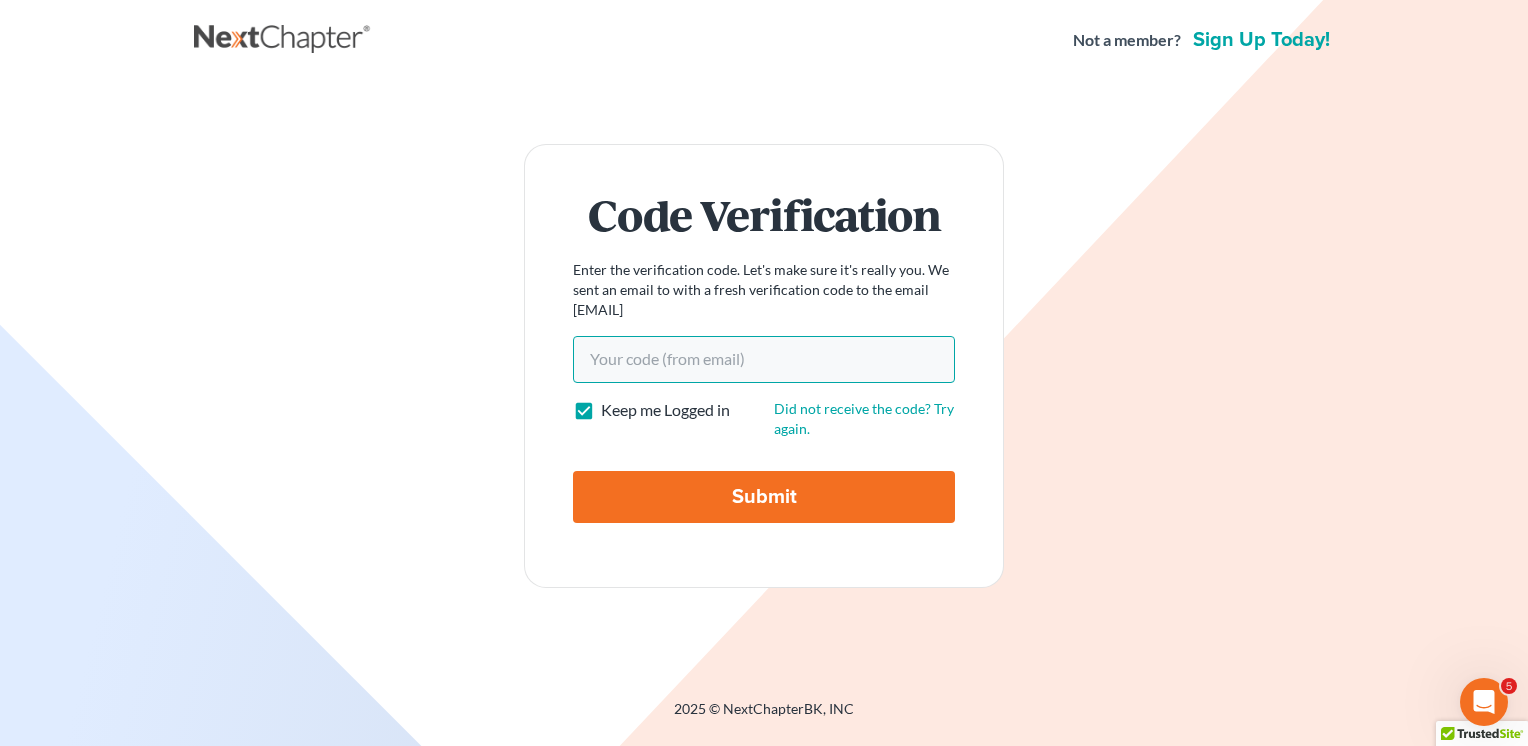 click on "Your code(from email)" at bounding box center (764, 359) 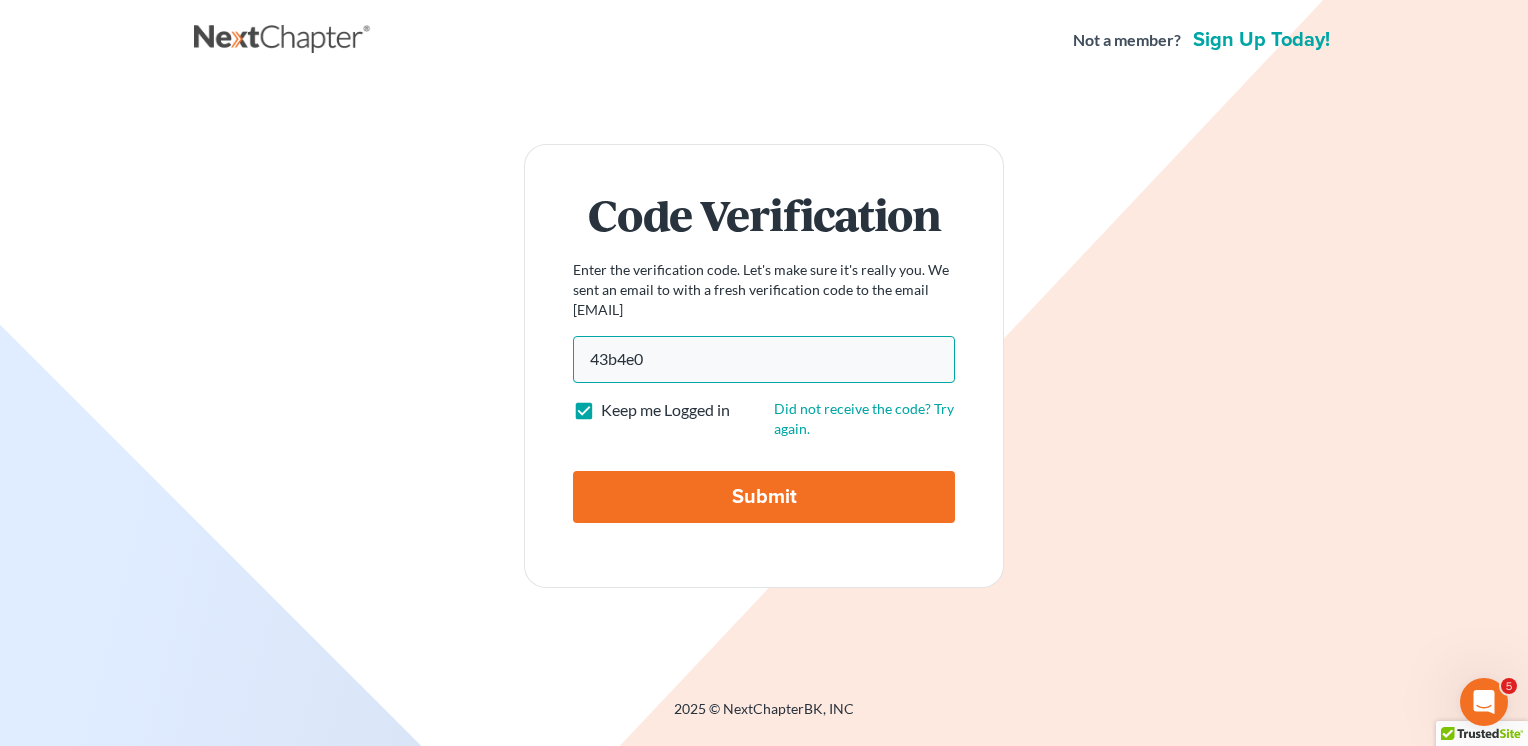 type on "43b4e0" 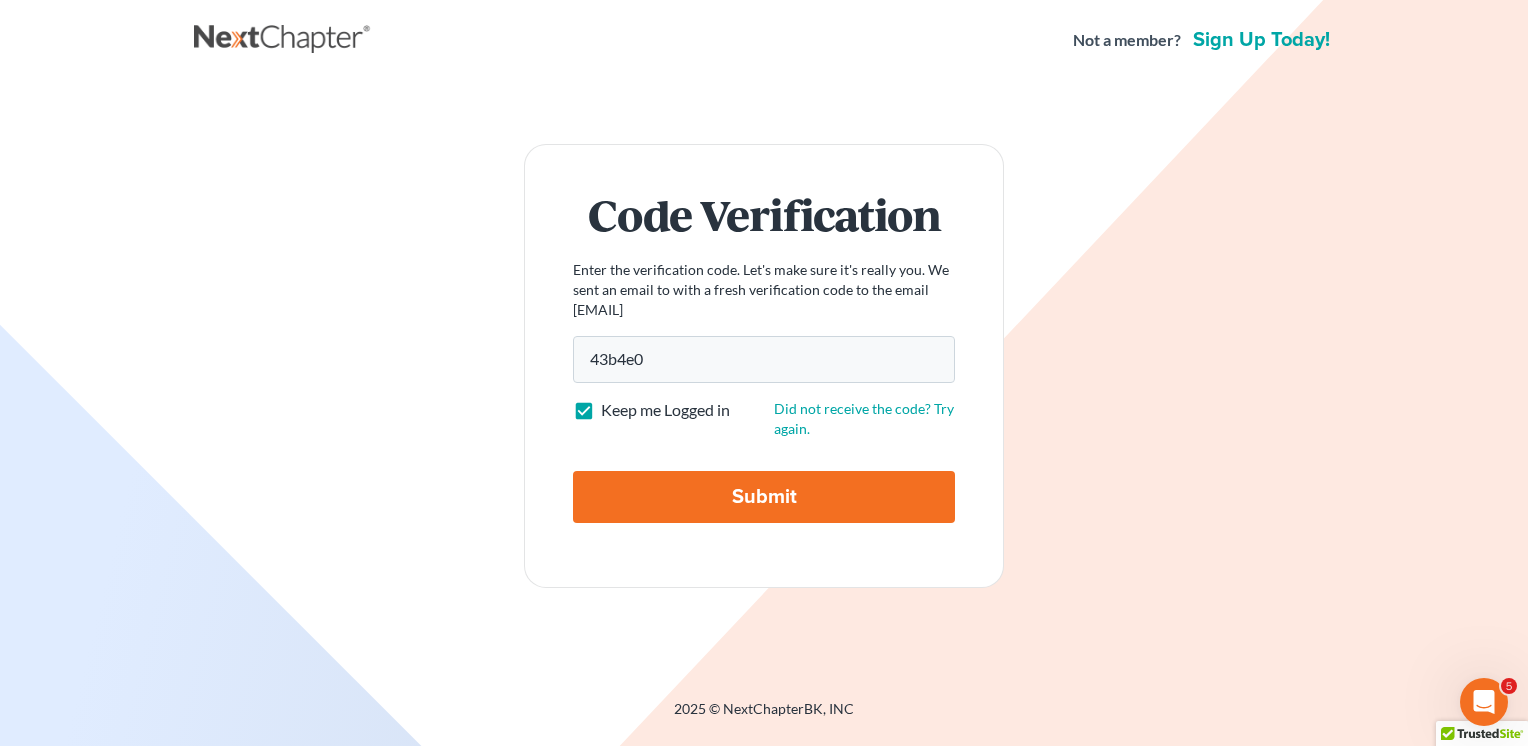 click on "Submit" at bounding box center (764, 497) 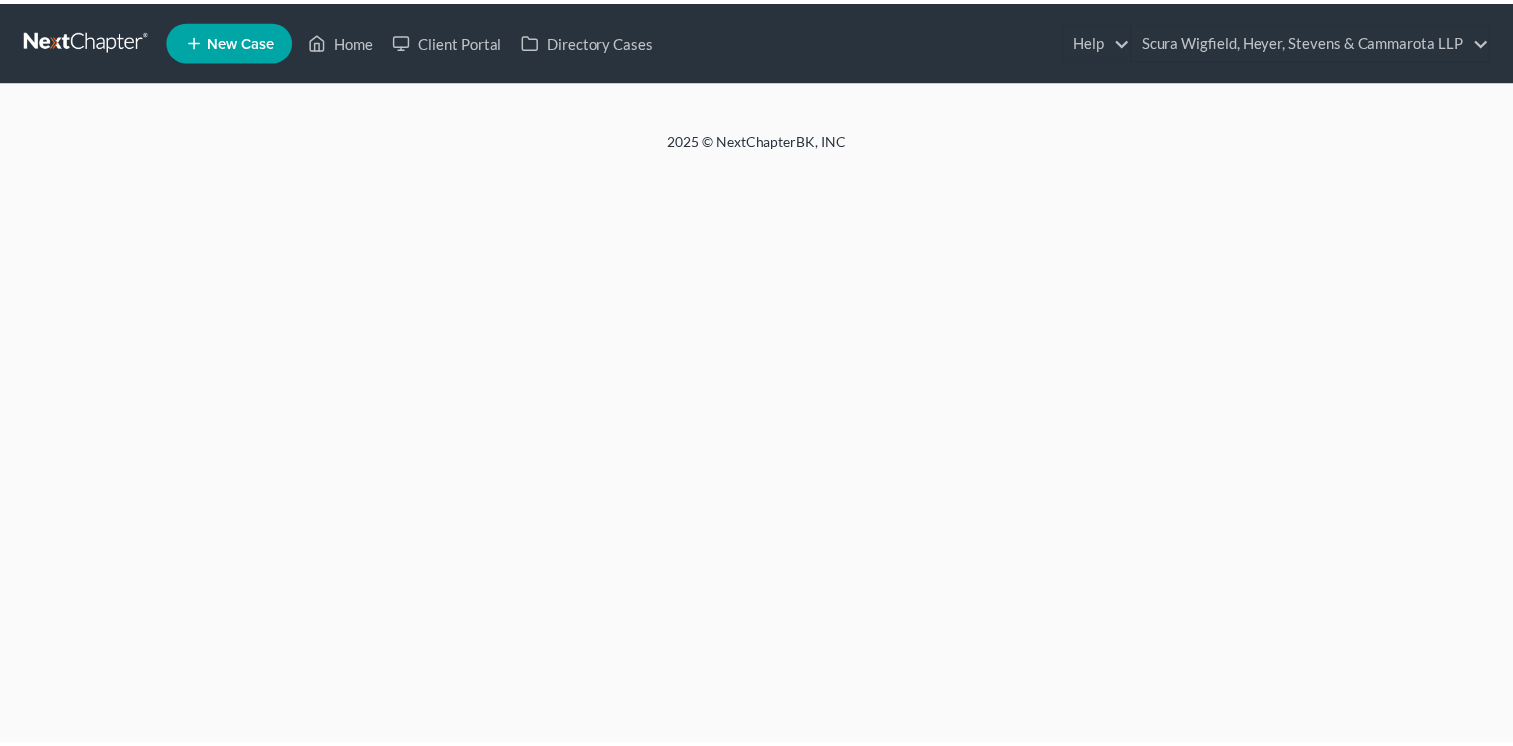 scroll, scrollTop: 0, scrollLeft: 0, axis: both 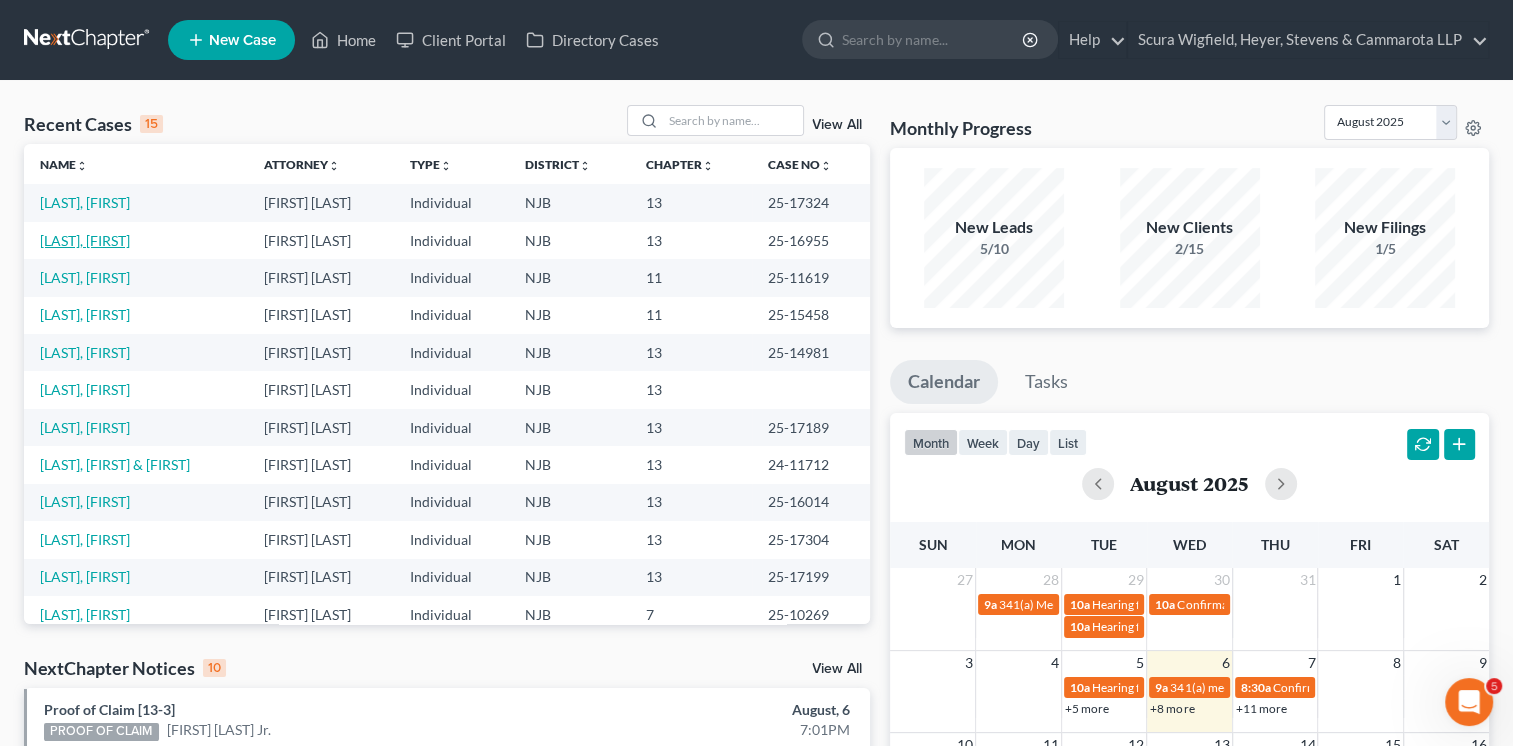 click on "[LAST], [FIRST]" at bounding box center (85, 240) 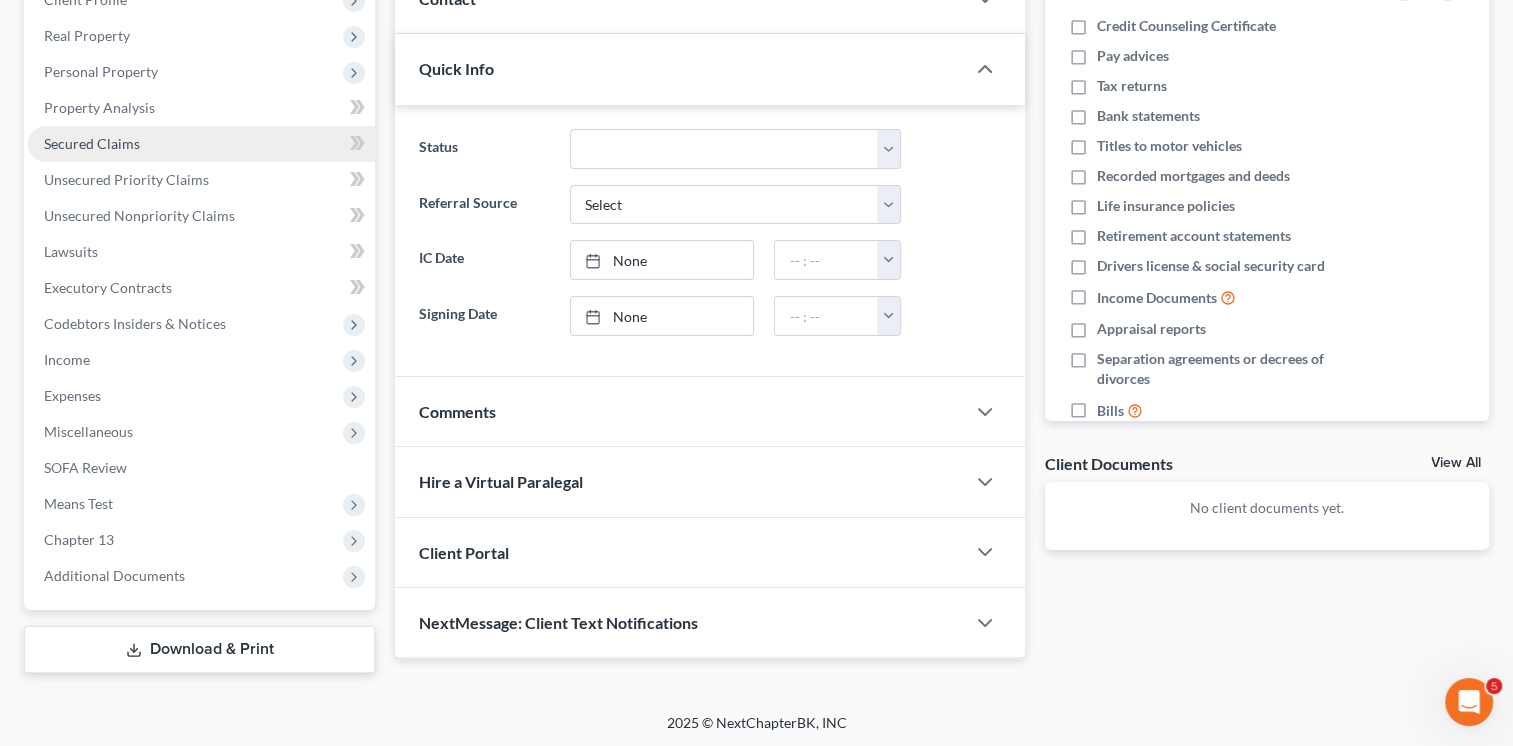 scroll, scrollTop: 299, scrollLeft: 0, axis: vertical 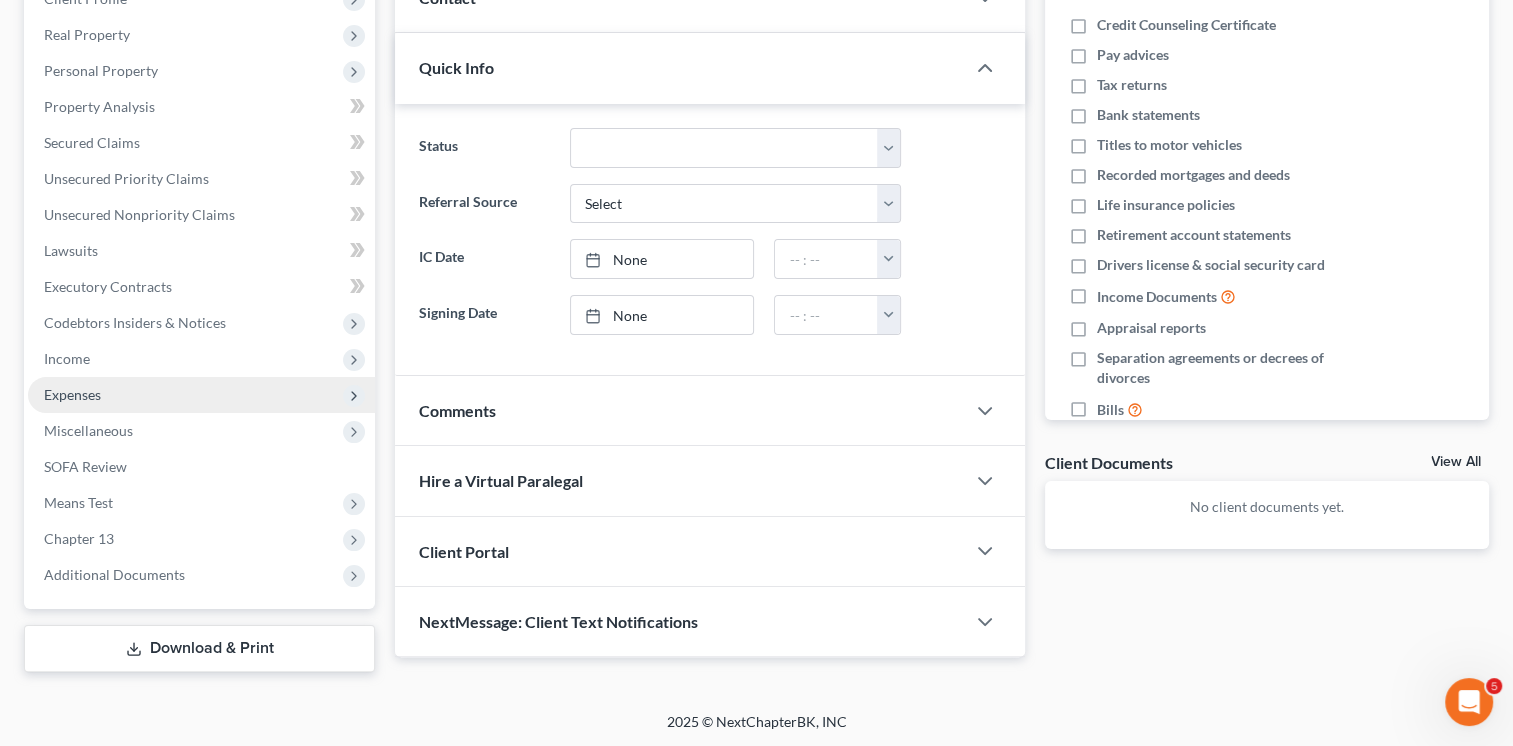 click on "Expenses" at bounding box center (72, 394) 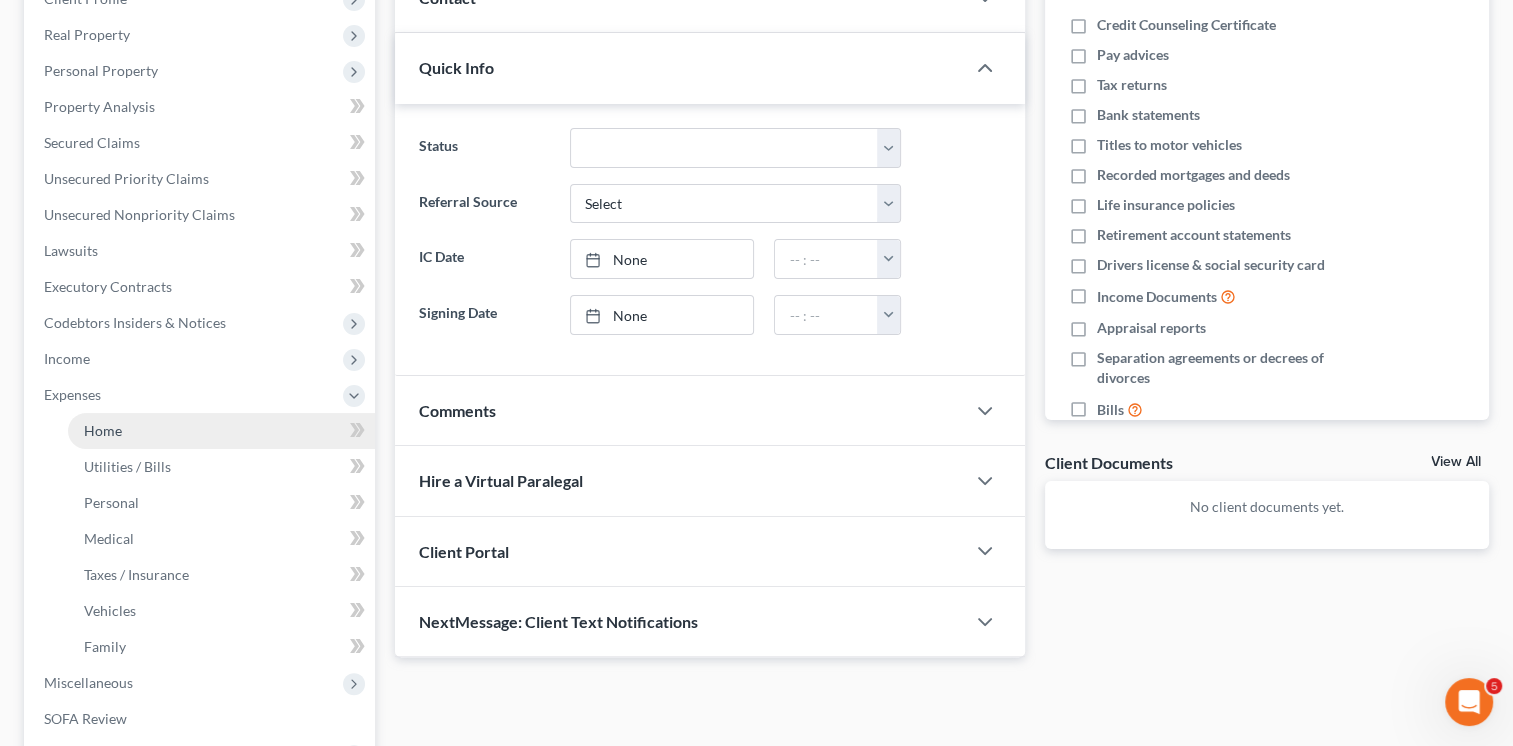 click on "Home" at bounding box center [103, 430] 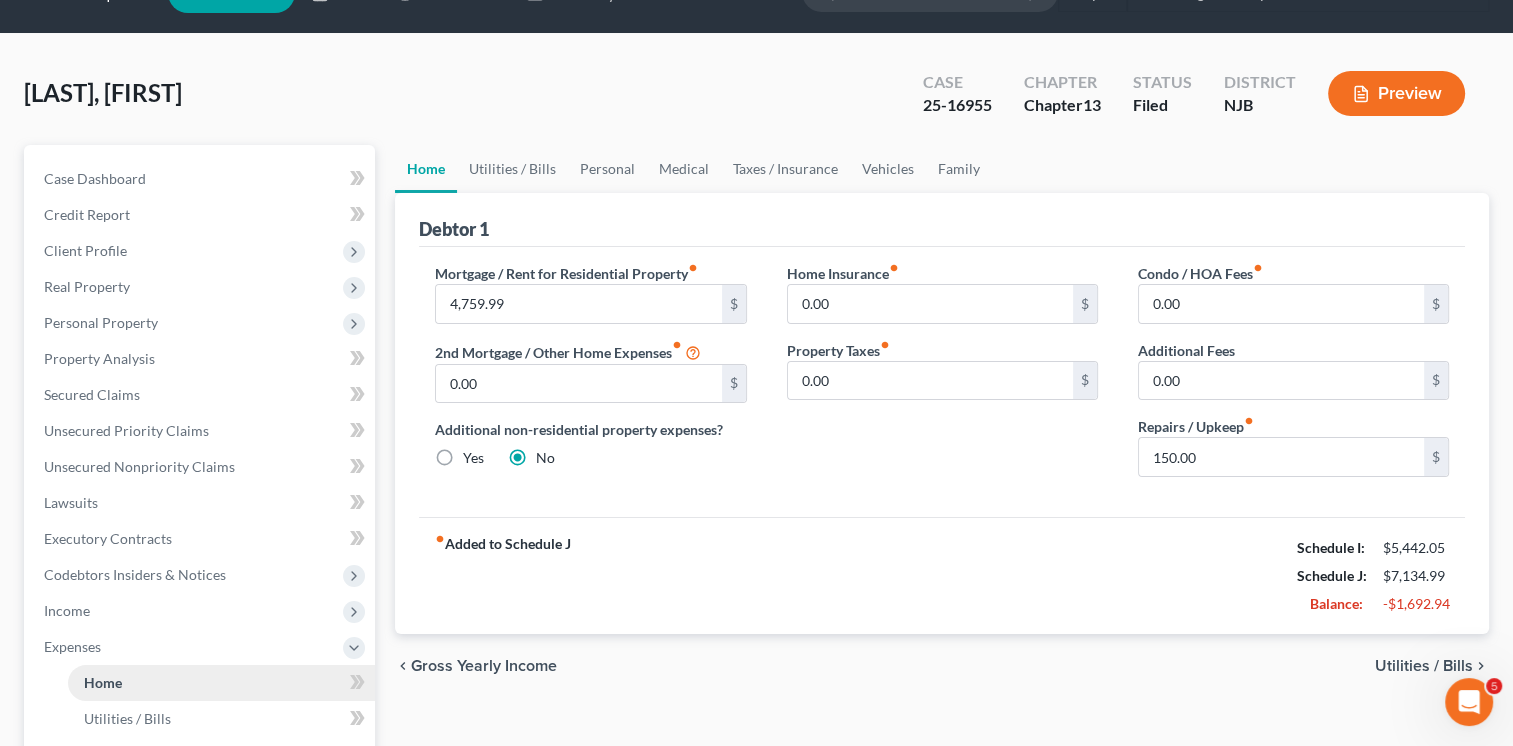 scroll, scrollTop: 0, scrollLeft: 0, axis: both 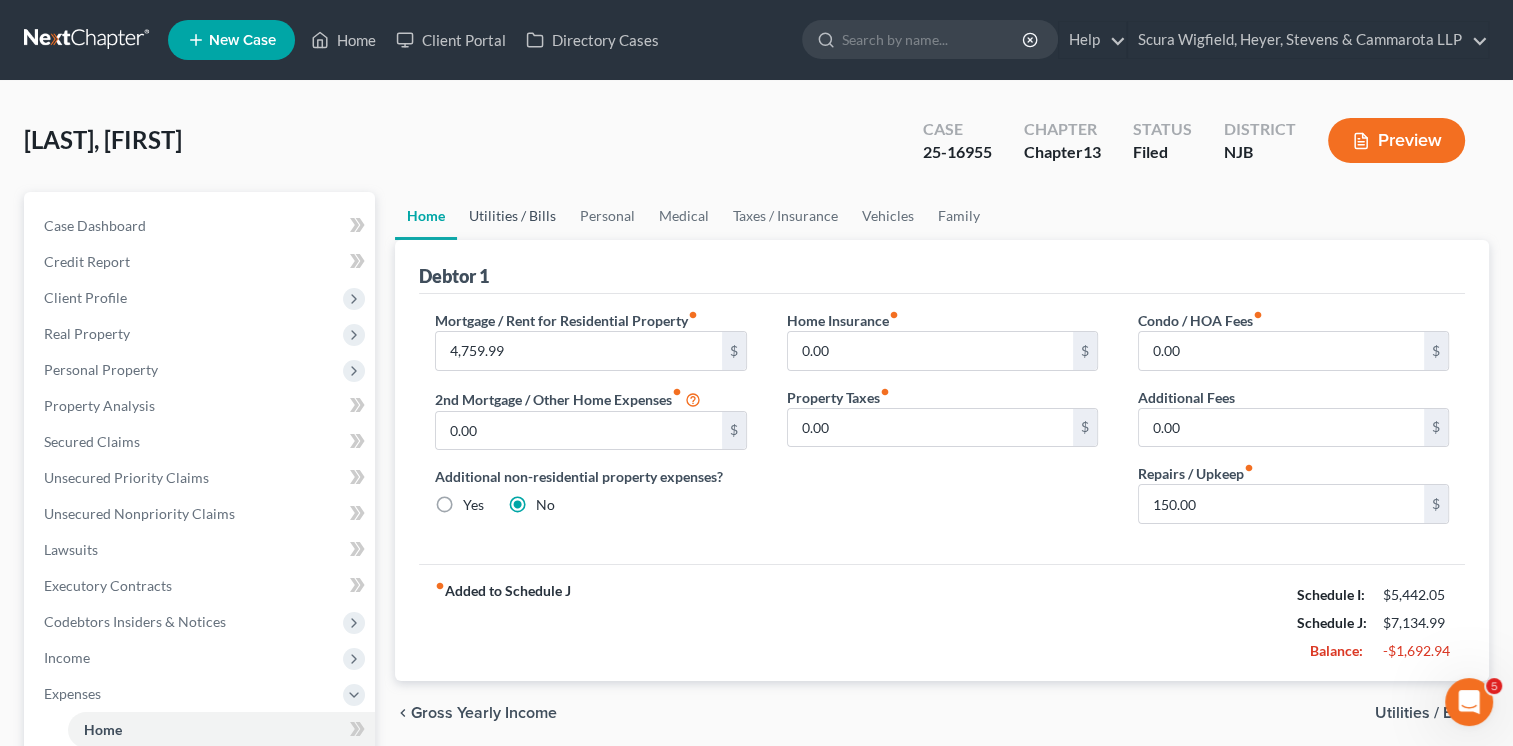 click on "Utilities / Bills" at bounding box center [512, 216] 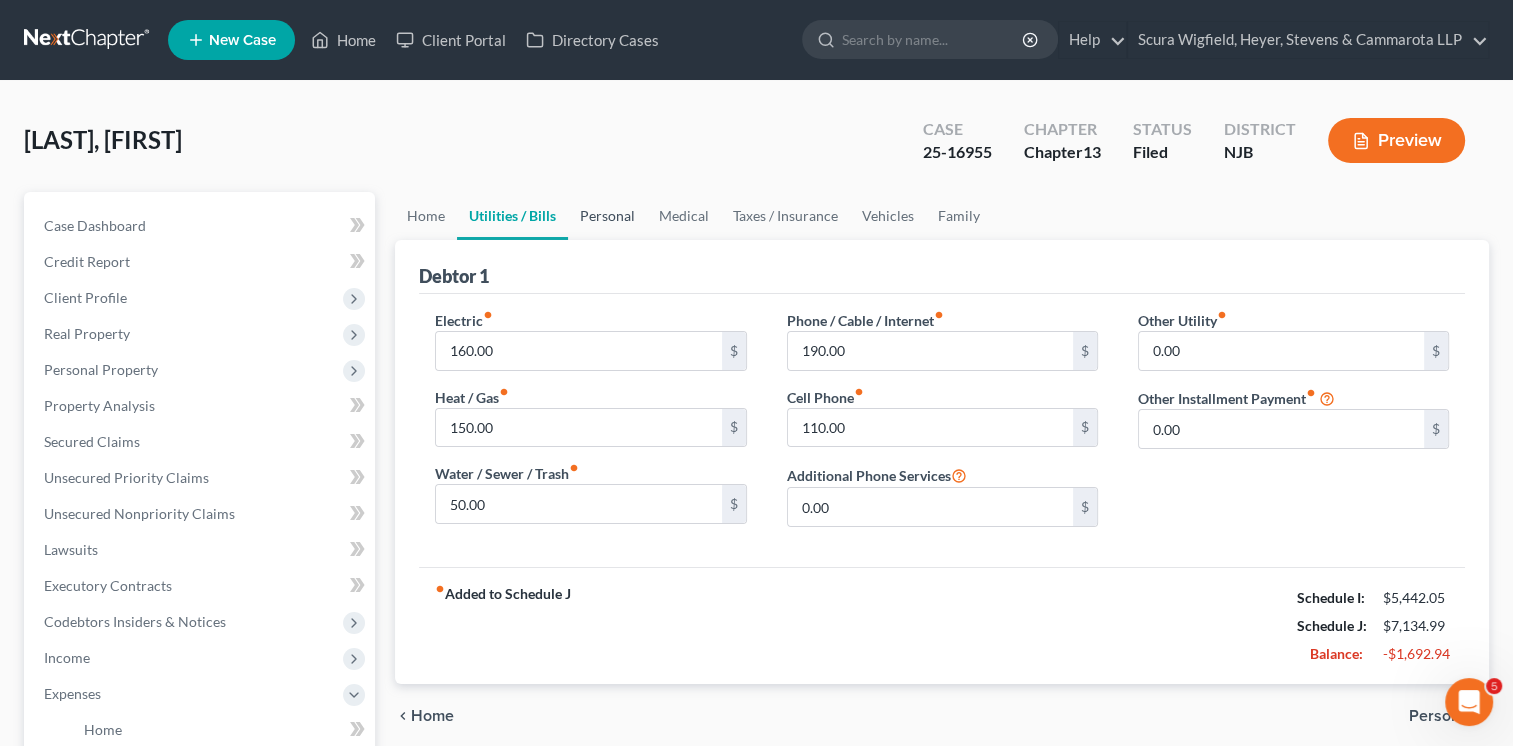 click on "Personal" at bounding box center (607, 216) 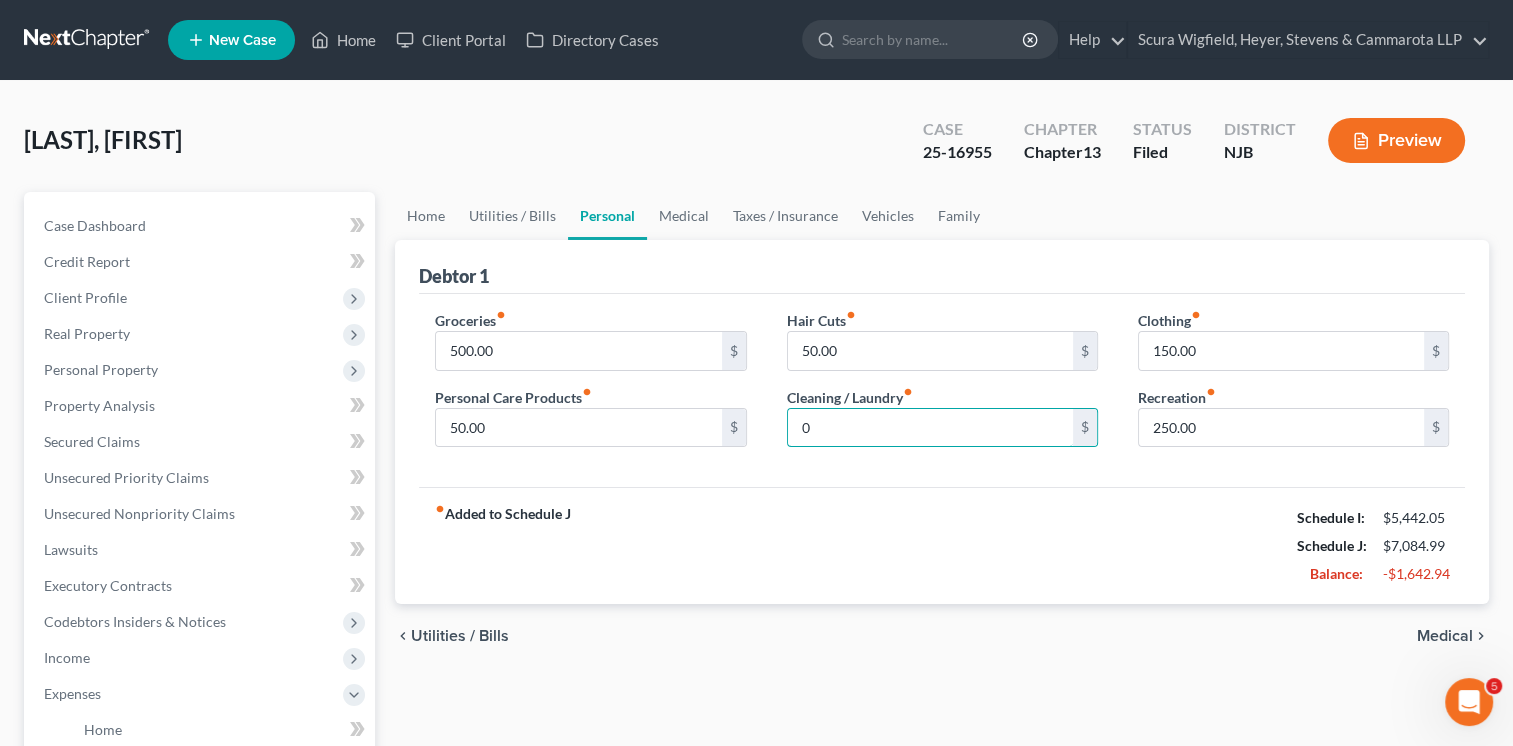 type on "0" 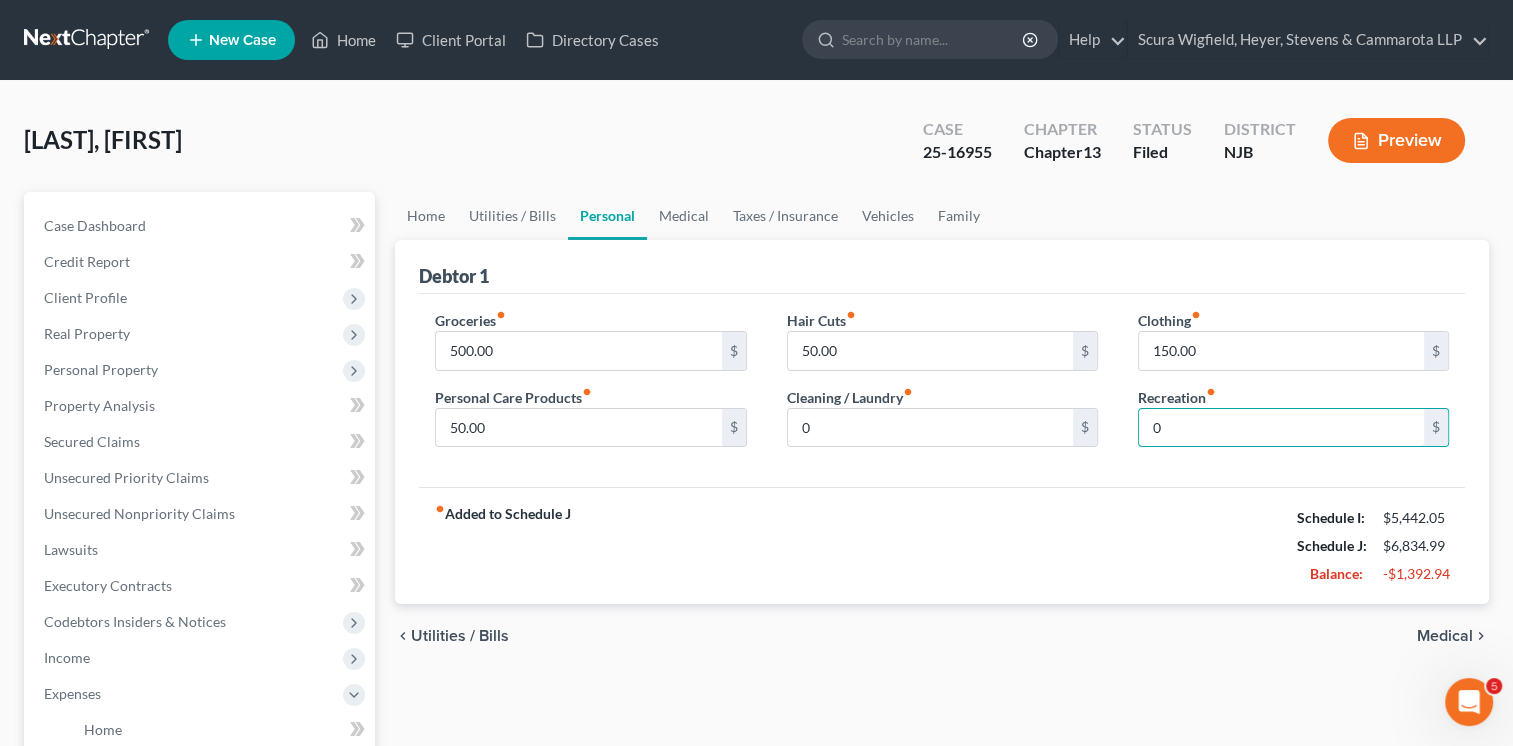 type on "0" 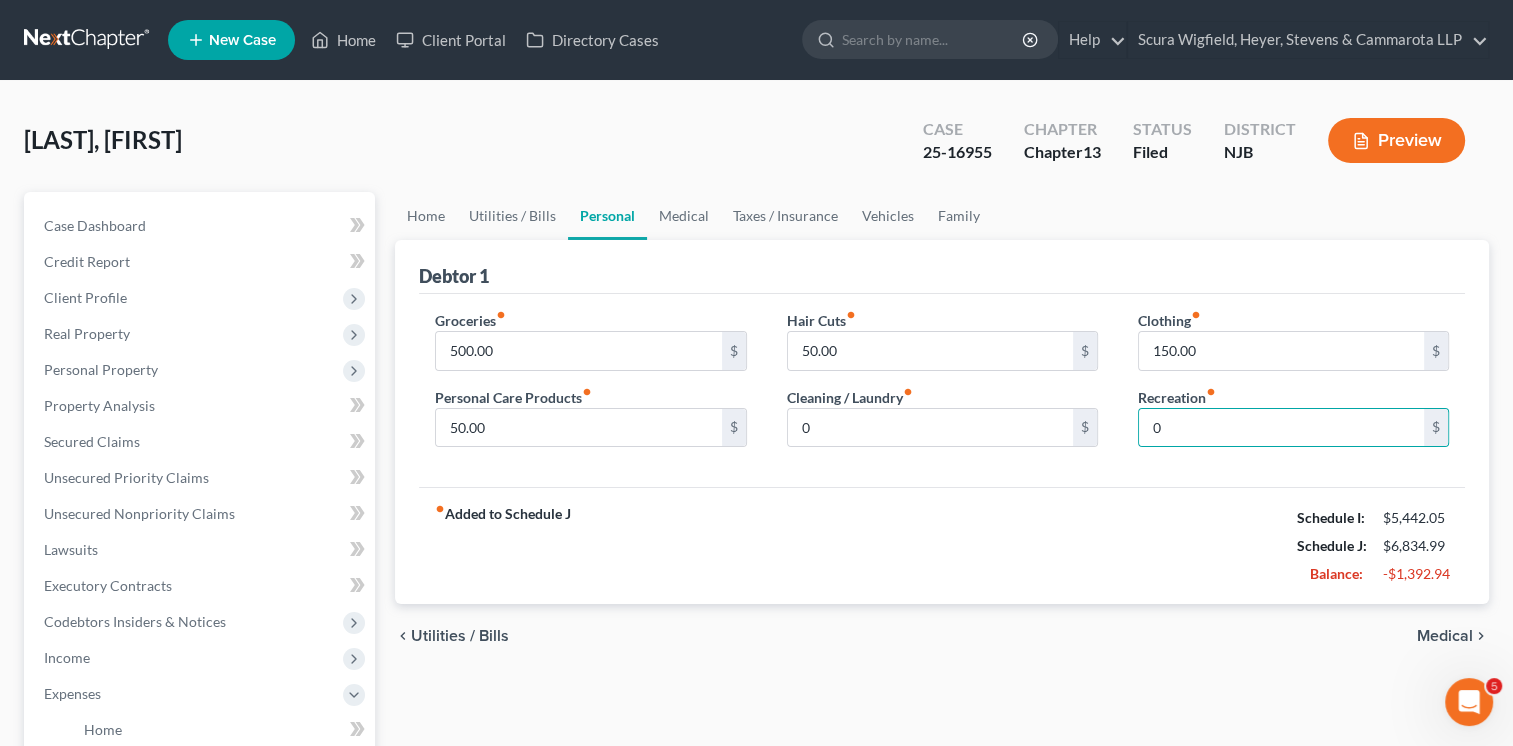 type 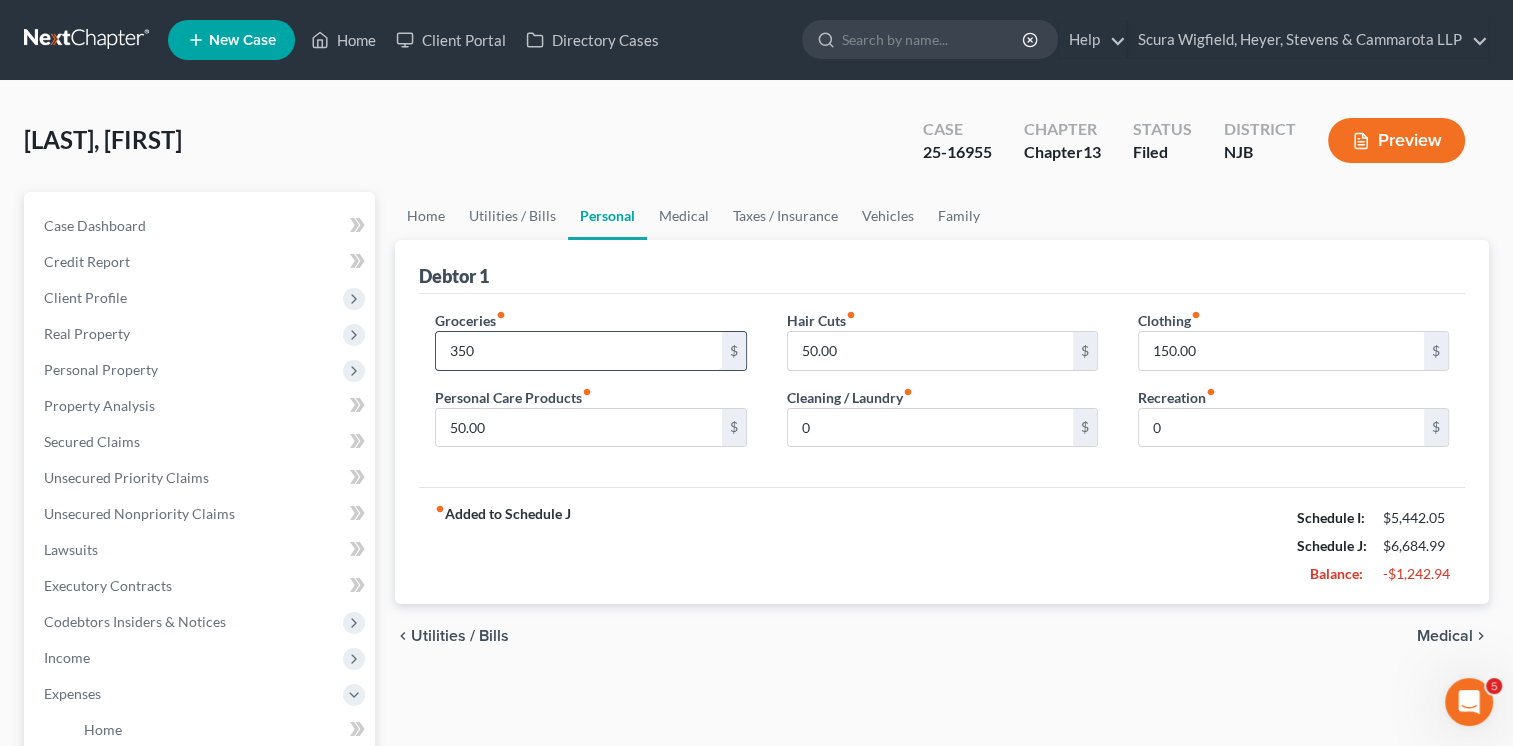 type on "350" 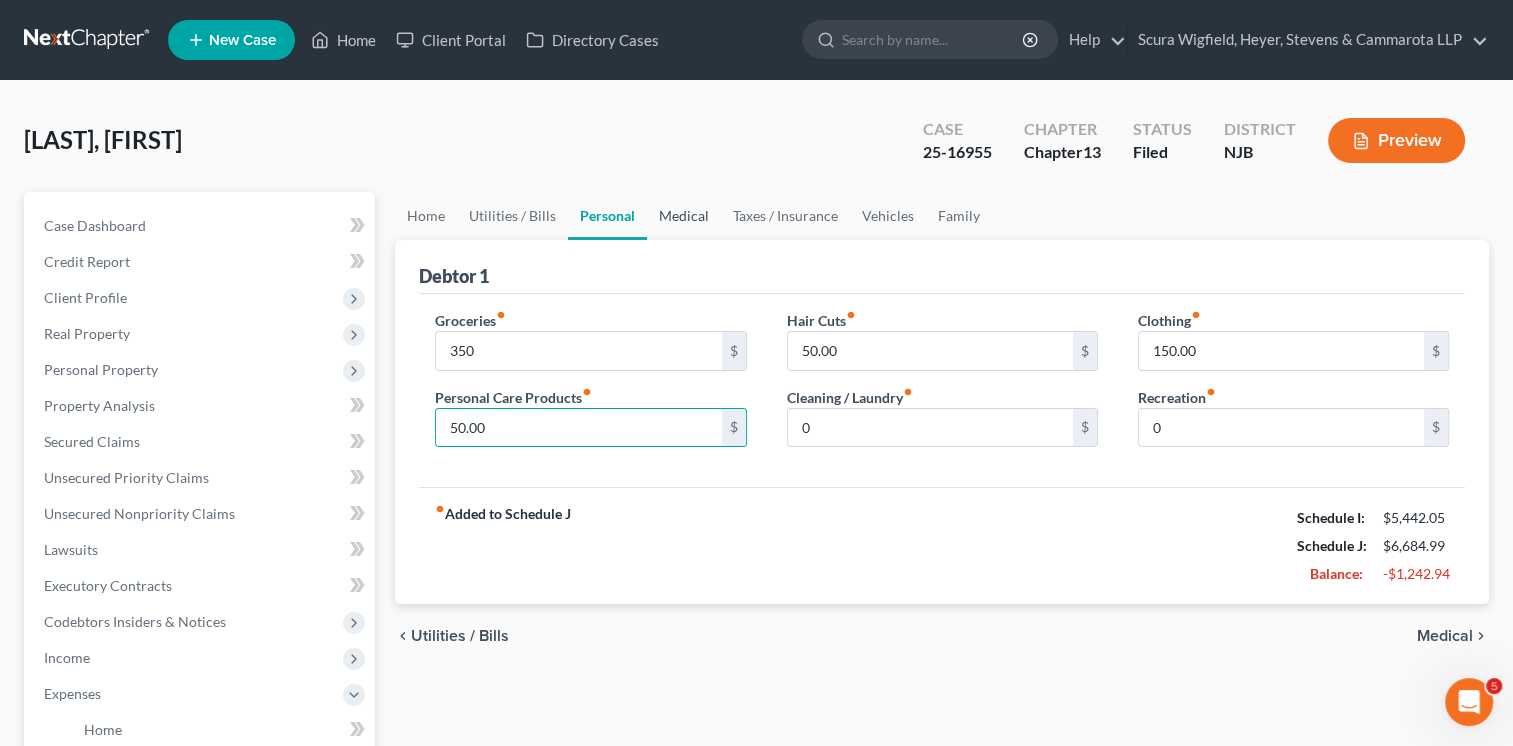 click on "Medical" at bounding box center [684, 216] 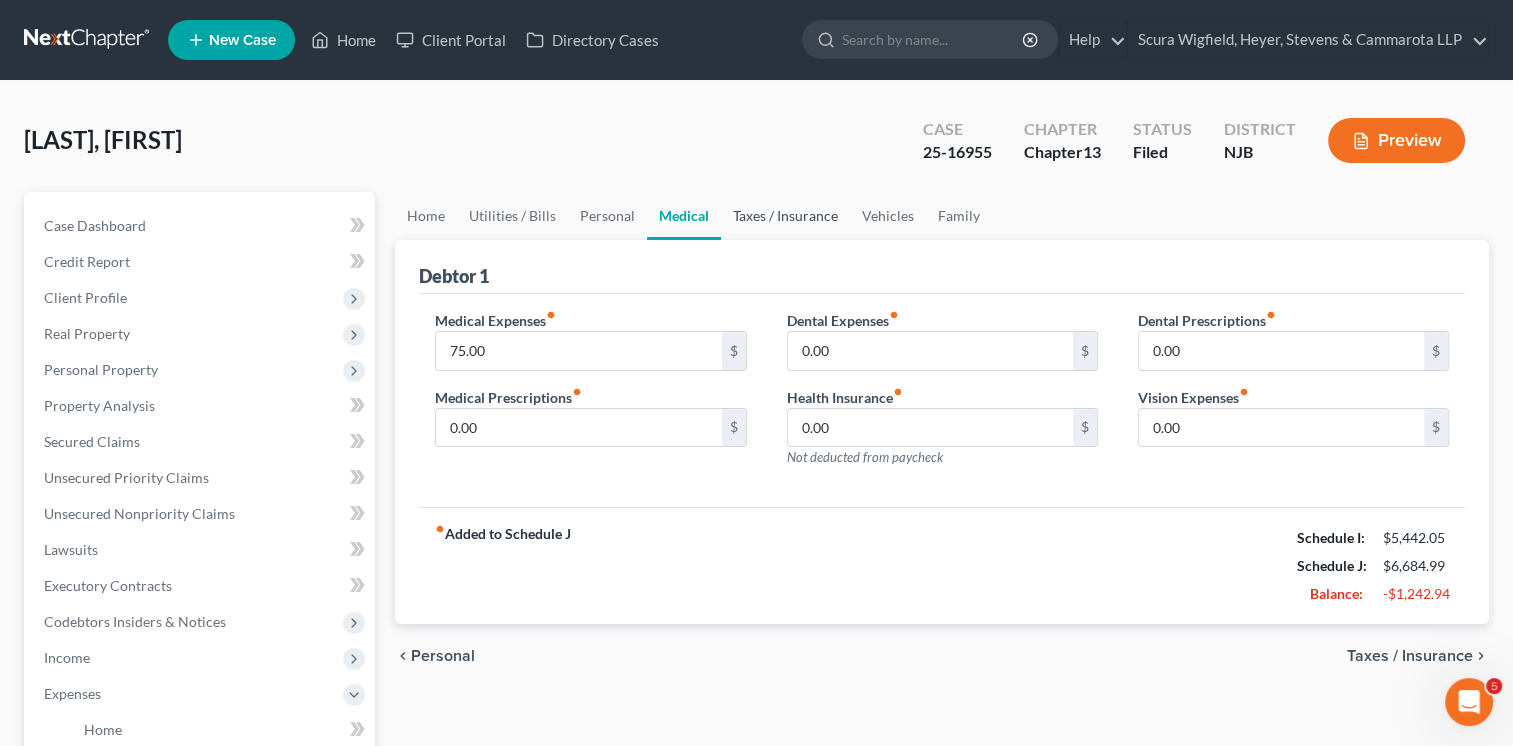 click on "Taxes / Insurance" at bounding box center (785, 216) 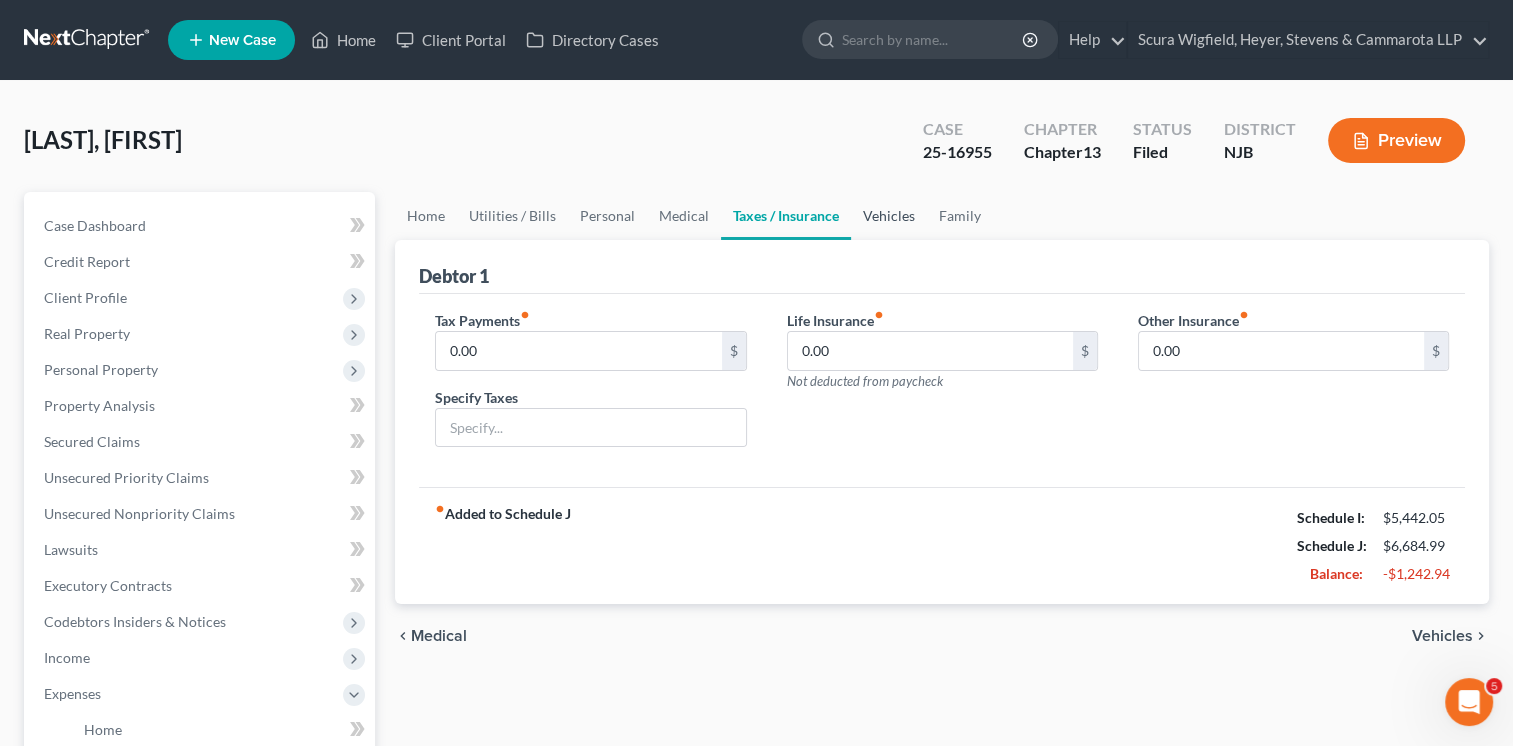 click on "Vehicles" at bounding box center (889, 216) 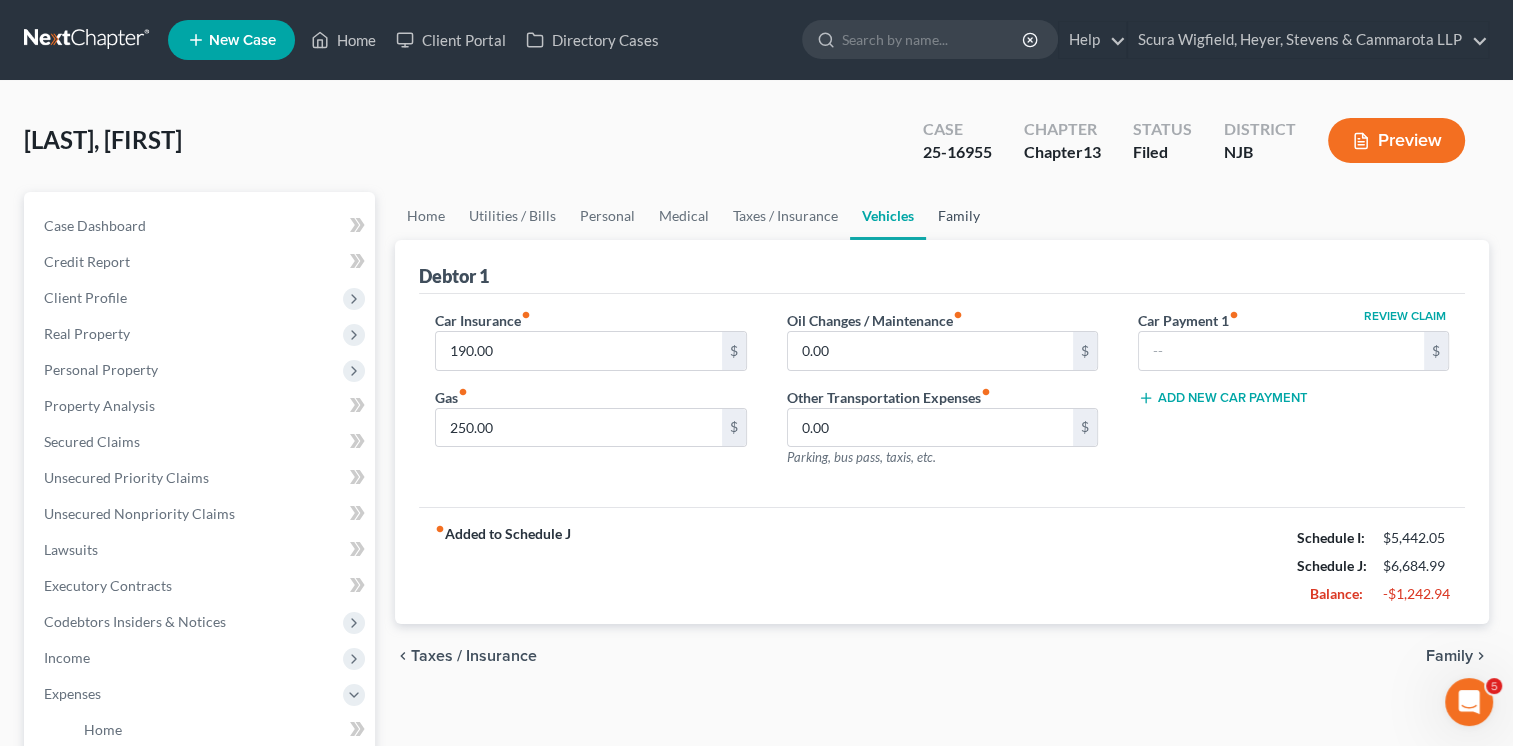 click on "Family" at bounding box center [959, 216] 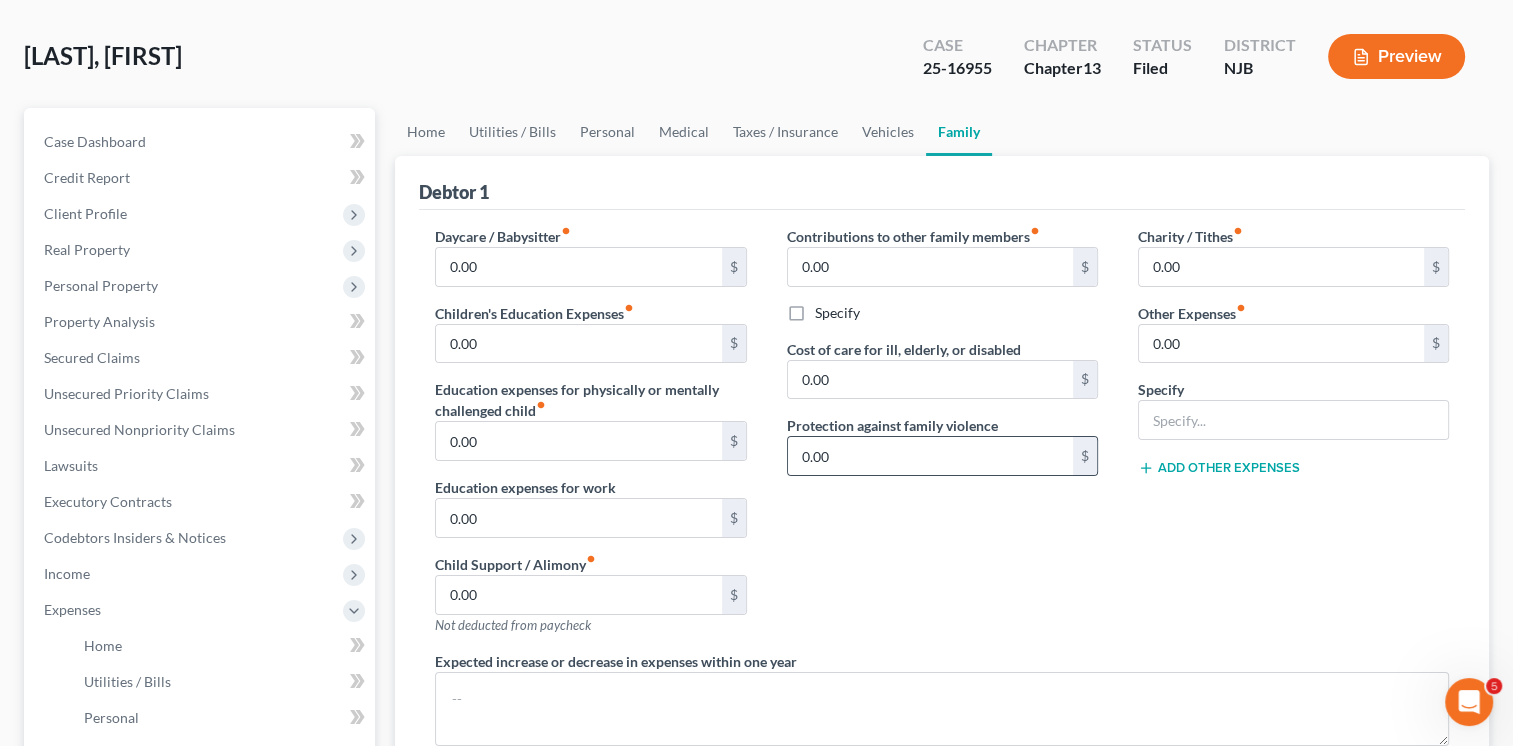 scroll, scrollTop: 80, scrollLeft: 0, axis: vertical 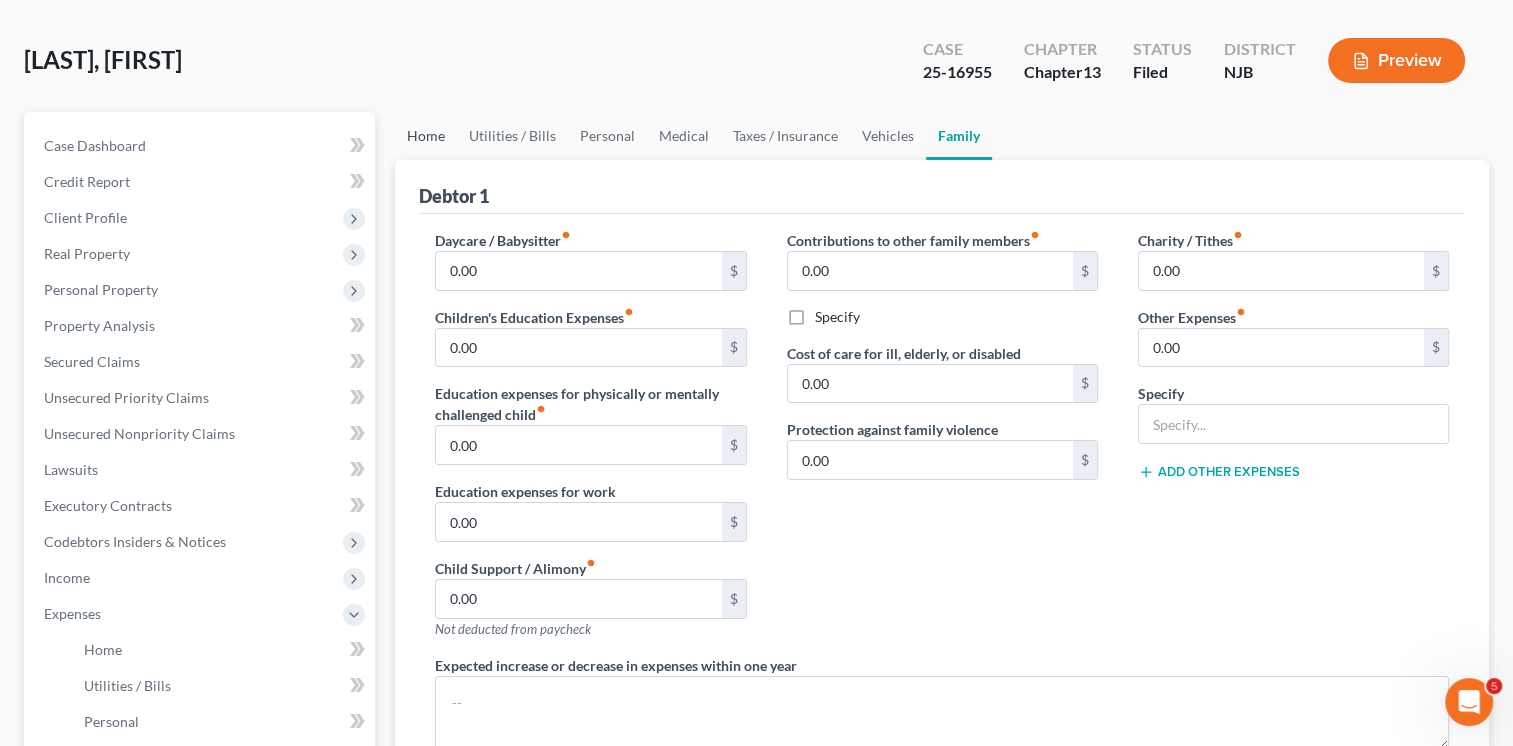 click on "Home" at bounding box center [426, 136] 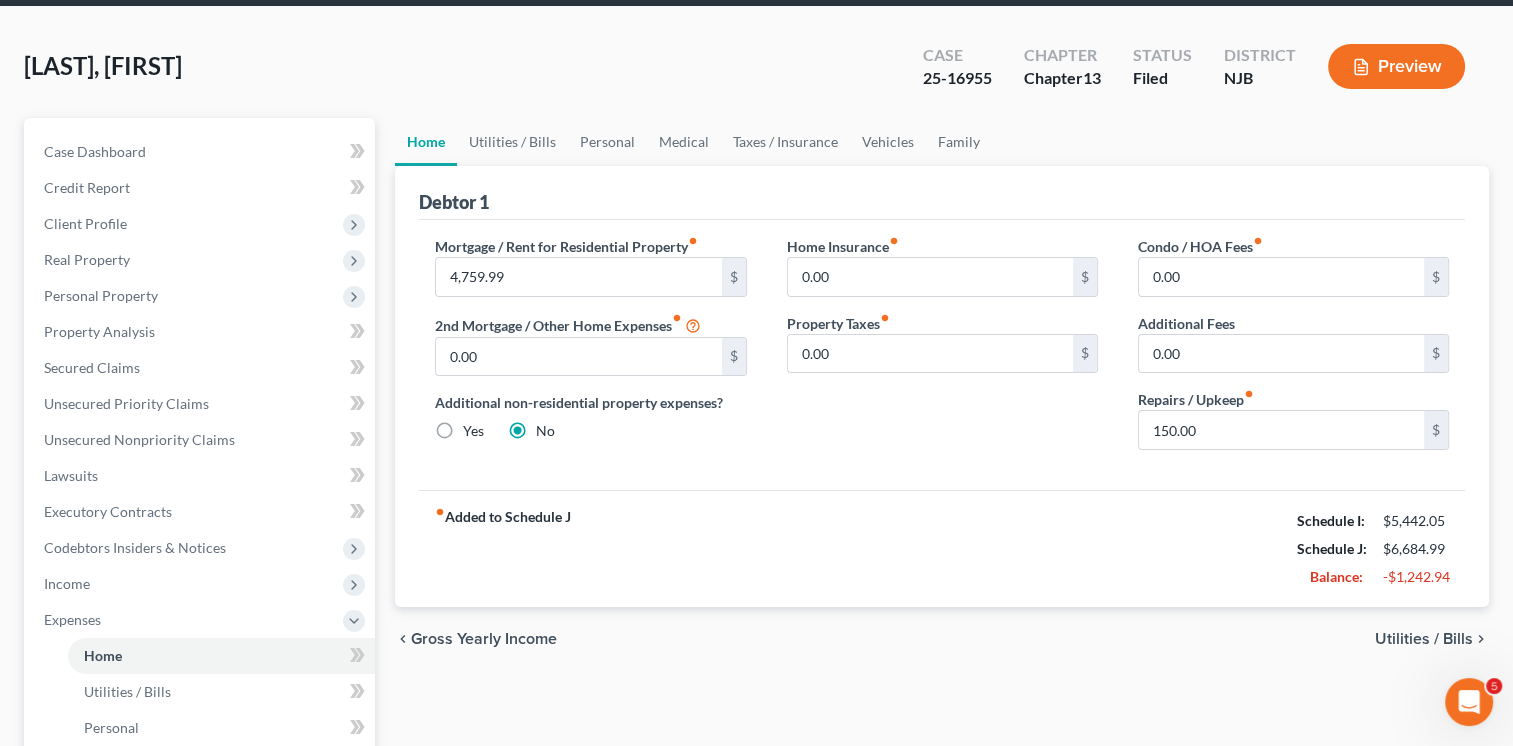 scroll, scrollTop: 0, scrollLeft: 0, axis: both 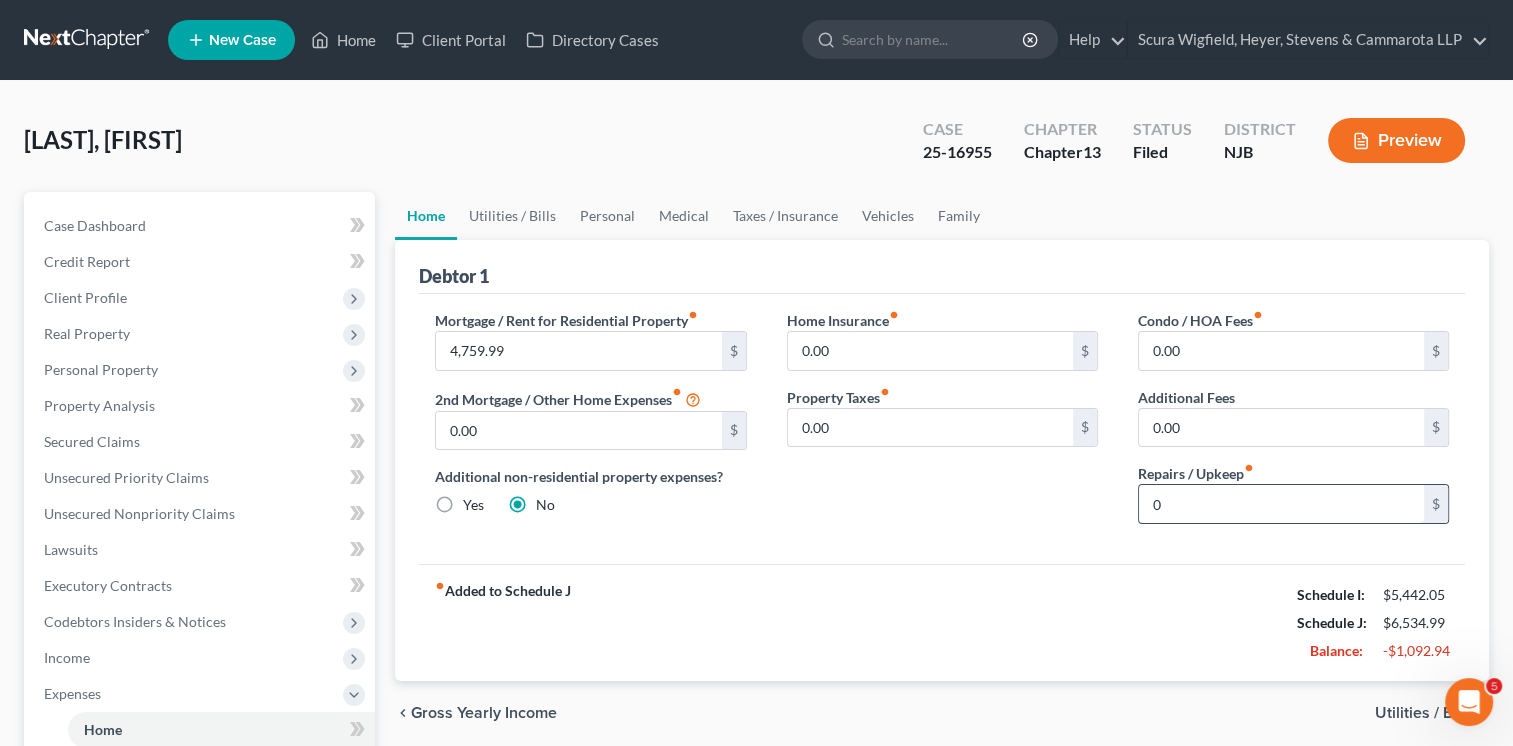 type on "0" 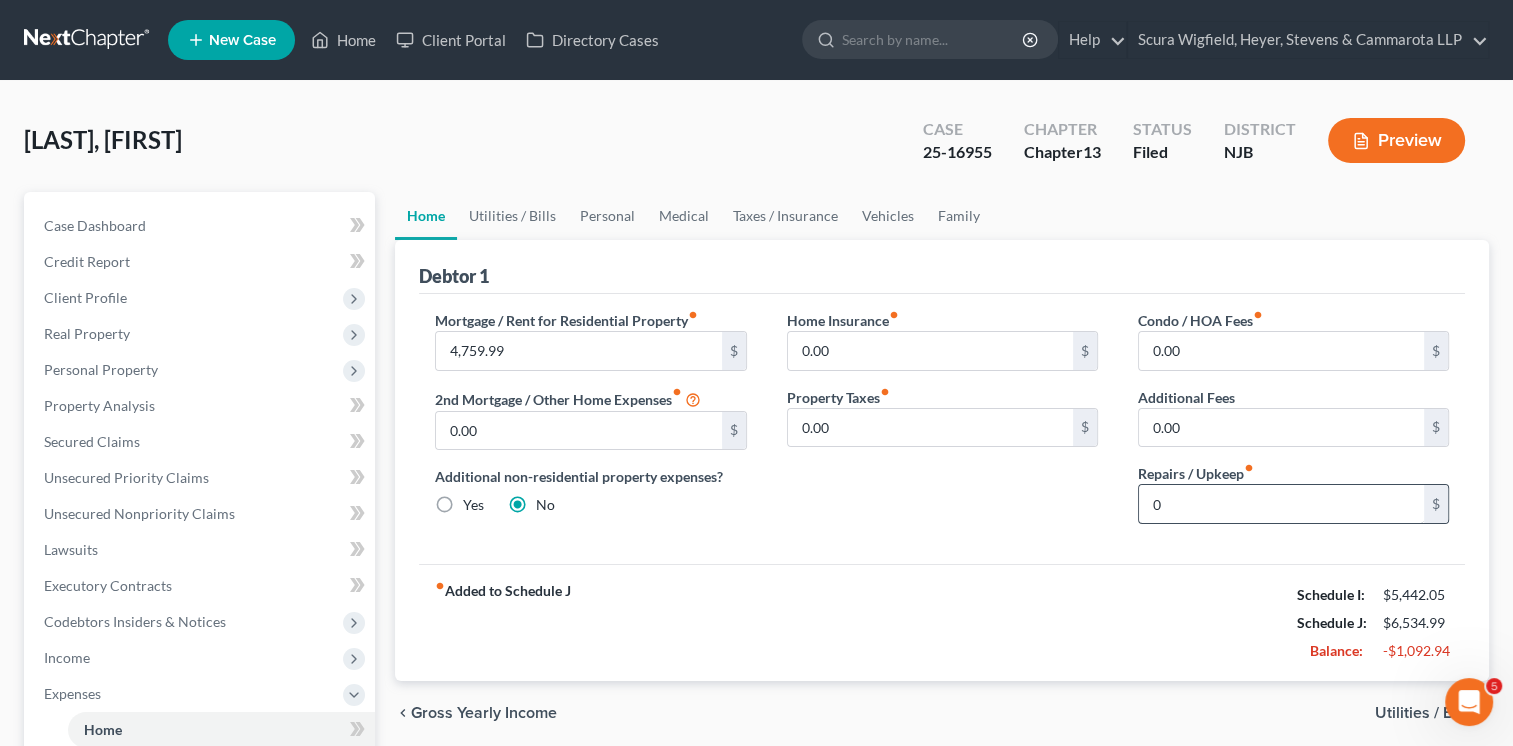 type 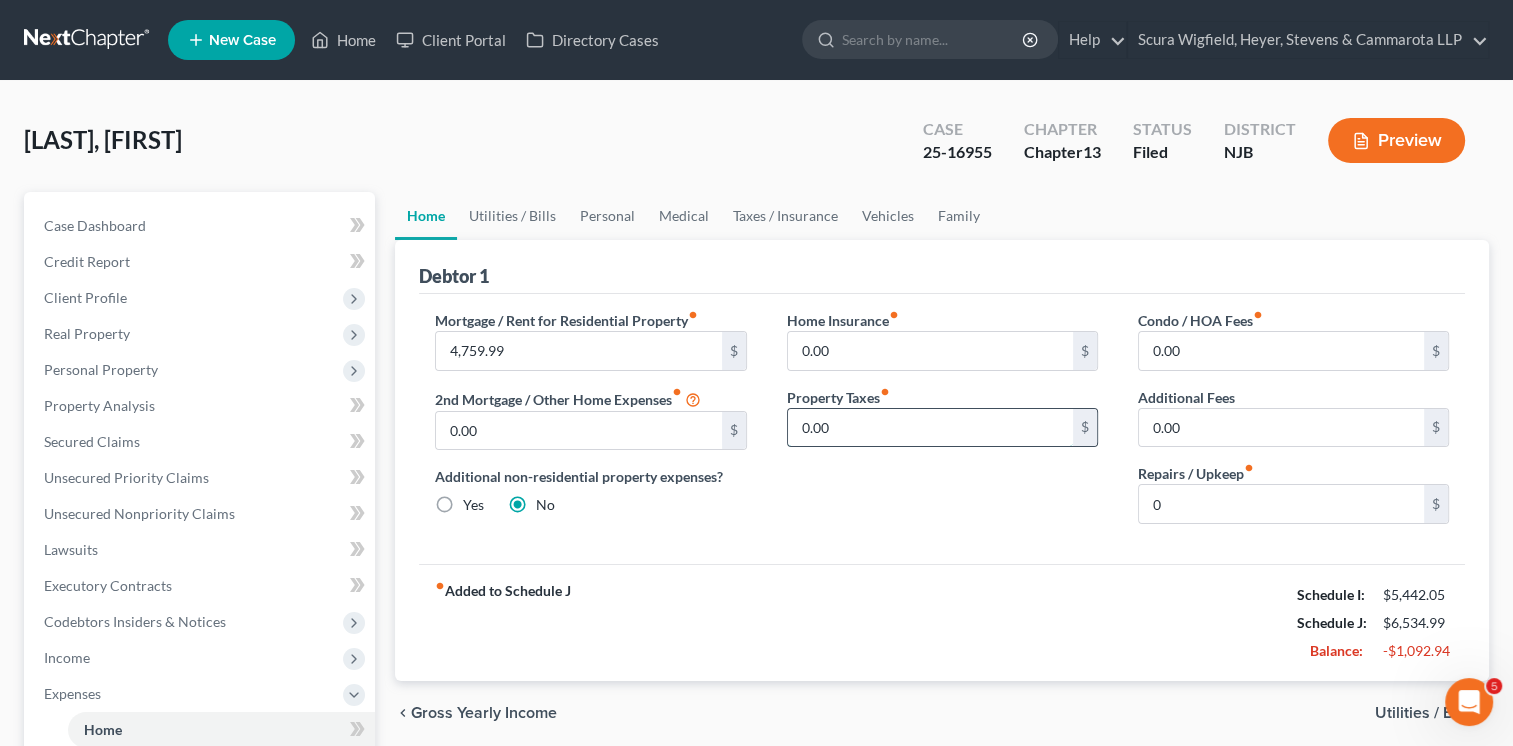 click on "0.00" at bounding box center [930, 428] 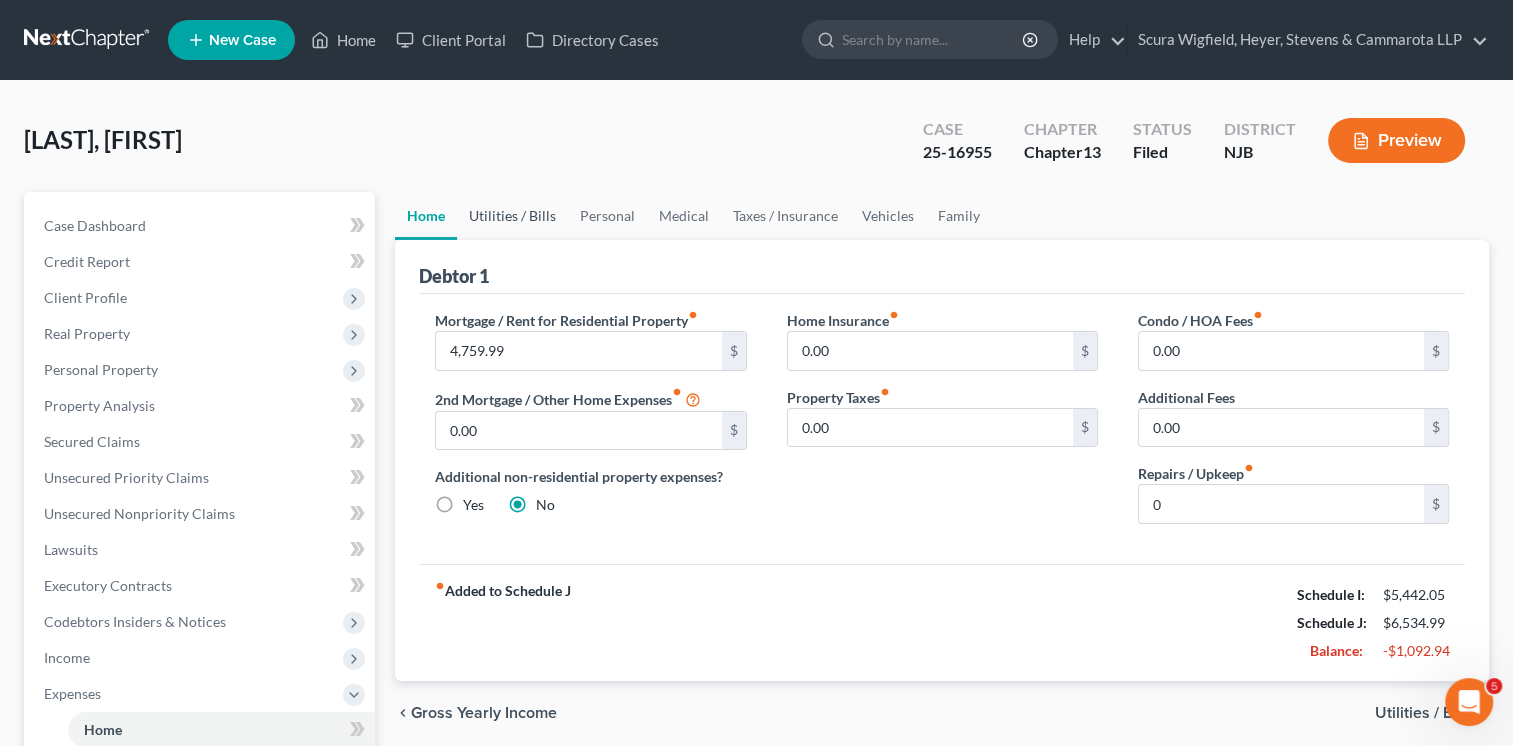 click on "Utilities / Bills" at bounding box center (512, 216) 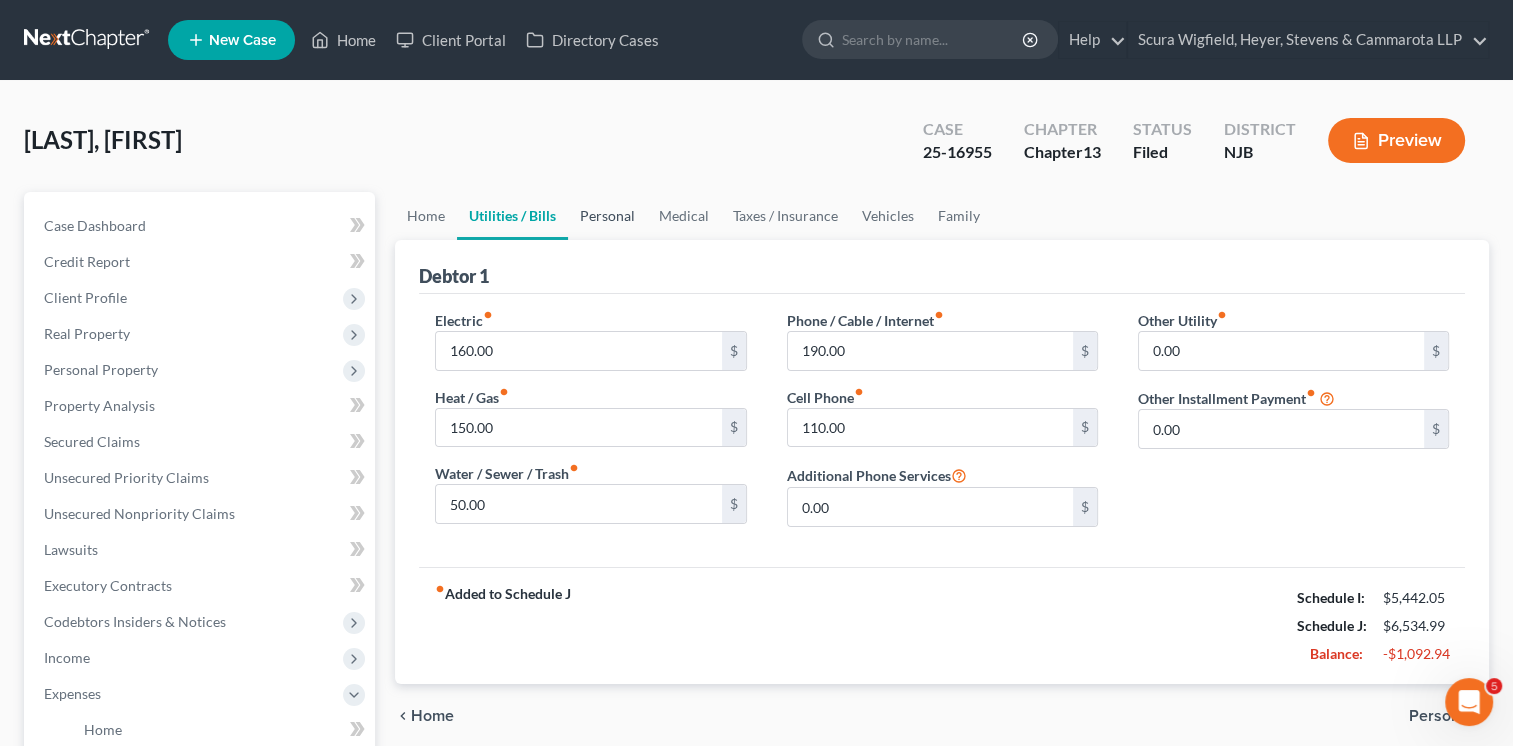 click on "Personal" at bounding box center (607, 216) 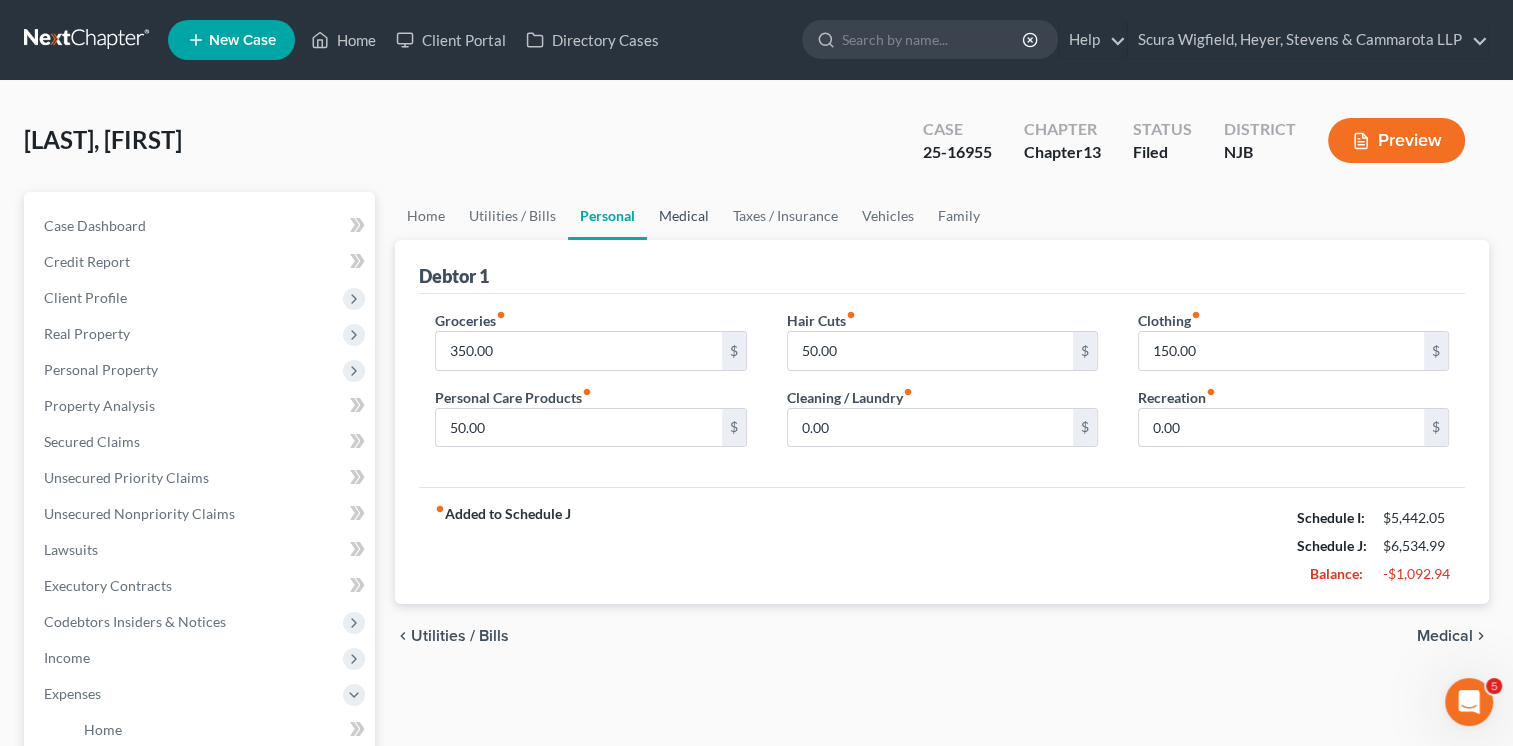 click on "Medical" at bounding box center (684, 216) 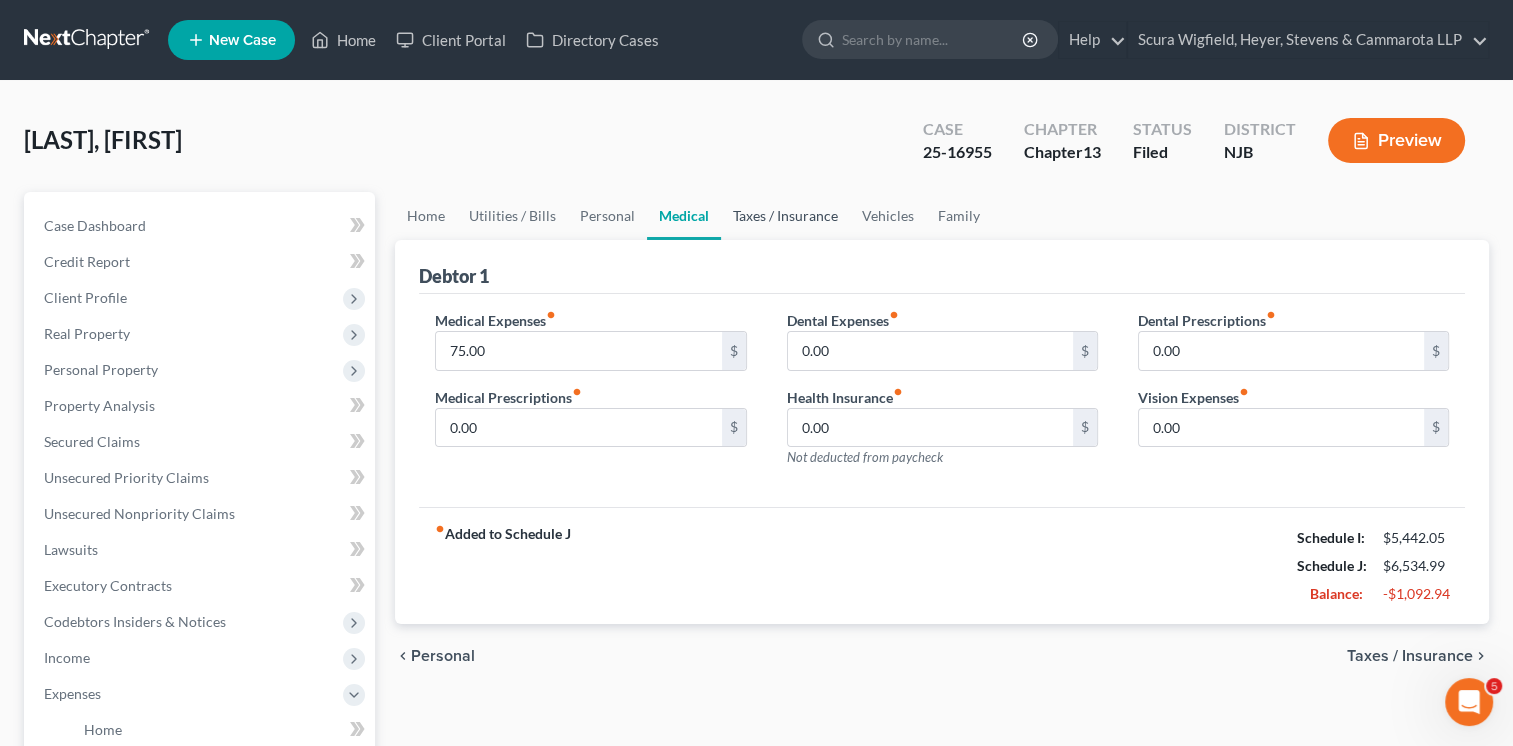 click on "Taxes / Insurance" at bounding box center (785, 216) 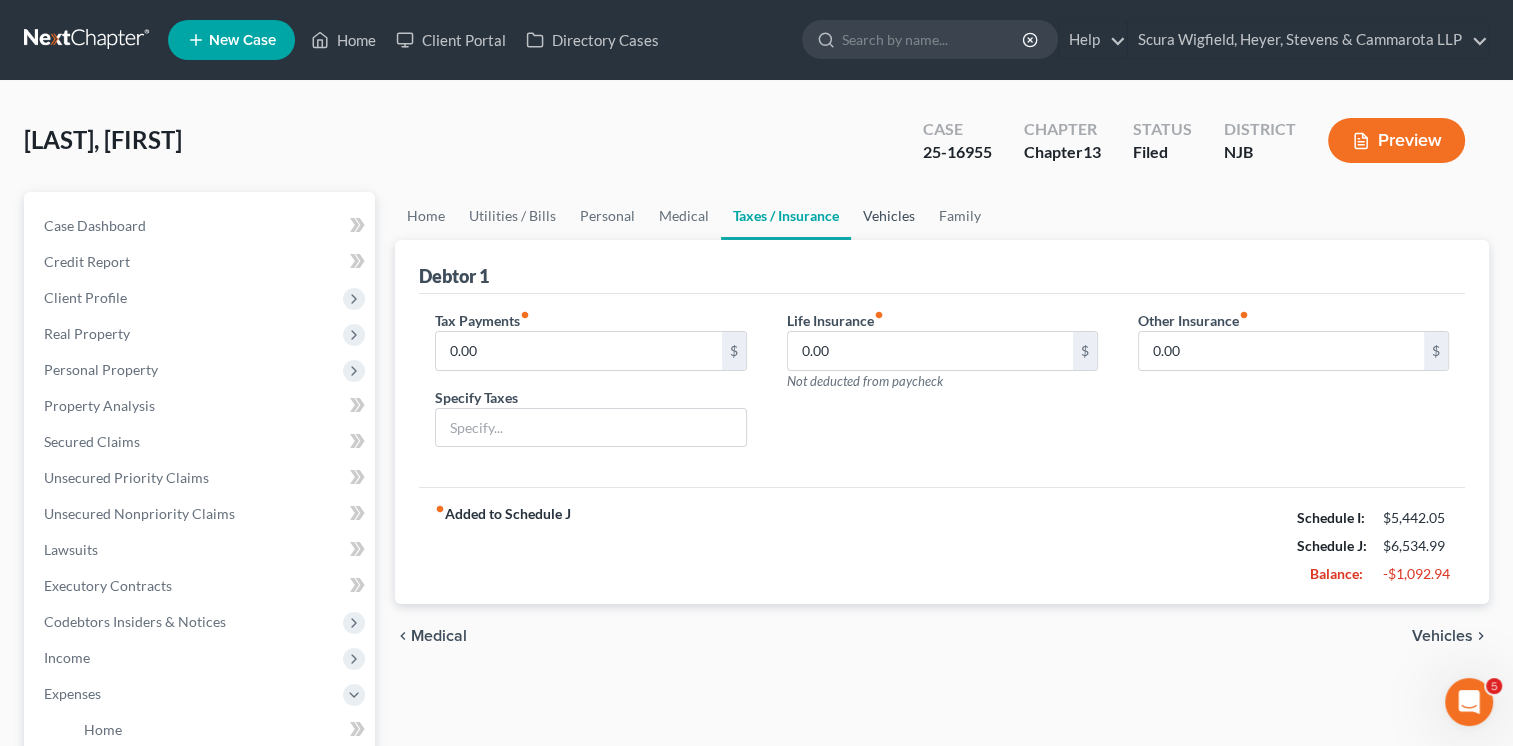 click on "Vehicles" at bounding box center (889, 216) 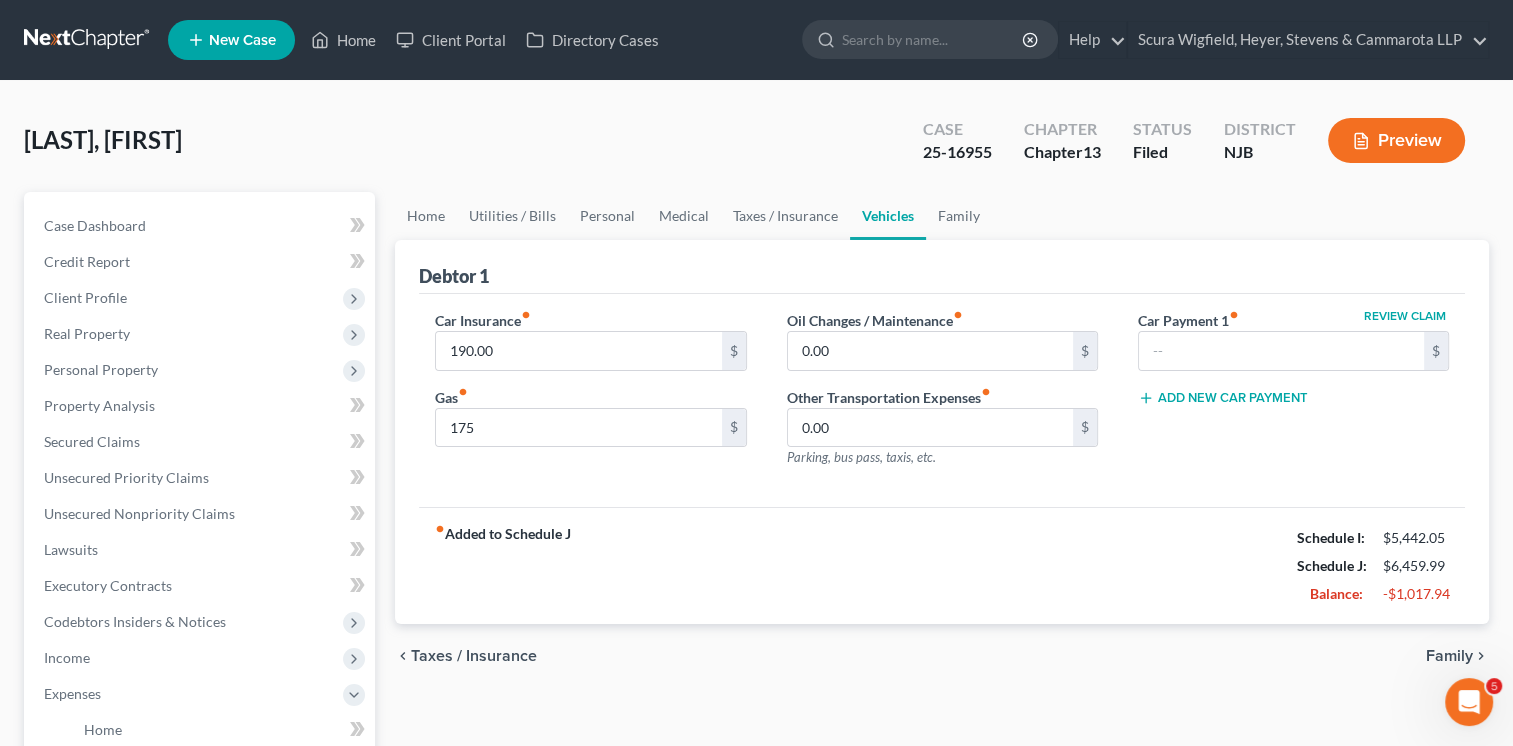 click on "fiber_manual_record  Added to Schedule J Schedule I: $[AMOUNT] Schedule J: $[AMOUNT] Balance: $[AMOUNT]" at bounding box center [942, 565] 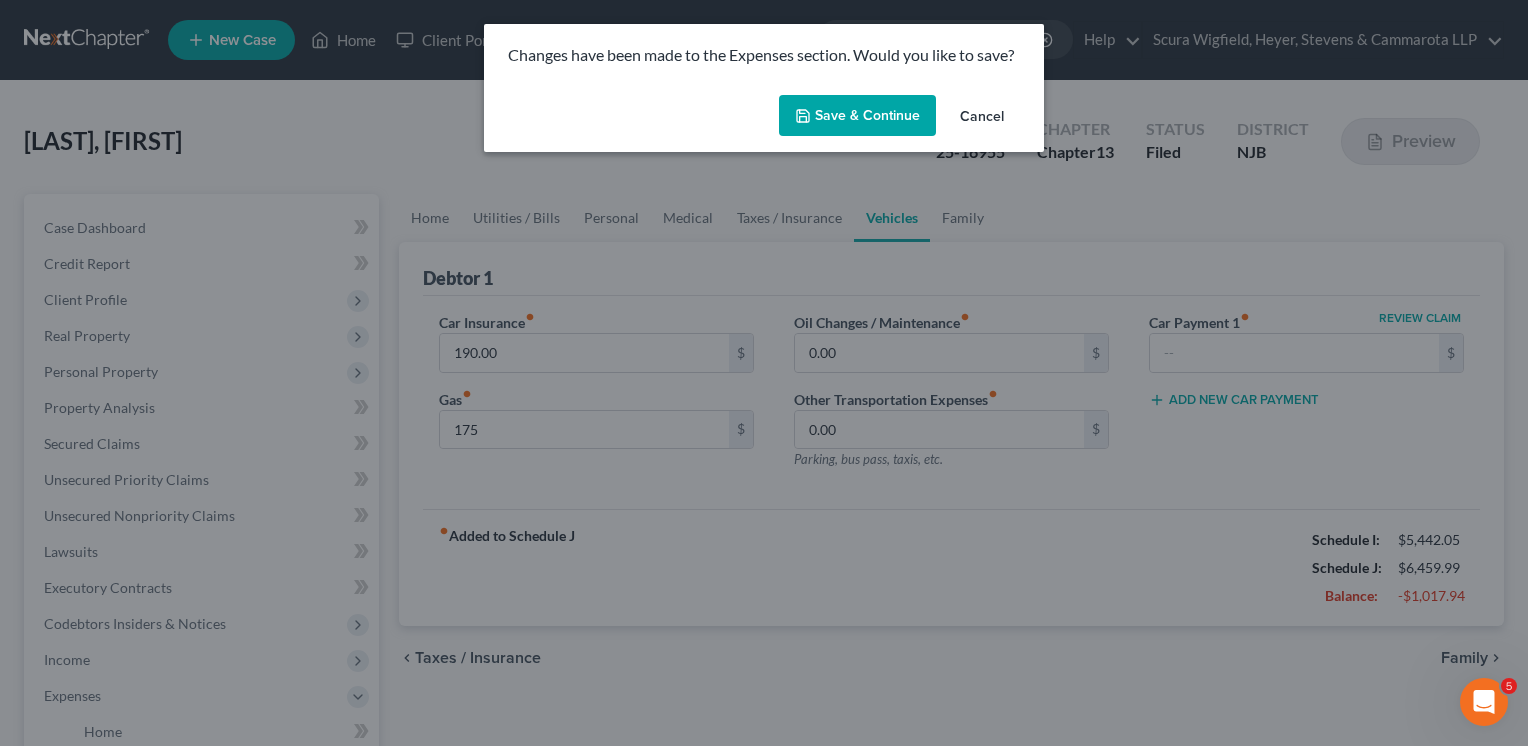 click on "Save & Continue" at bounding box center [857, 116] 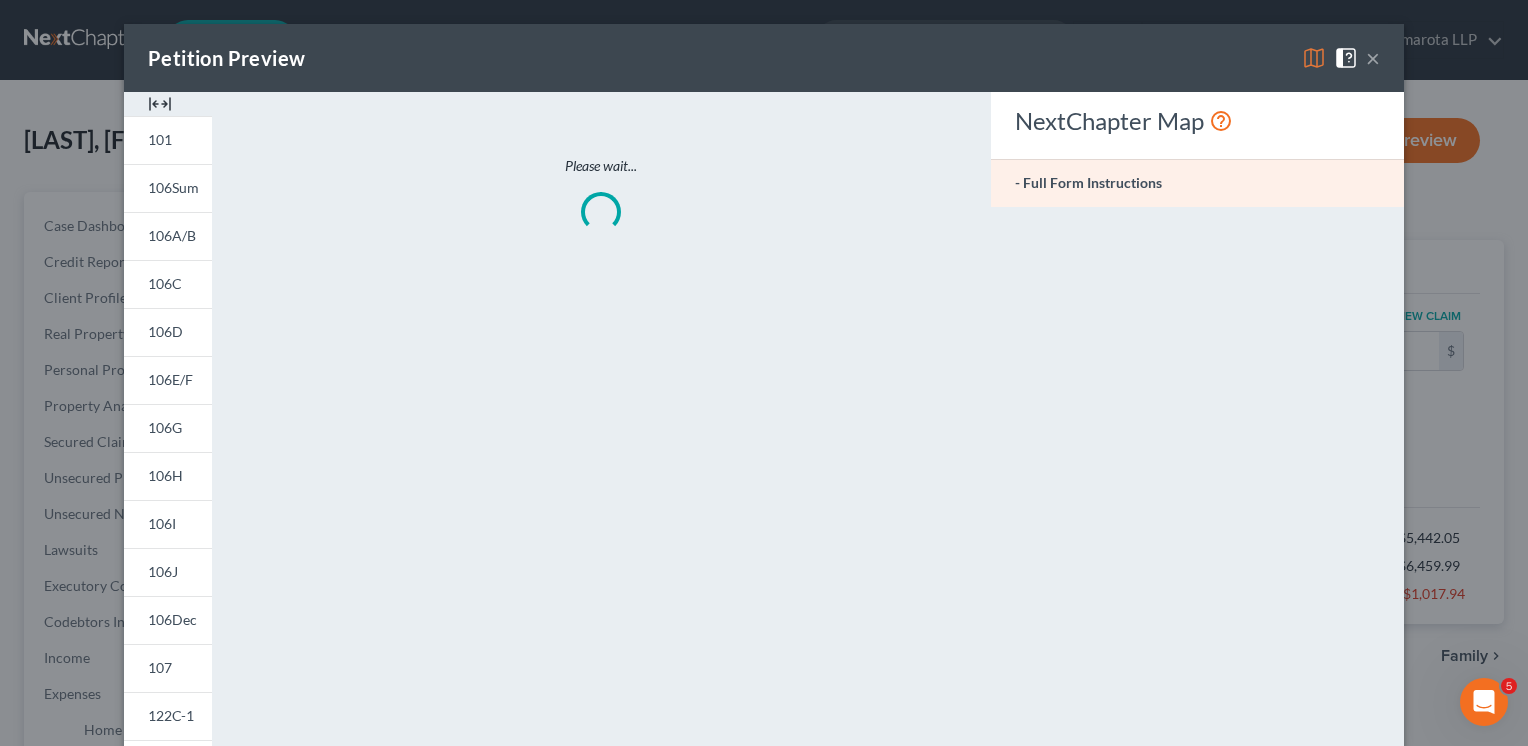 type on "175.00" 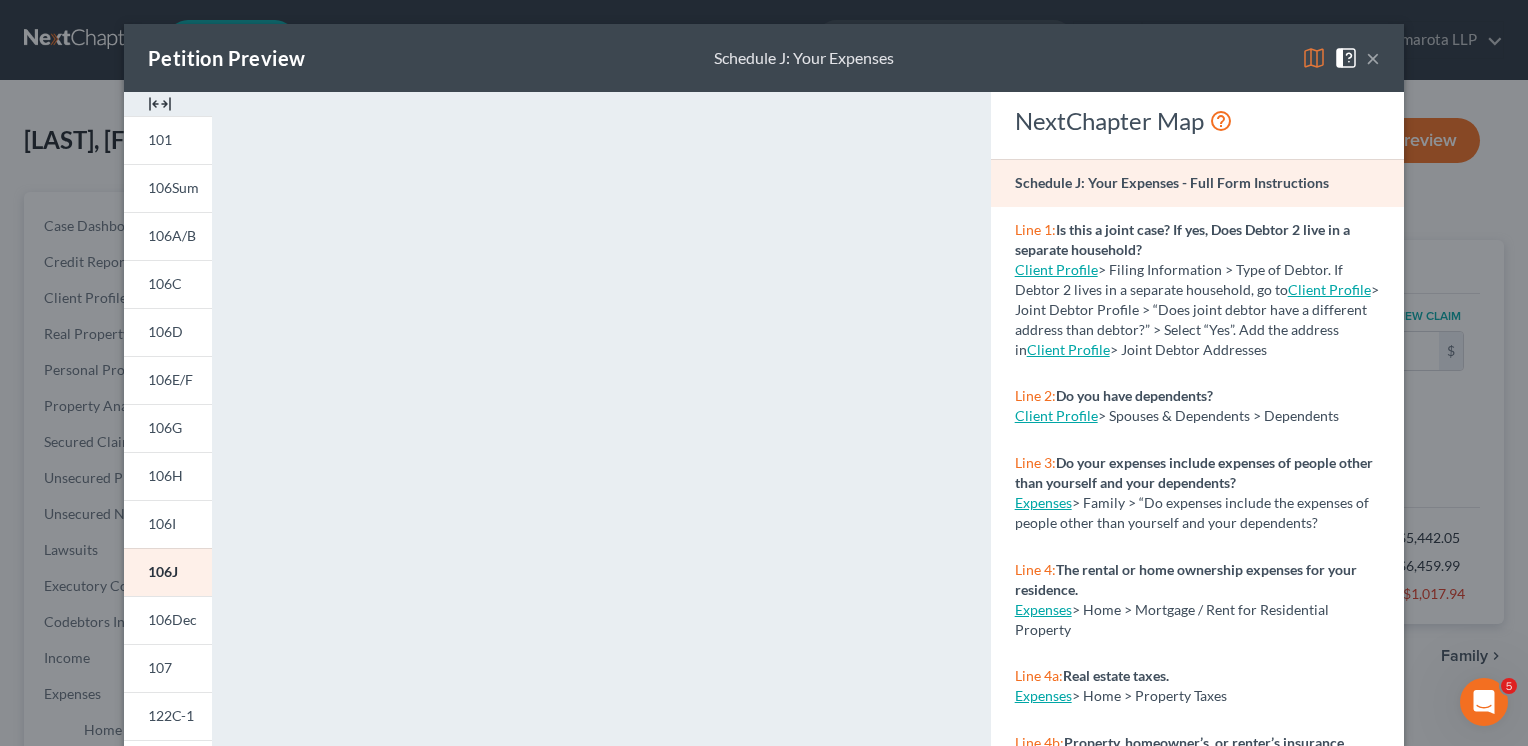 click on "×" at bounding box center (1373, 58) 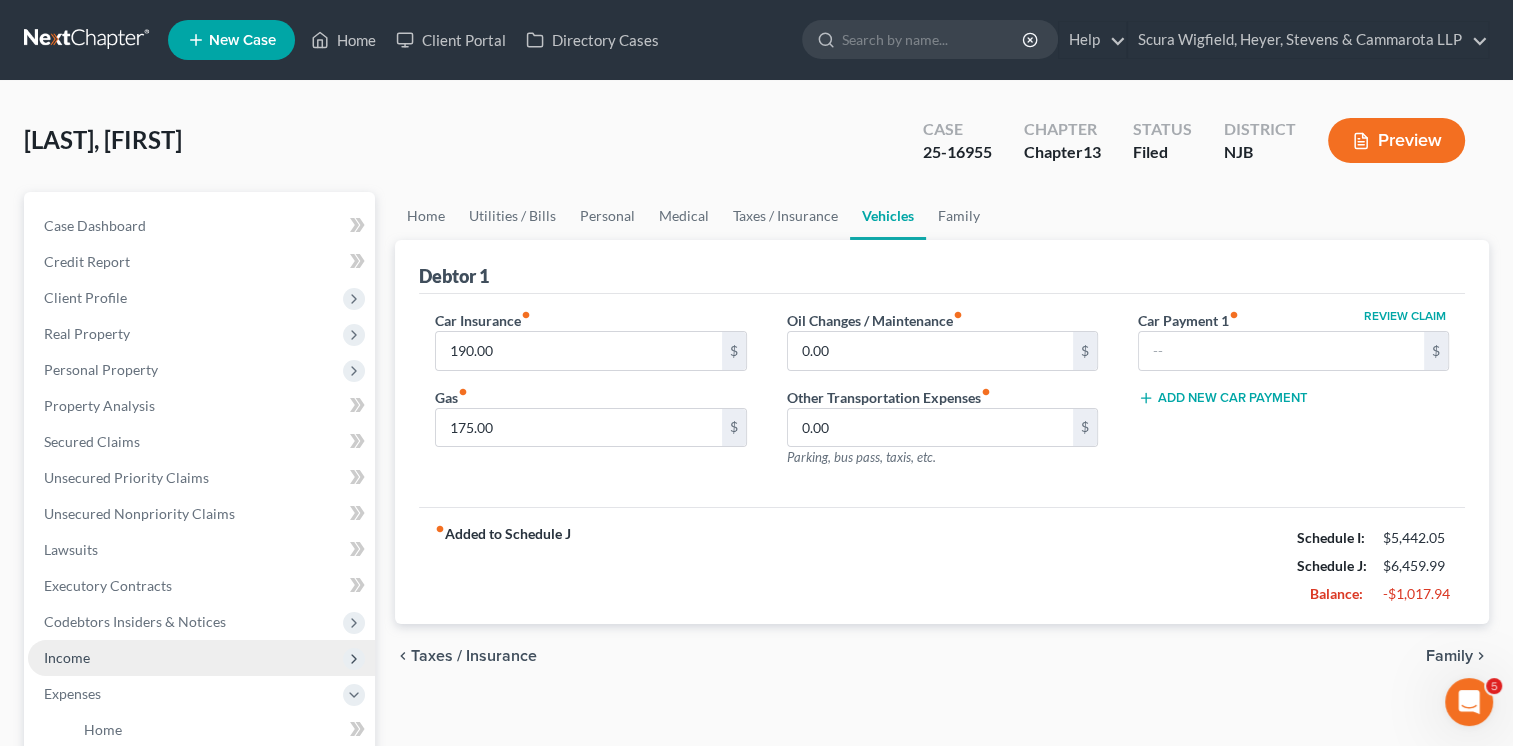 click on "Income" at bounding box center [201, 658] 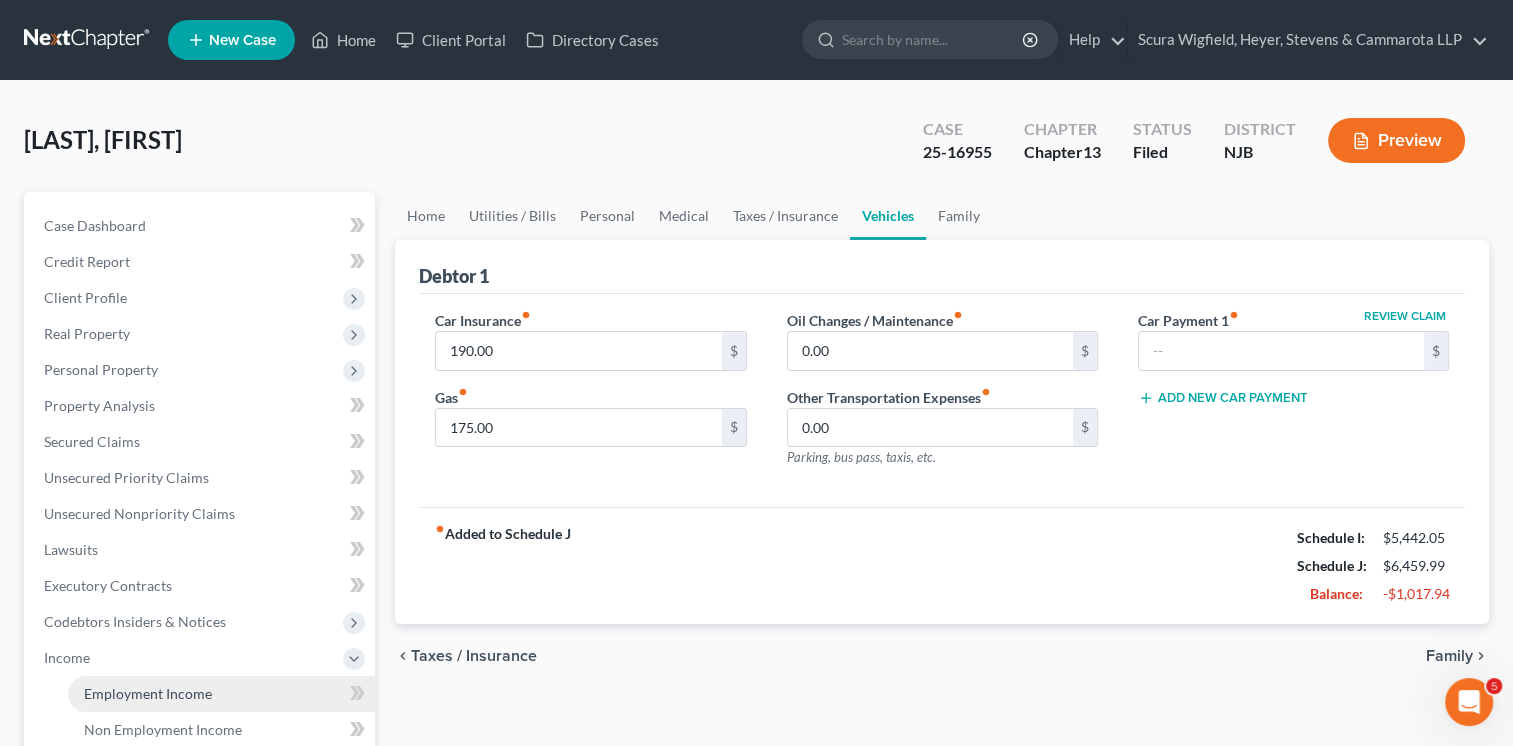 click on "Employment Income" at bounding box center (148, 693) 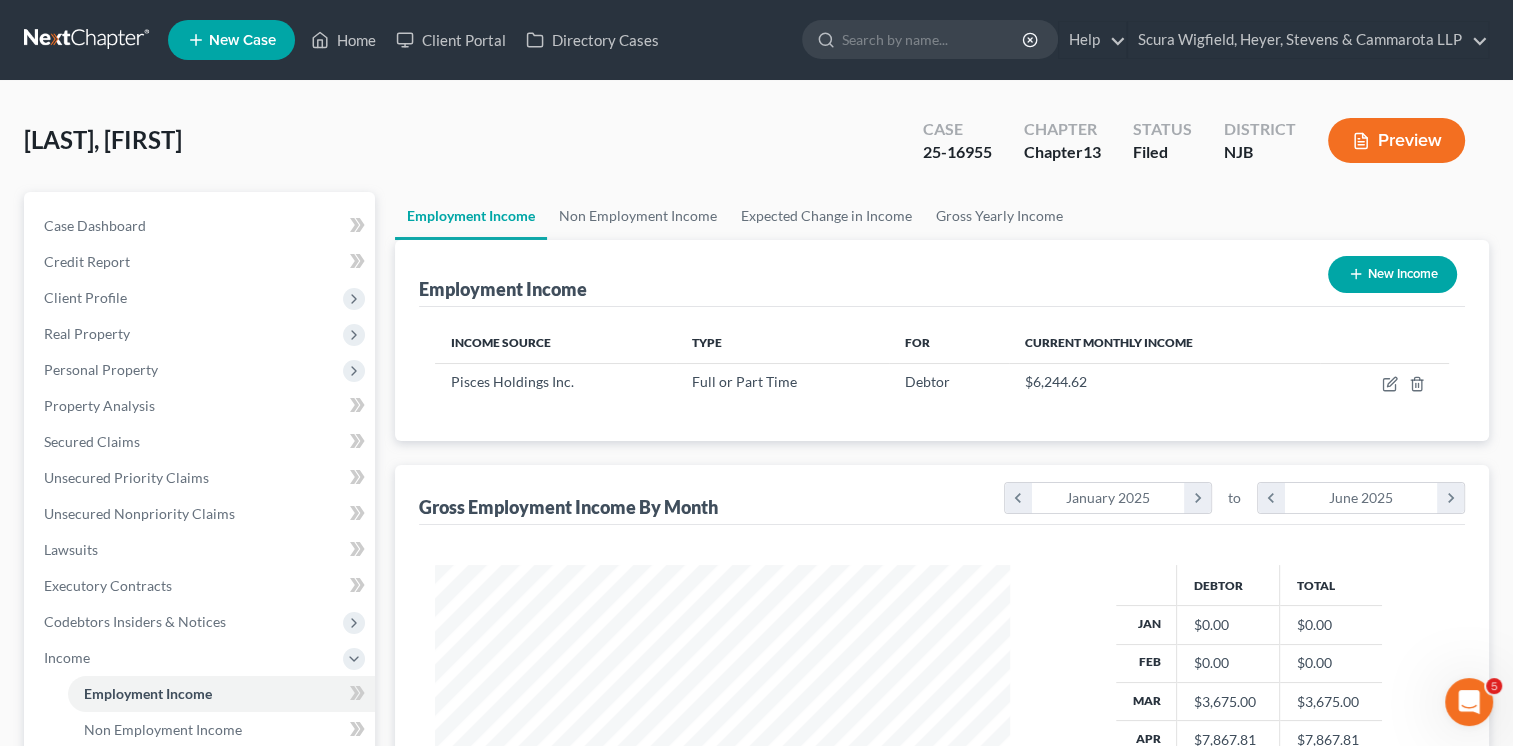 scroll, scrollTop: 999643, scrollLeft: 999385, axis: both 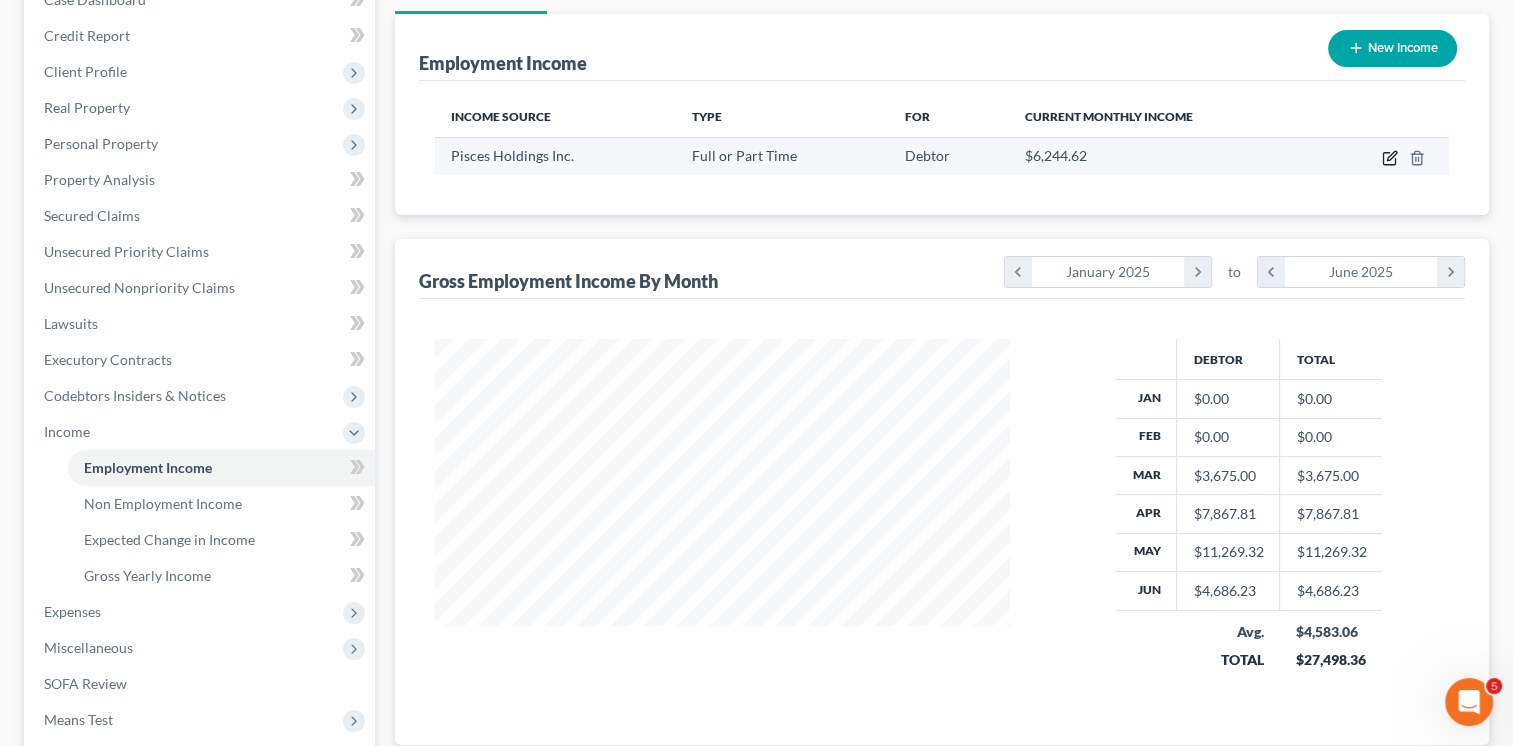 click 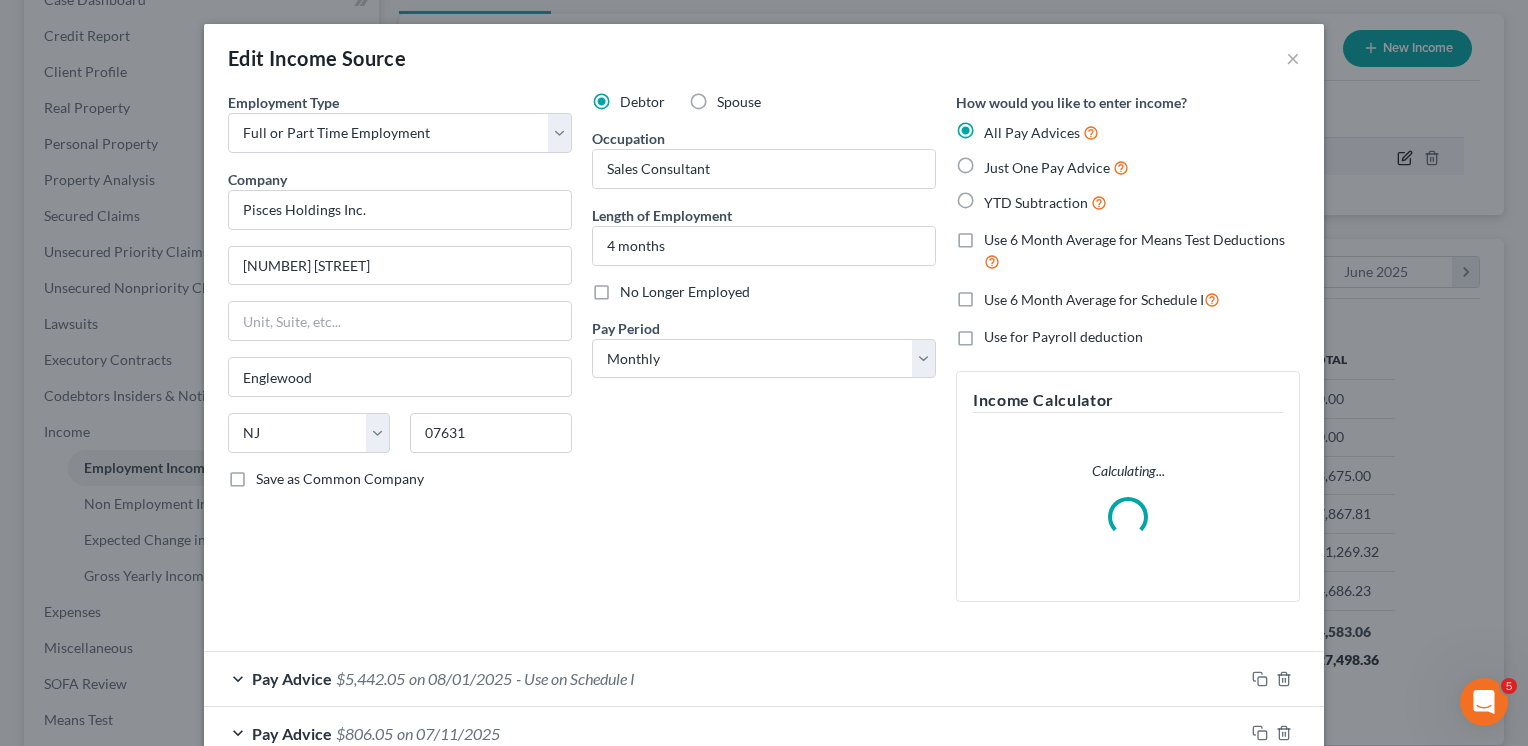 scroll, scrollTop: 999643, scrollLeft: 999378, axis: both 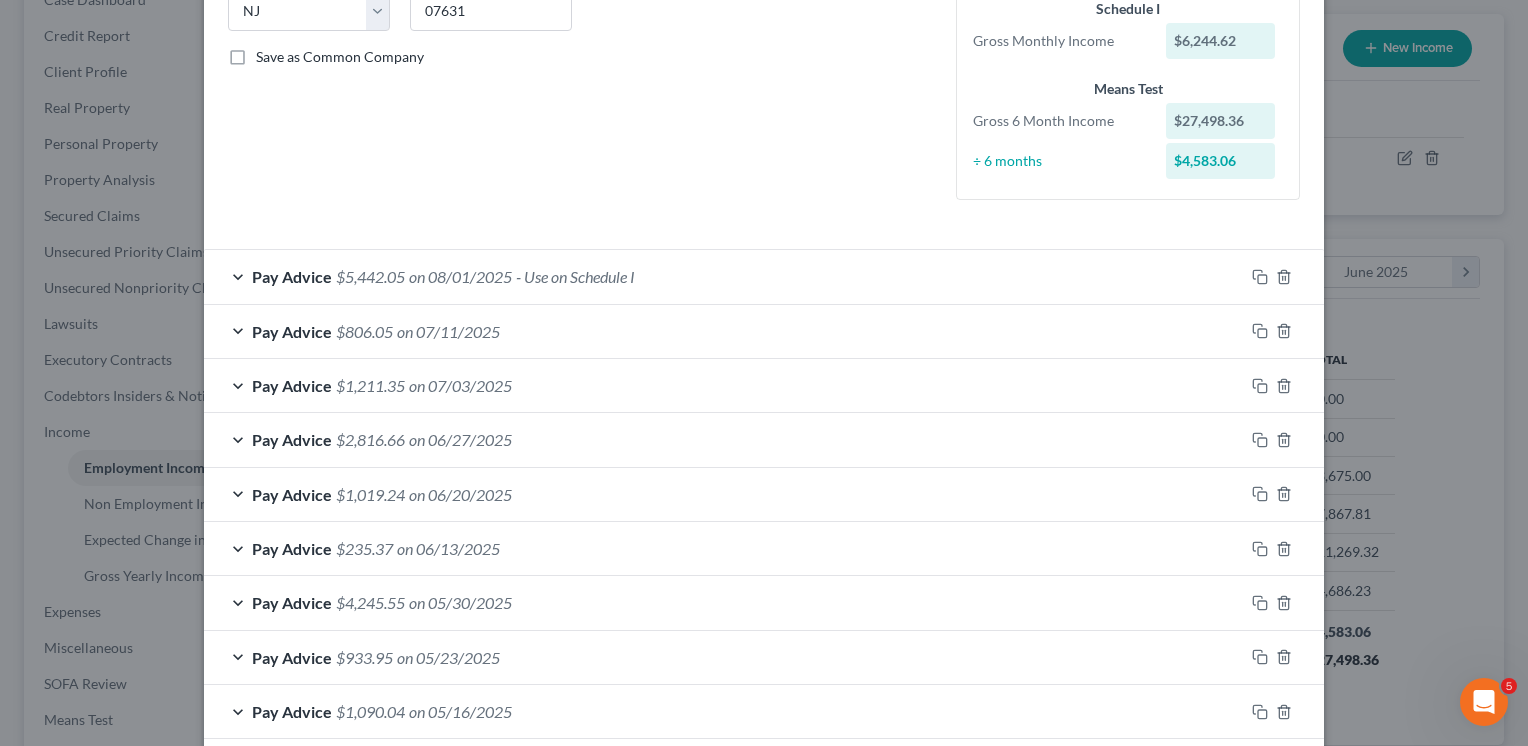 click on "on 08/01/2025" at bounding box center (460, 276) 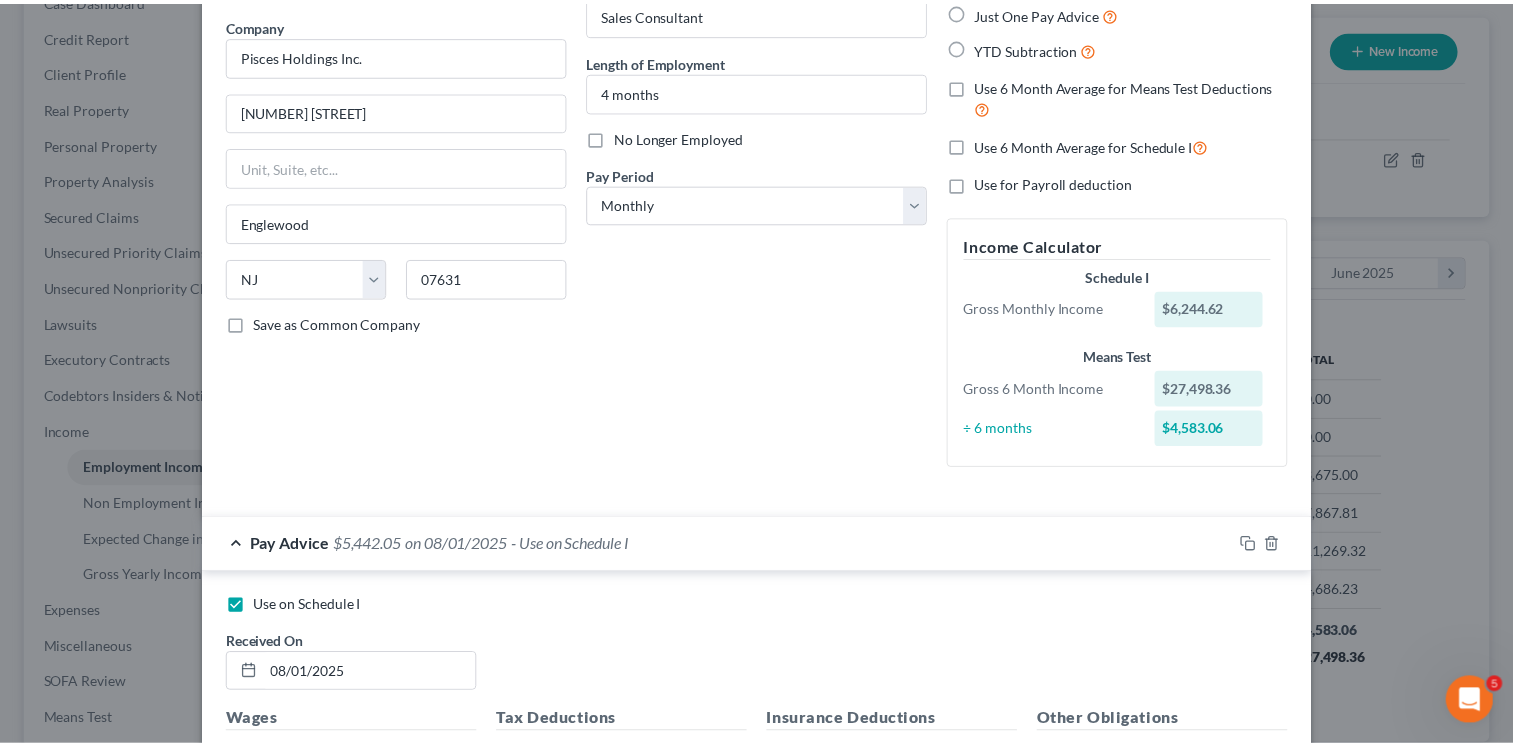 scroll, scrollTop: 0, scrollLeft: 0, axis: both 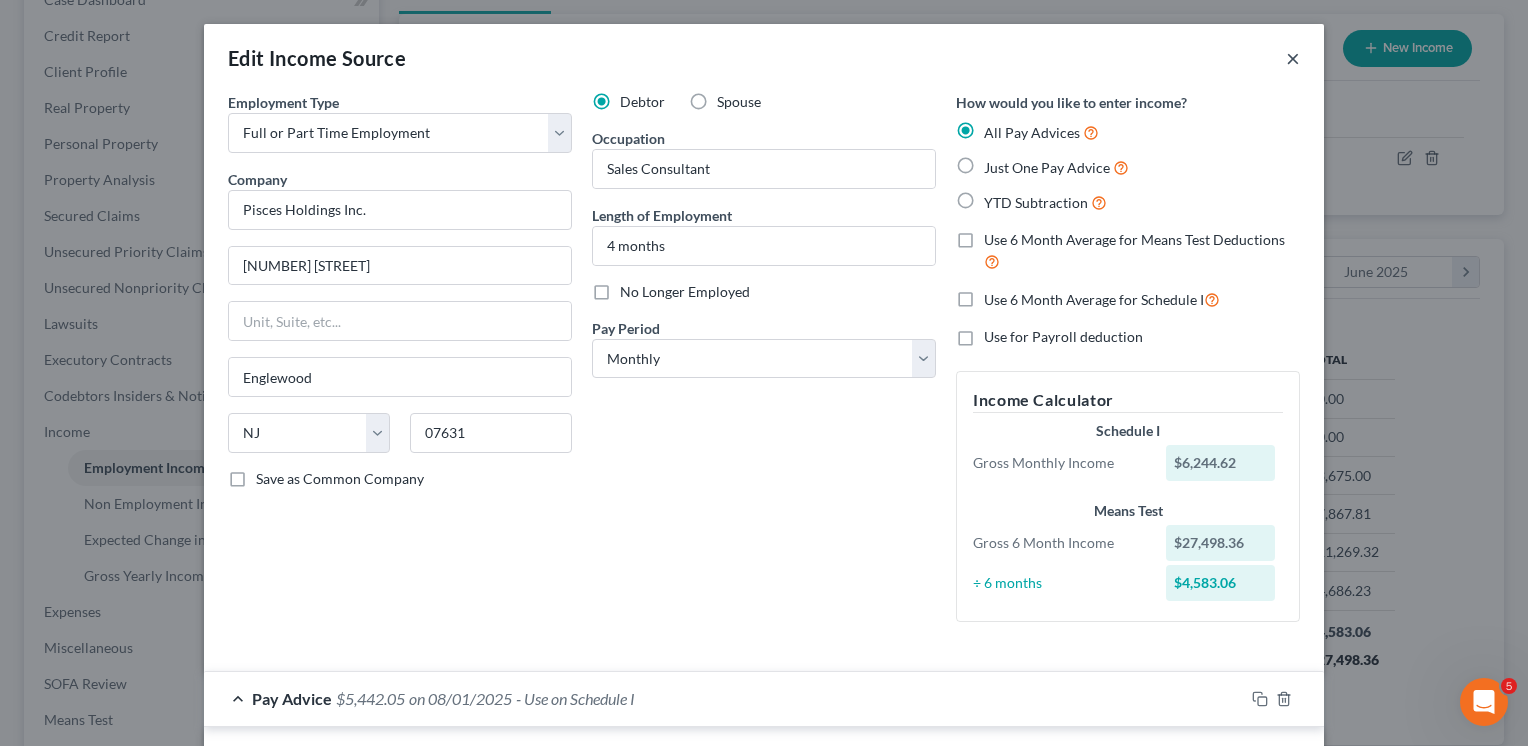 click on "×" at bounding box center [1293, 58] 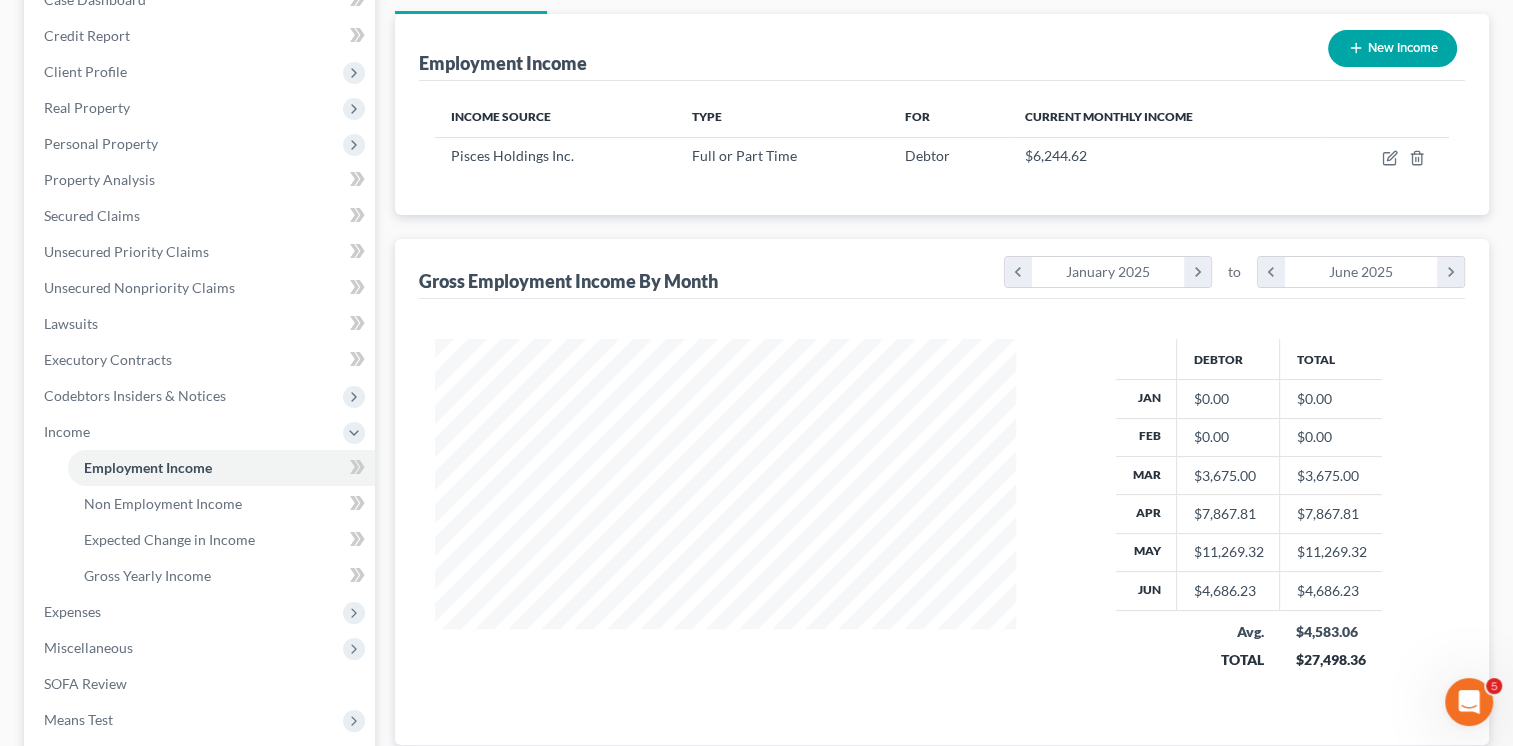 scroll, scrollTop: 356, scrollLeft: 615, axis: both 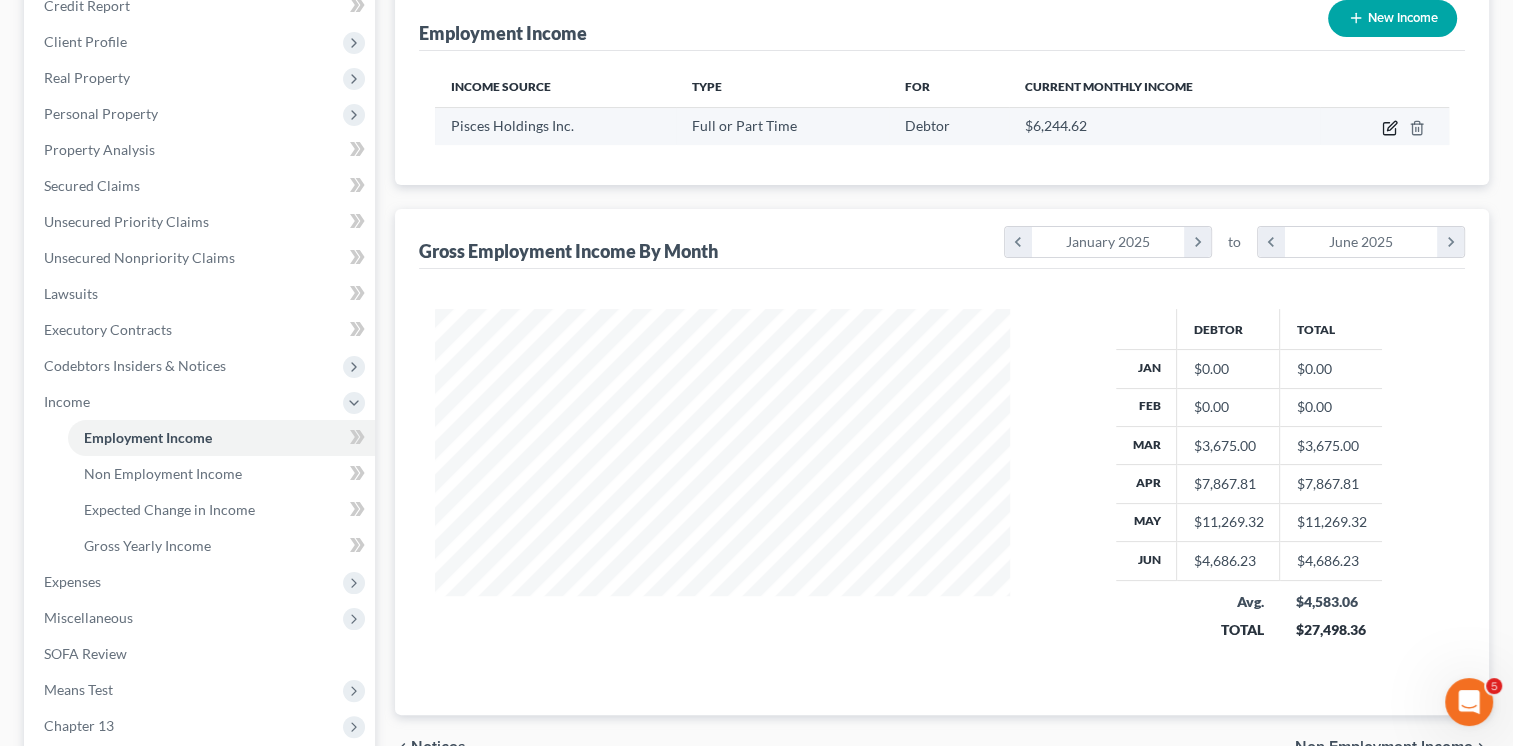 click 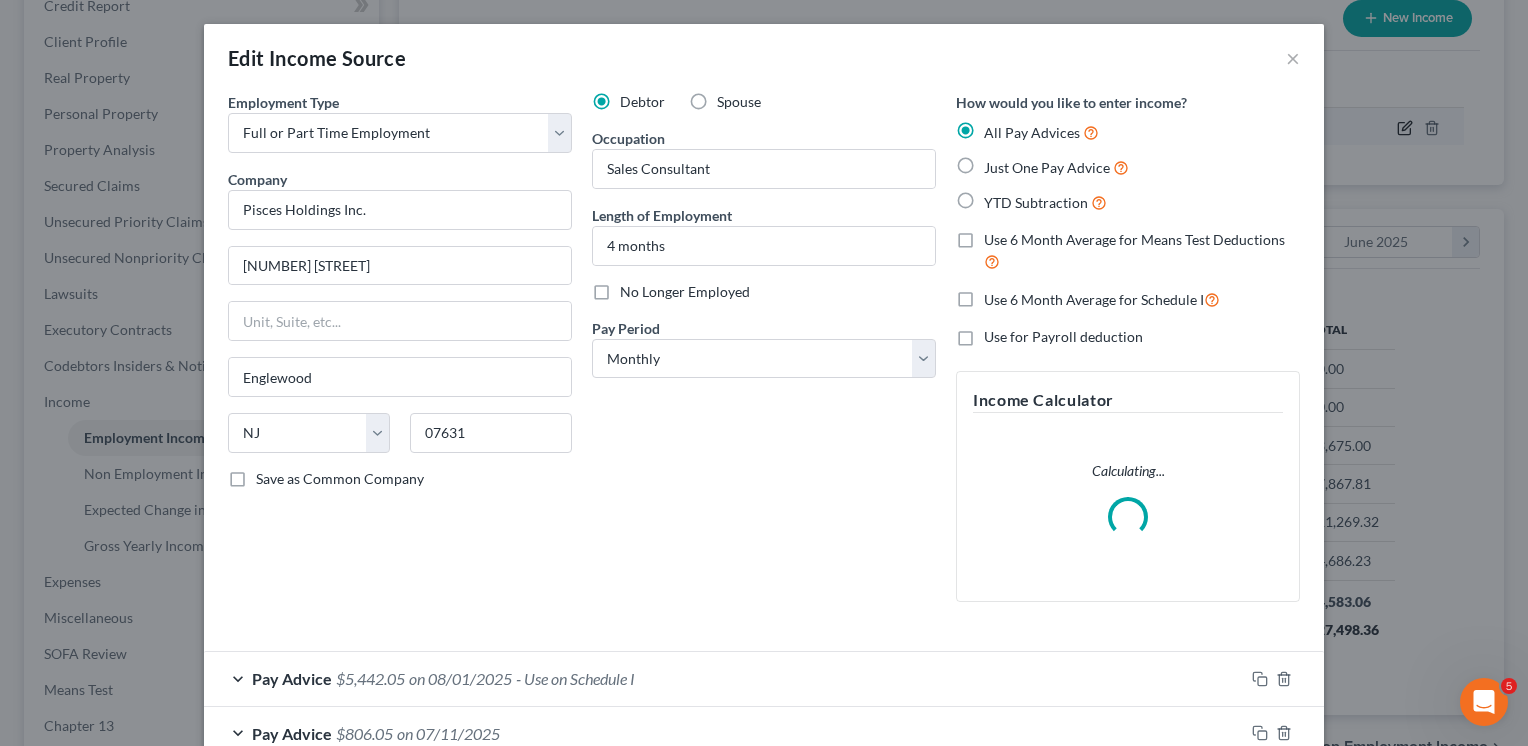 scroll, scrollTop: 999643, scrollLeft: 999378, axis: both 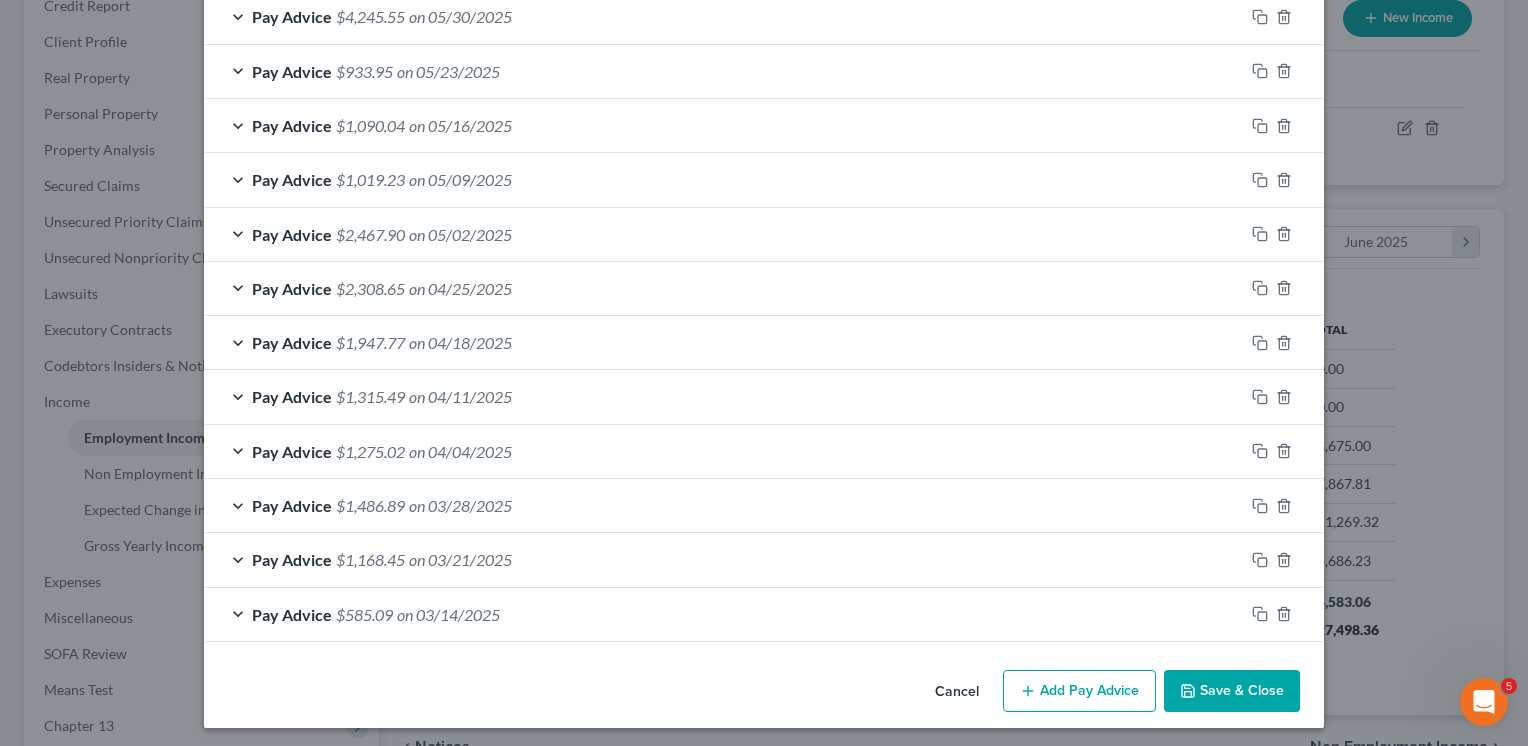 click on "Save & Close" at bounding box center (1232, 691) 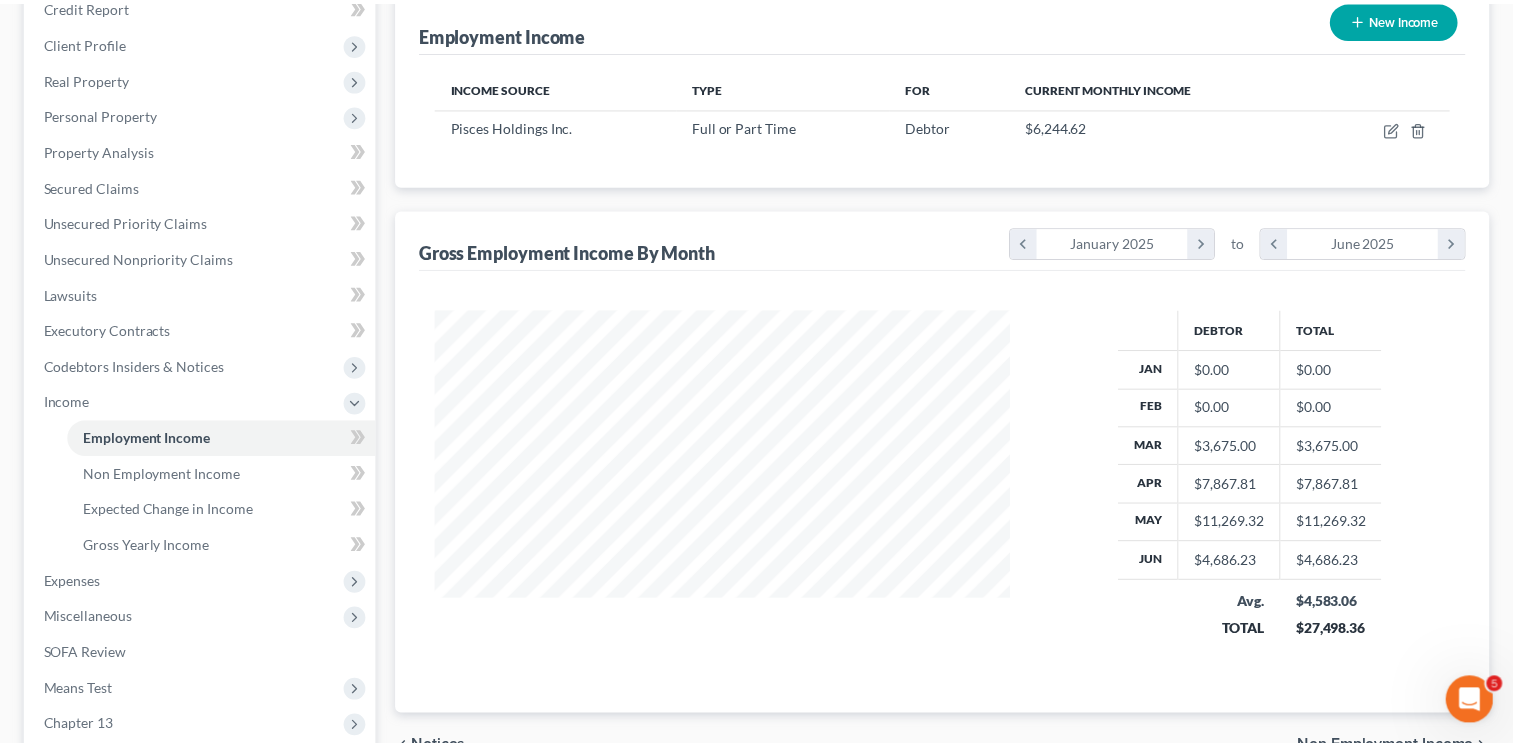 scroll, scrollTop: 356, scrollLeft: 615, axis: both 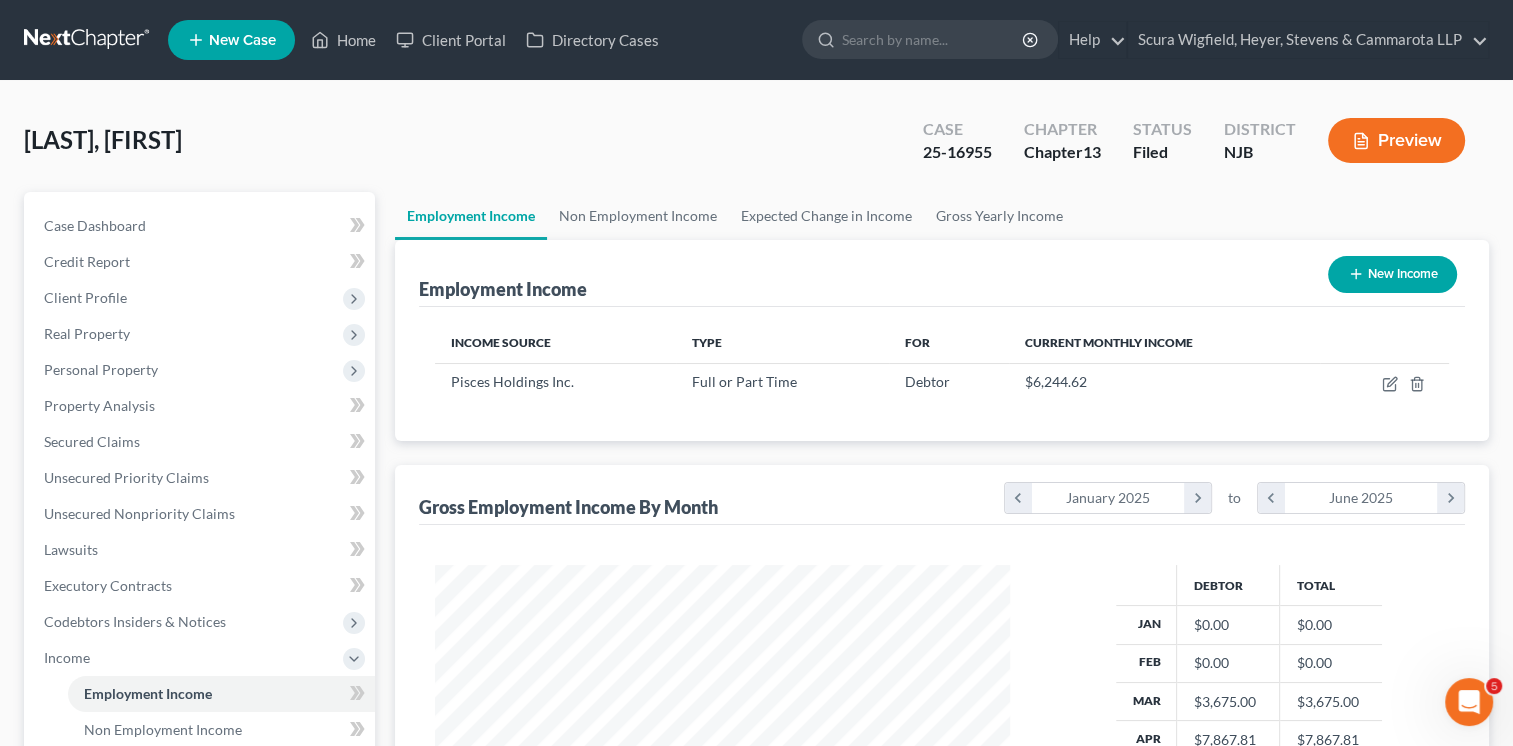 click on "New Income" at bounding box center (1392, 274) 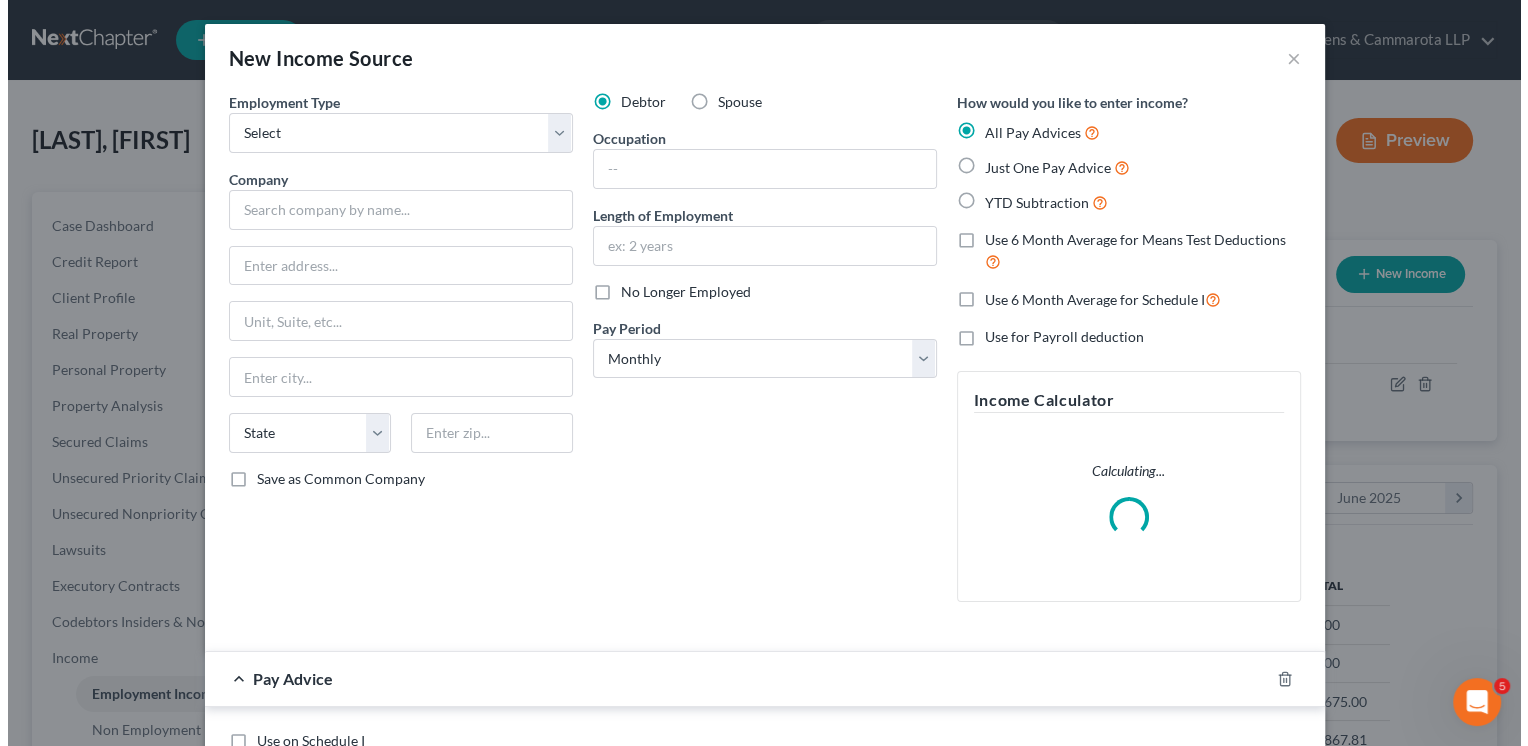 scroll, scrollTop: 999643, scrollLeft: 999378, axis: both 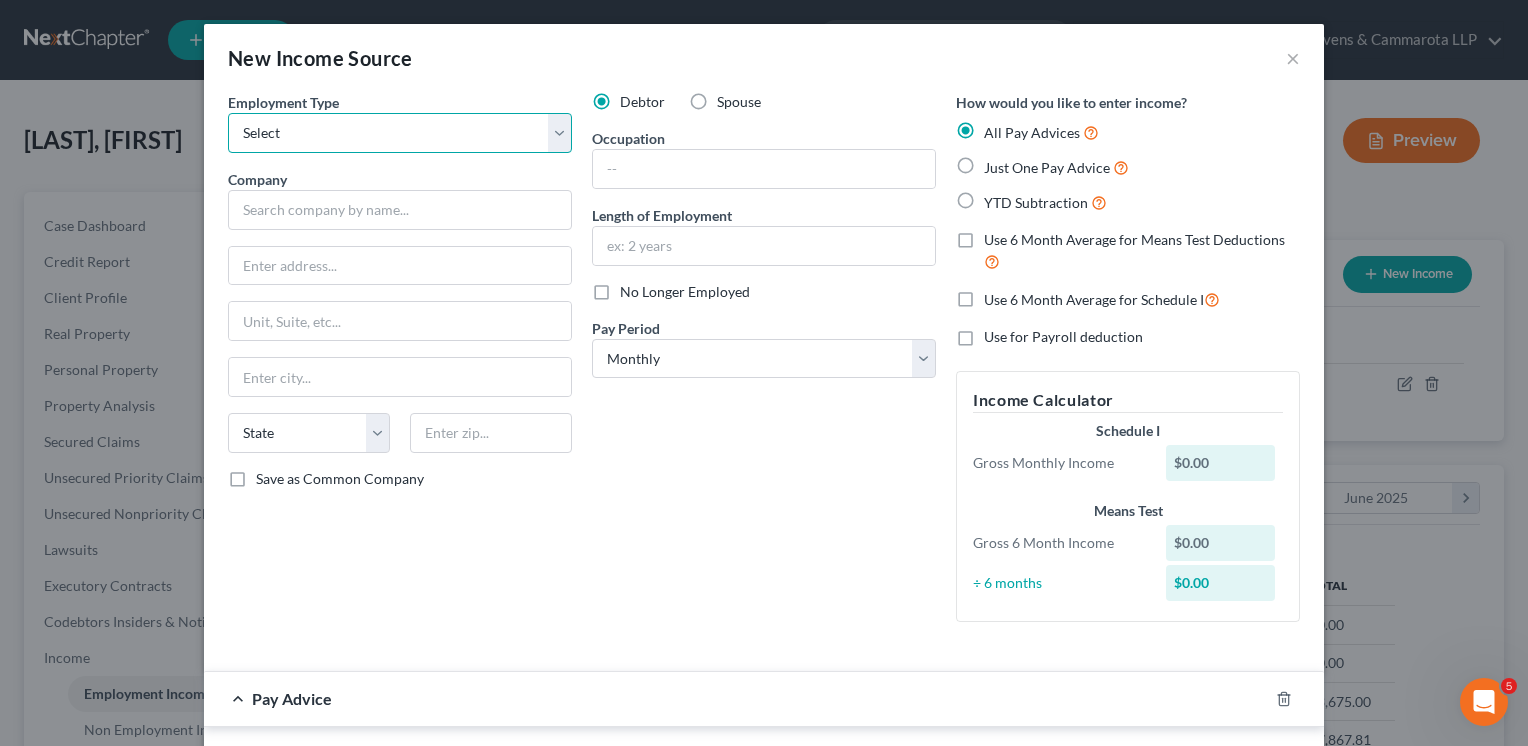 click on "Select Full or Part Time Employment Self Employment" at bounding box center [400, 133] 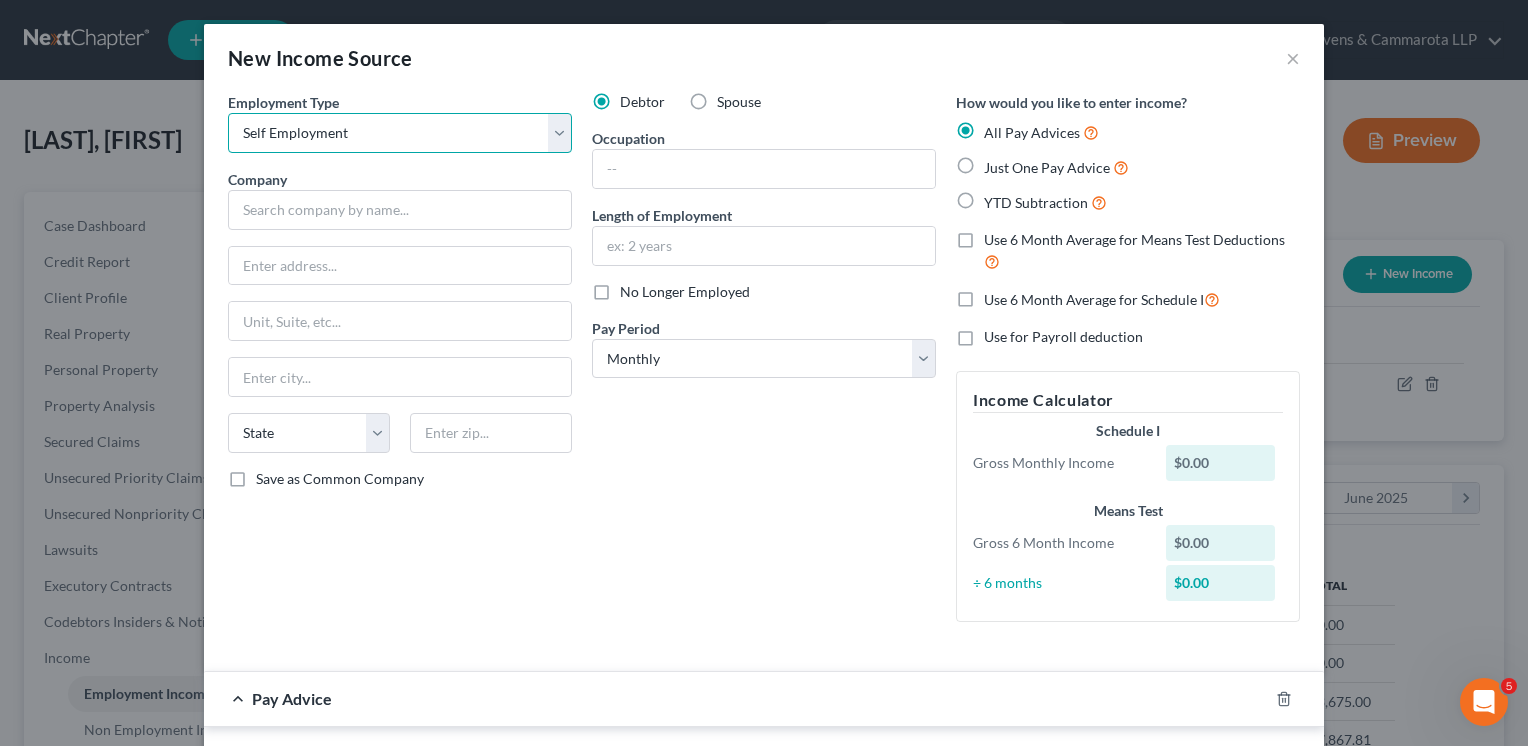 click on "Select Full or Part Time Employment Self Employment" at bounding box center (400, 133) 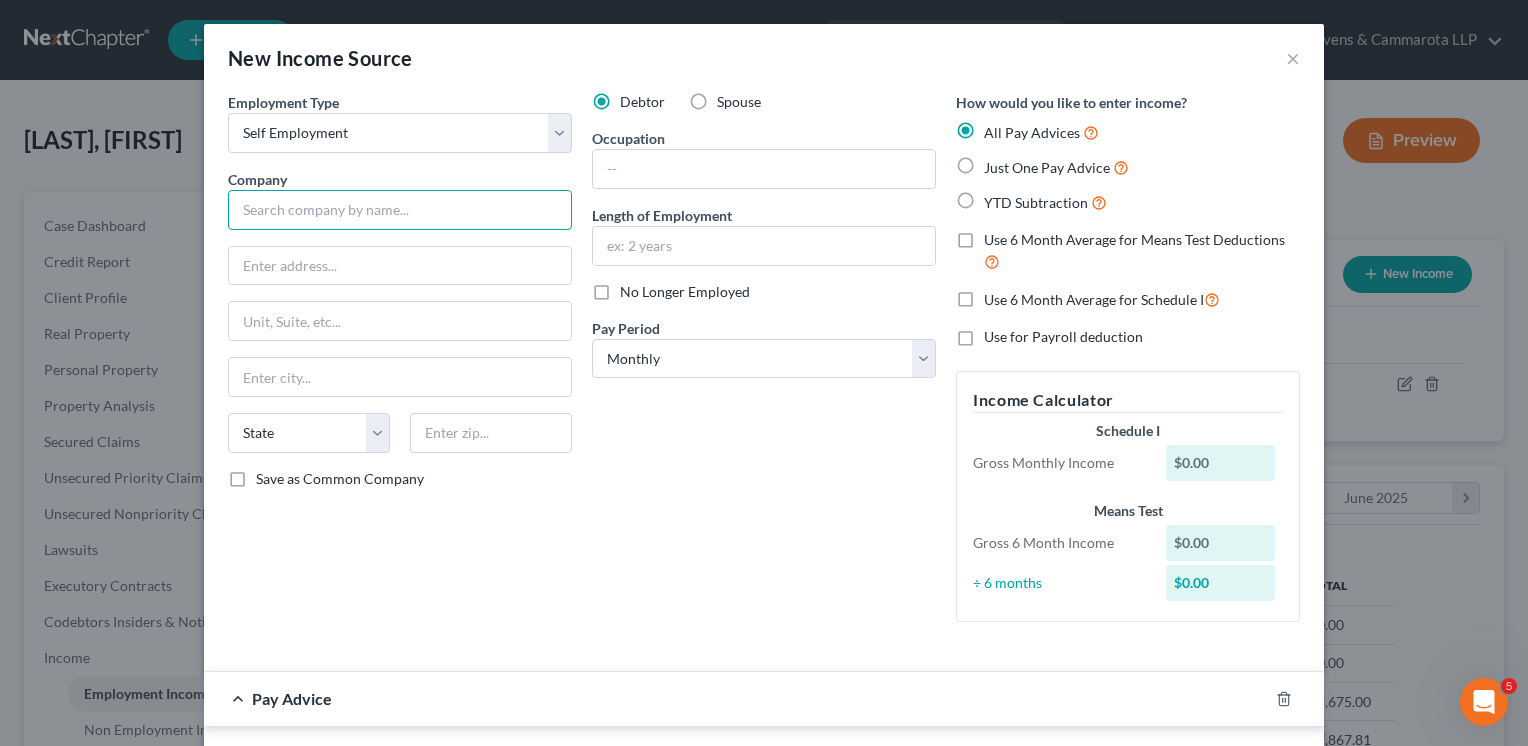 click at bounding box center [400, 210] 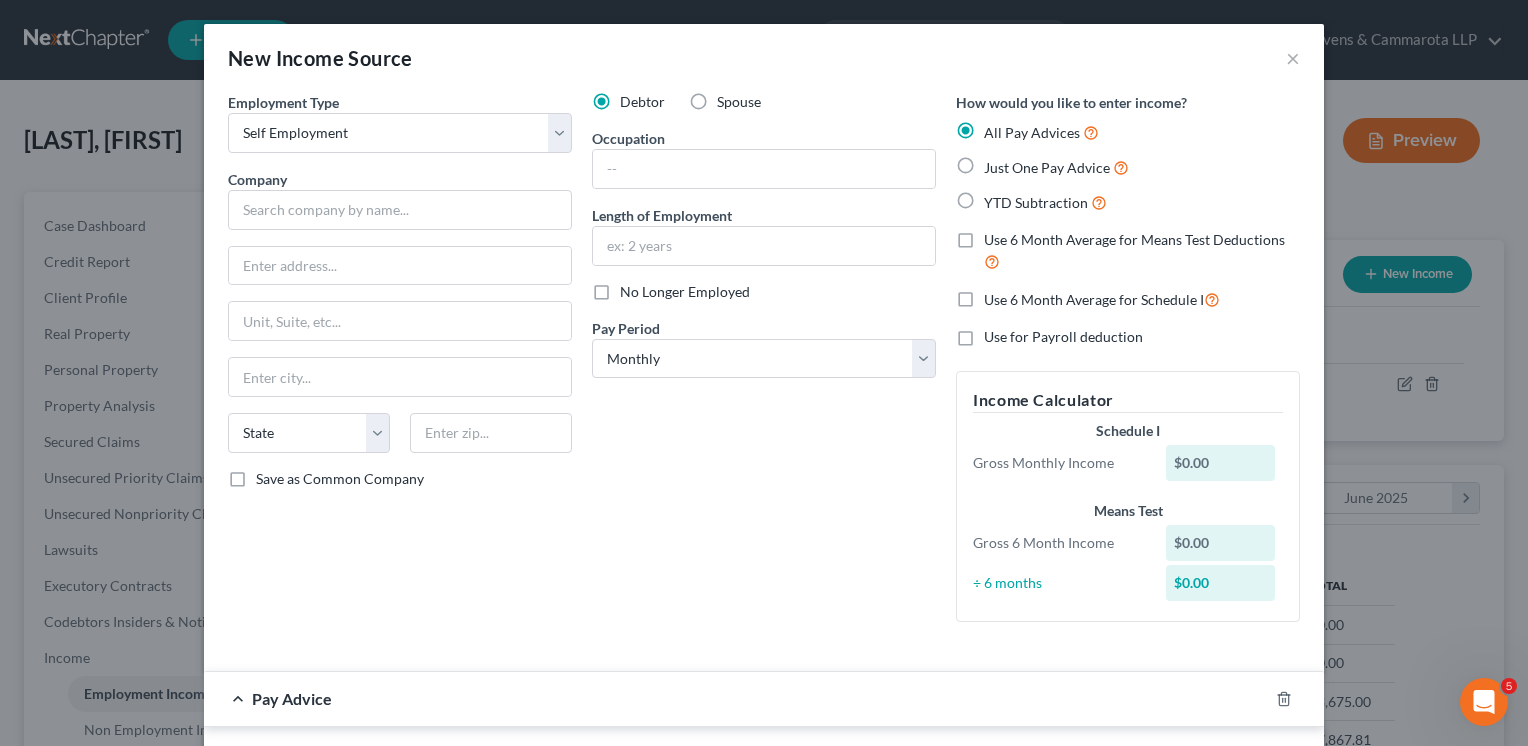 click on "Debtor Spouse" at bounding box center (764, 102) 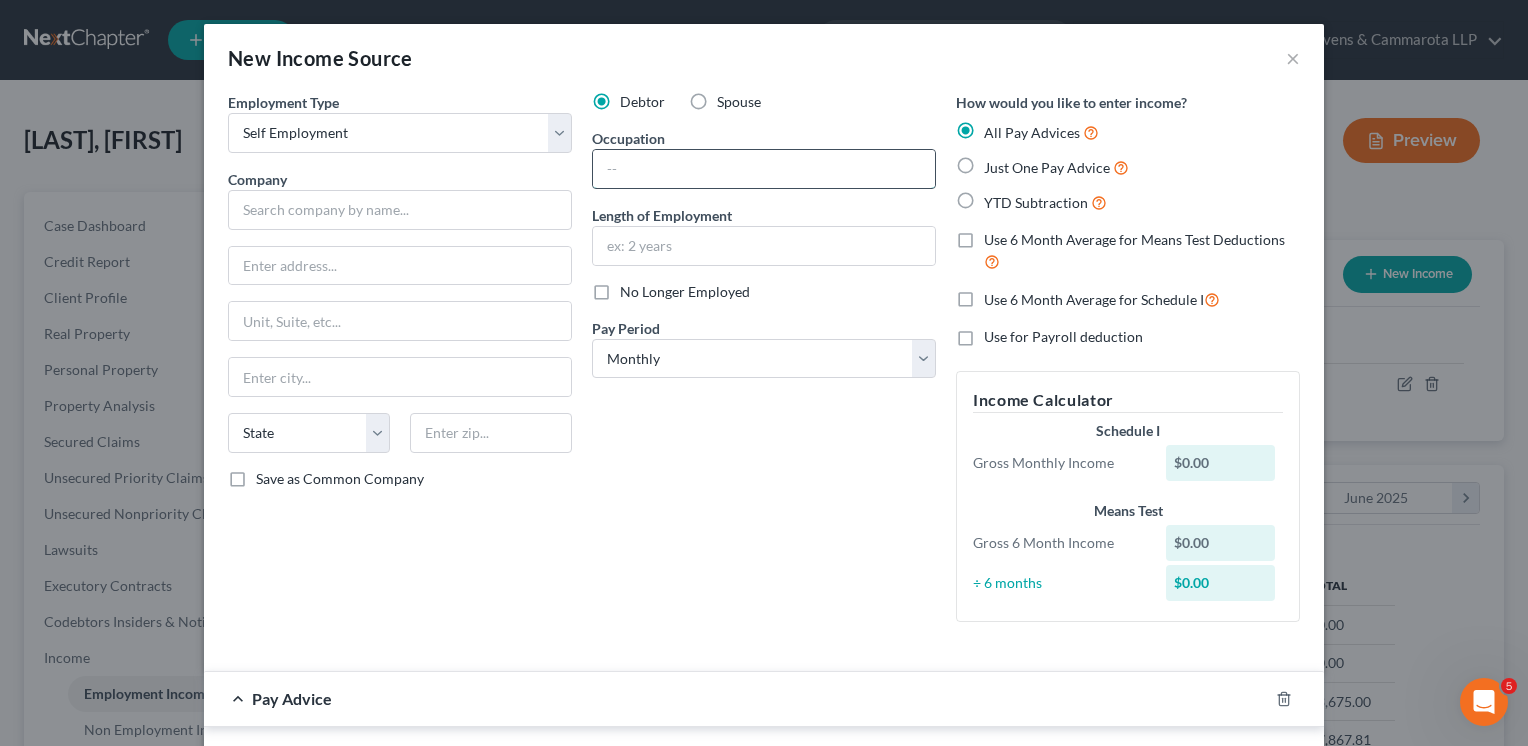 click at bounding box center [764, 169] 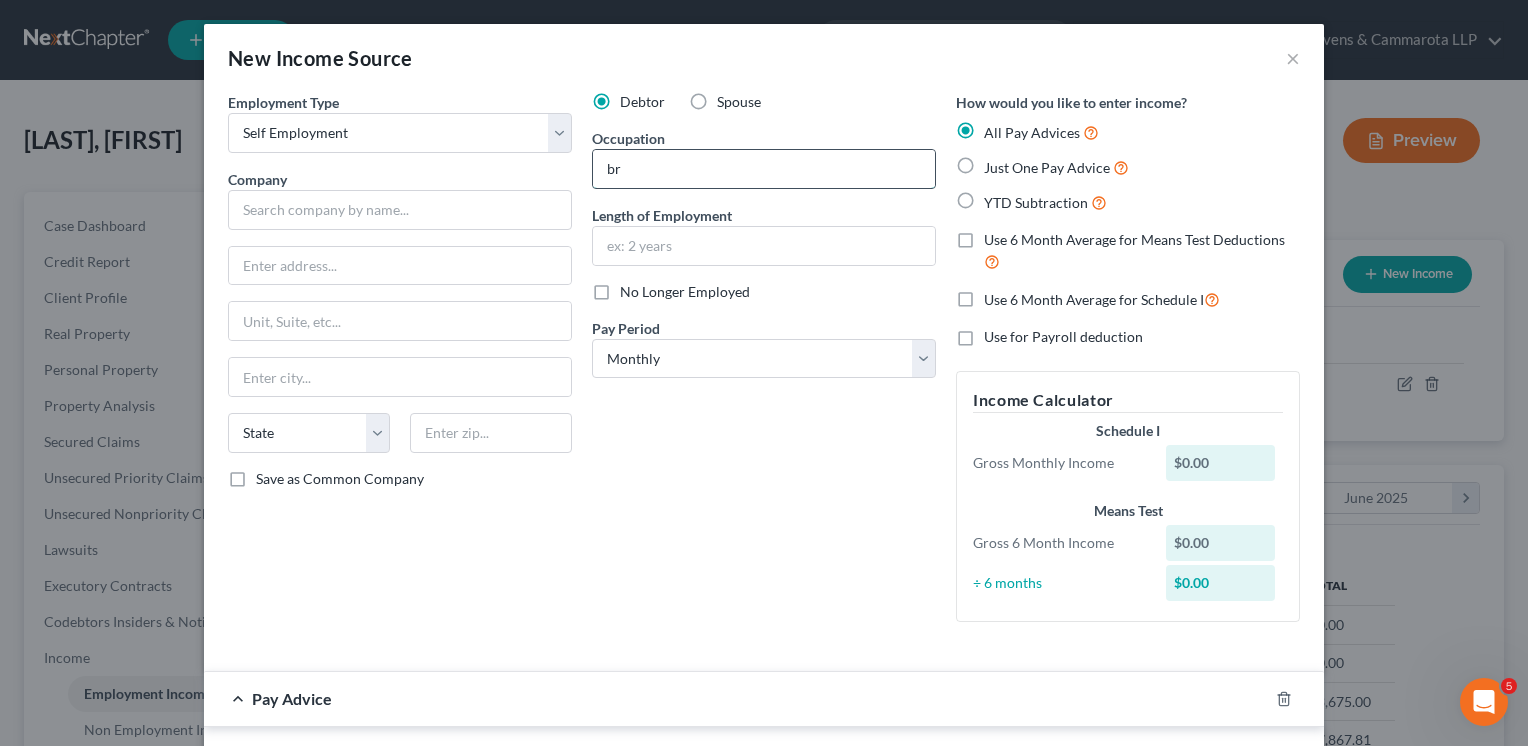 type on "b" 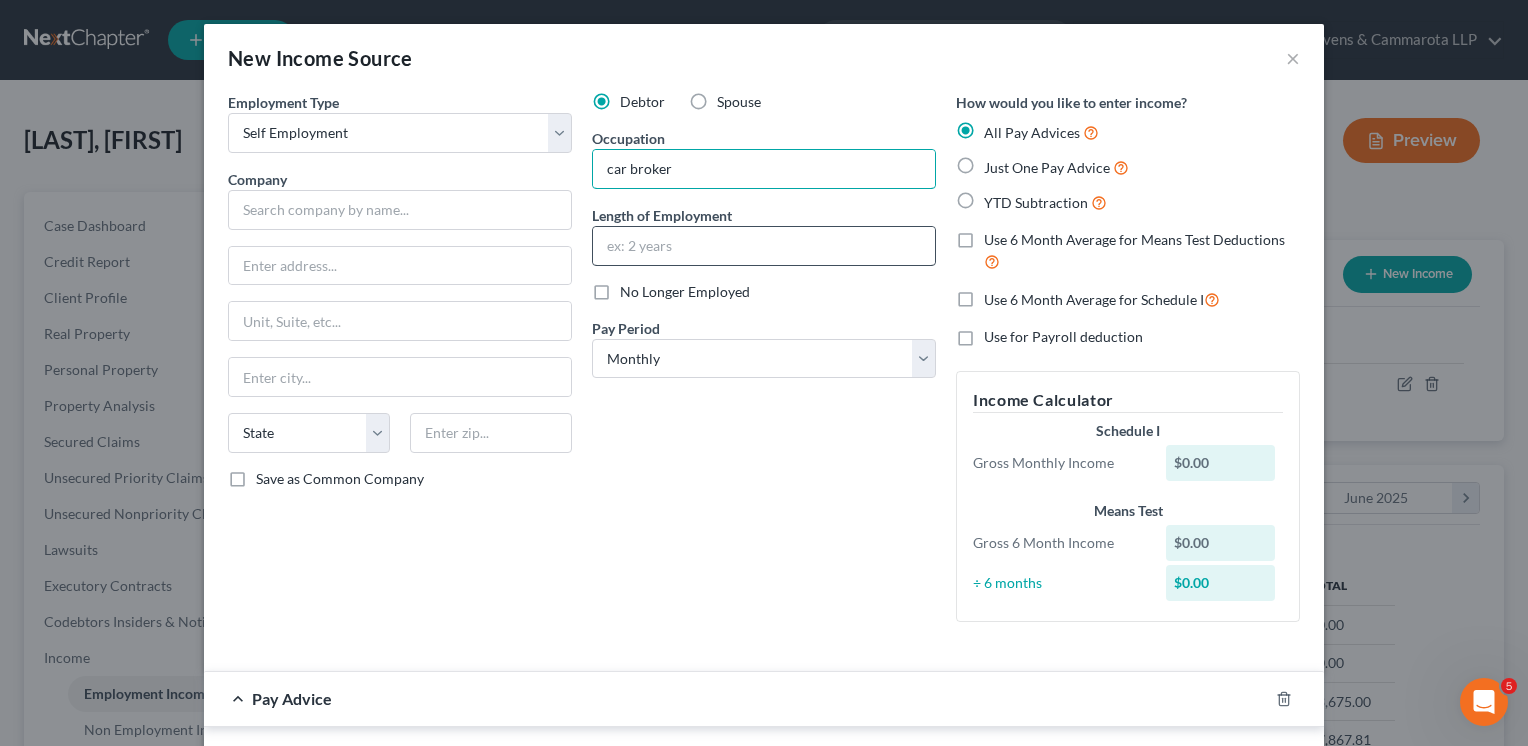 type on "car broker" 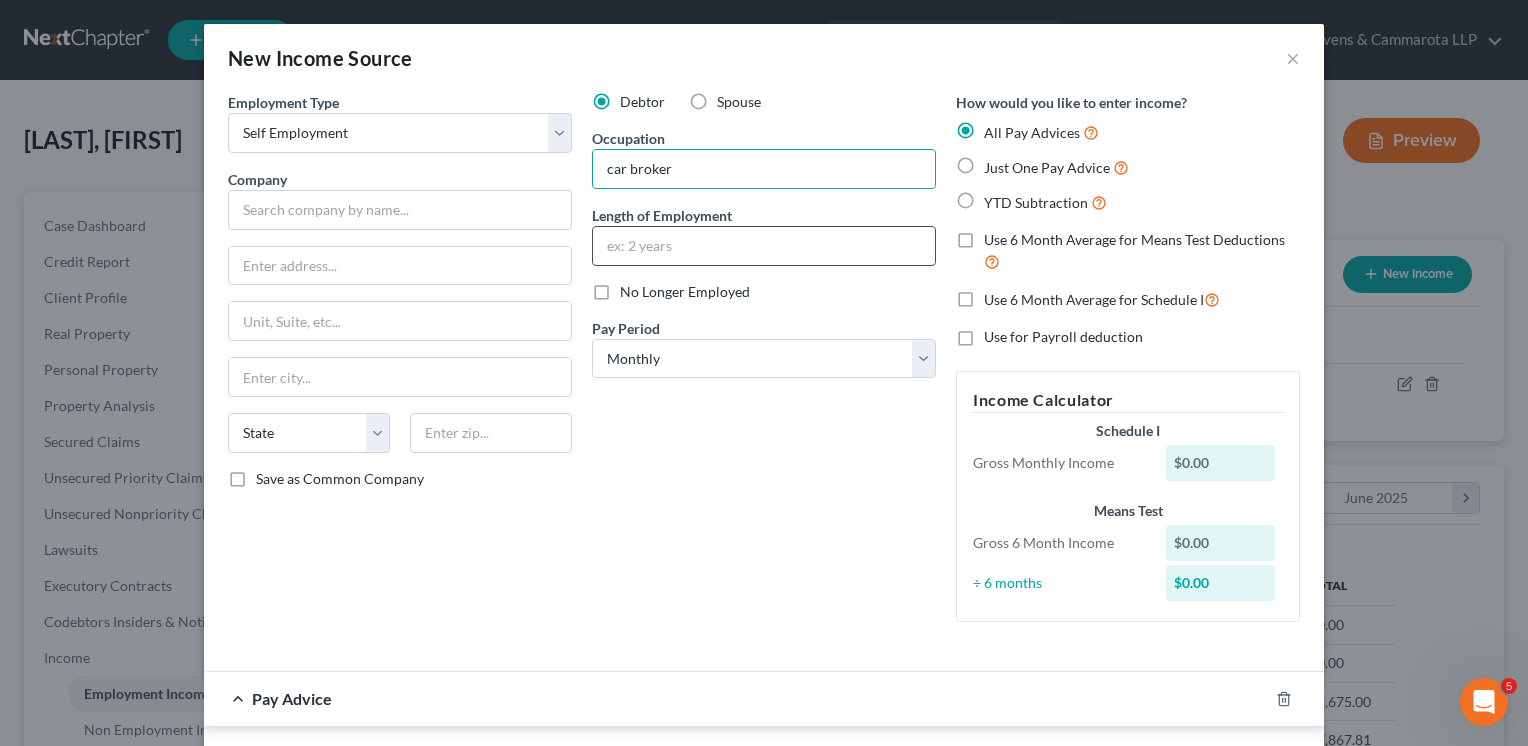 click at bounding box center [764, 246] 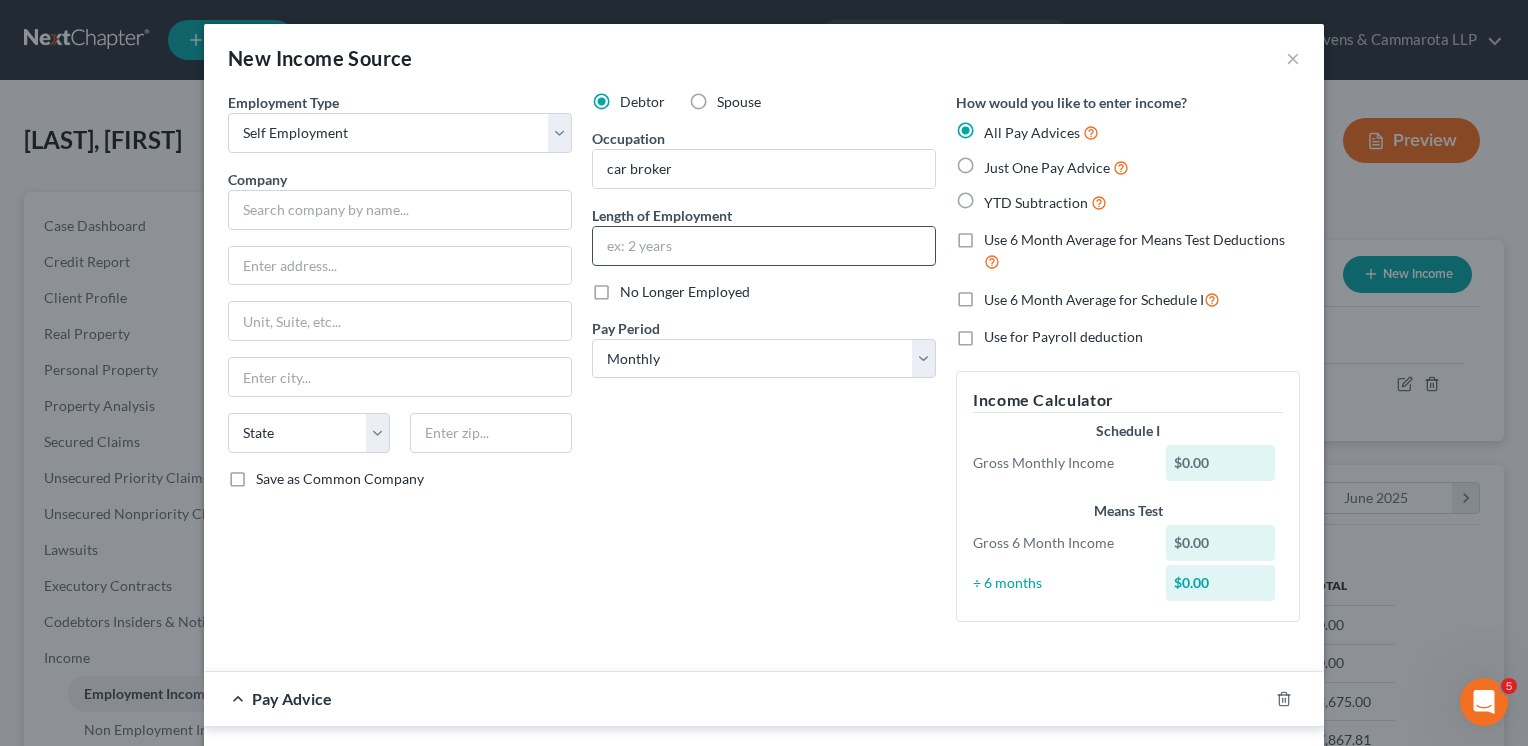 type on "1 year" 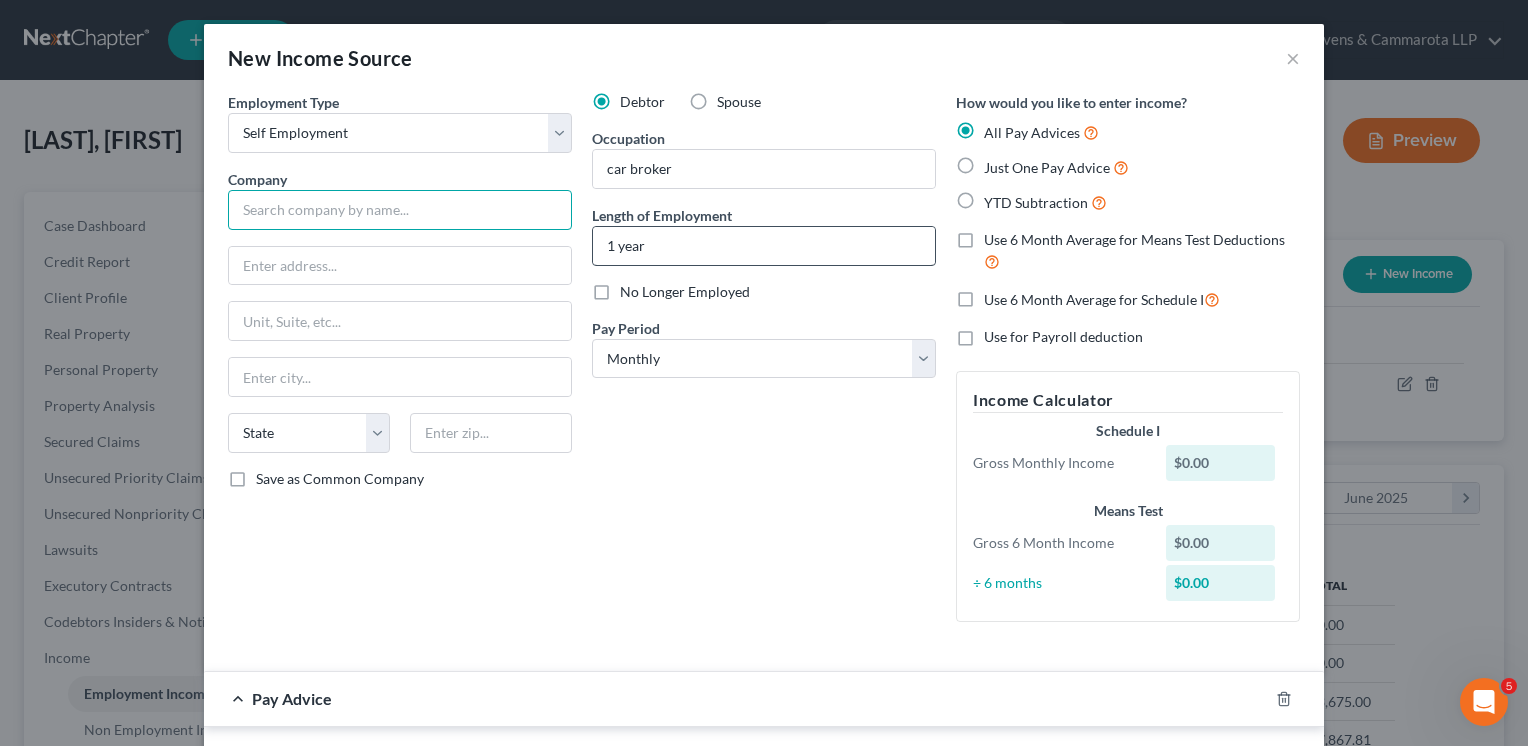 type on "Transport" 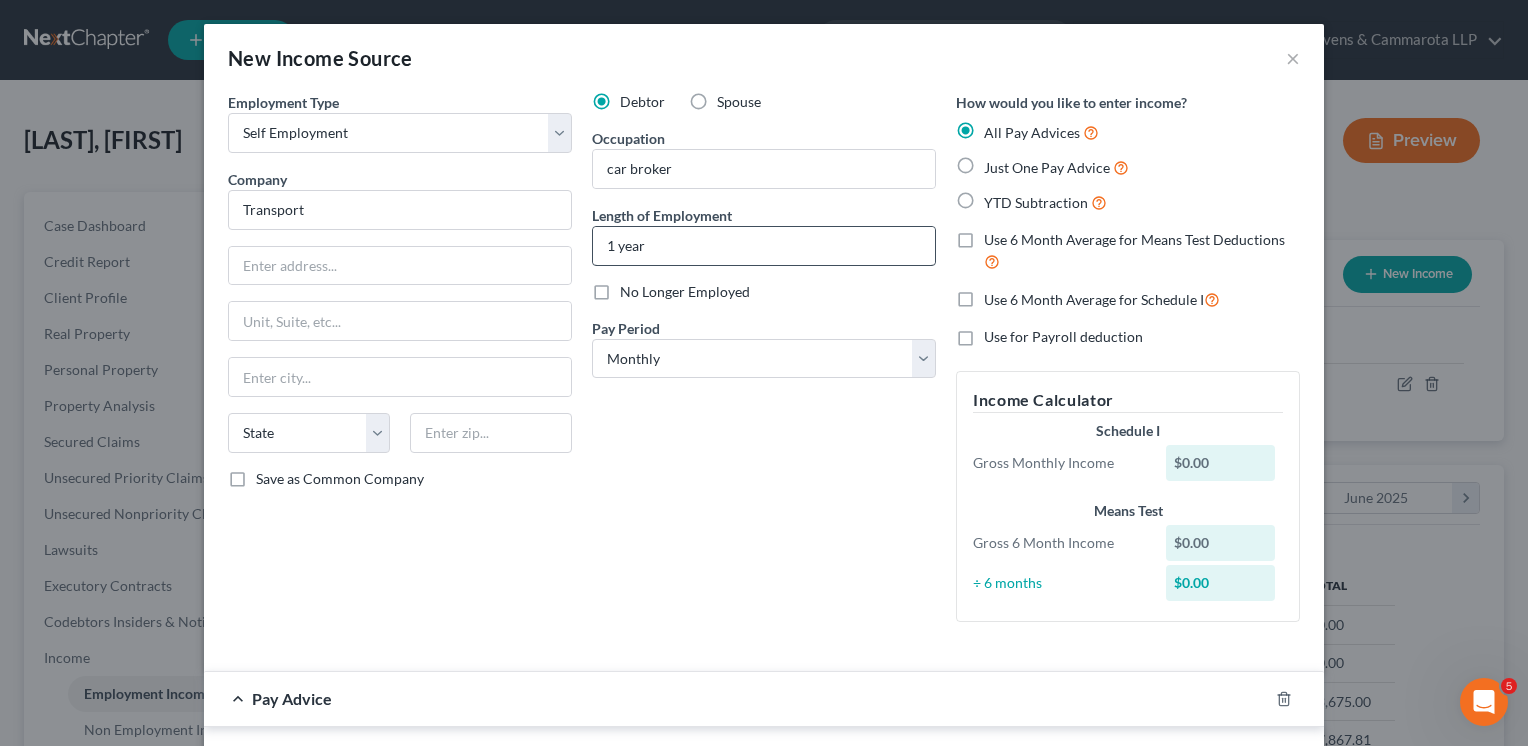 type on "08/01/2025" 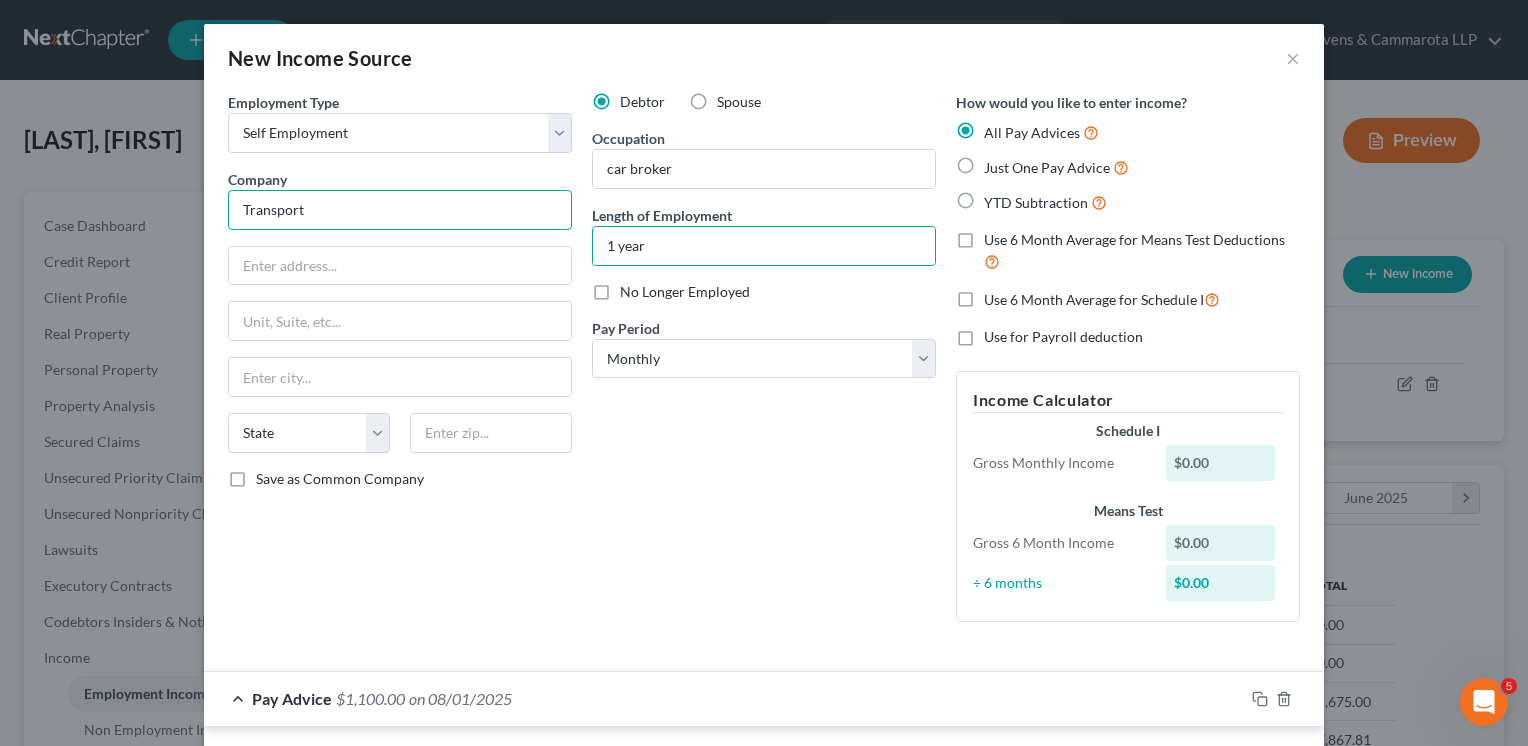 drag, startPoint x: 313, startPoint y: 209, endPoint x: 200, endPoint y: 214, distance: 113.110565 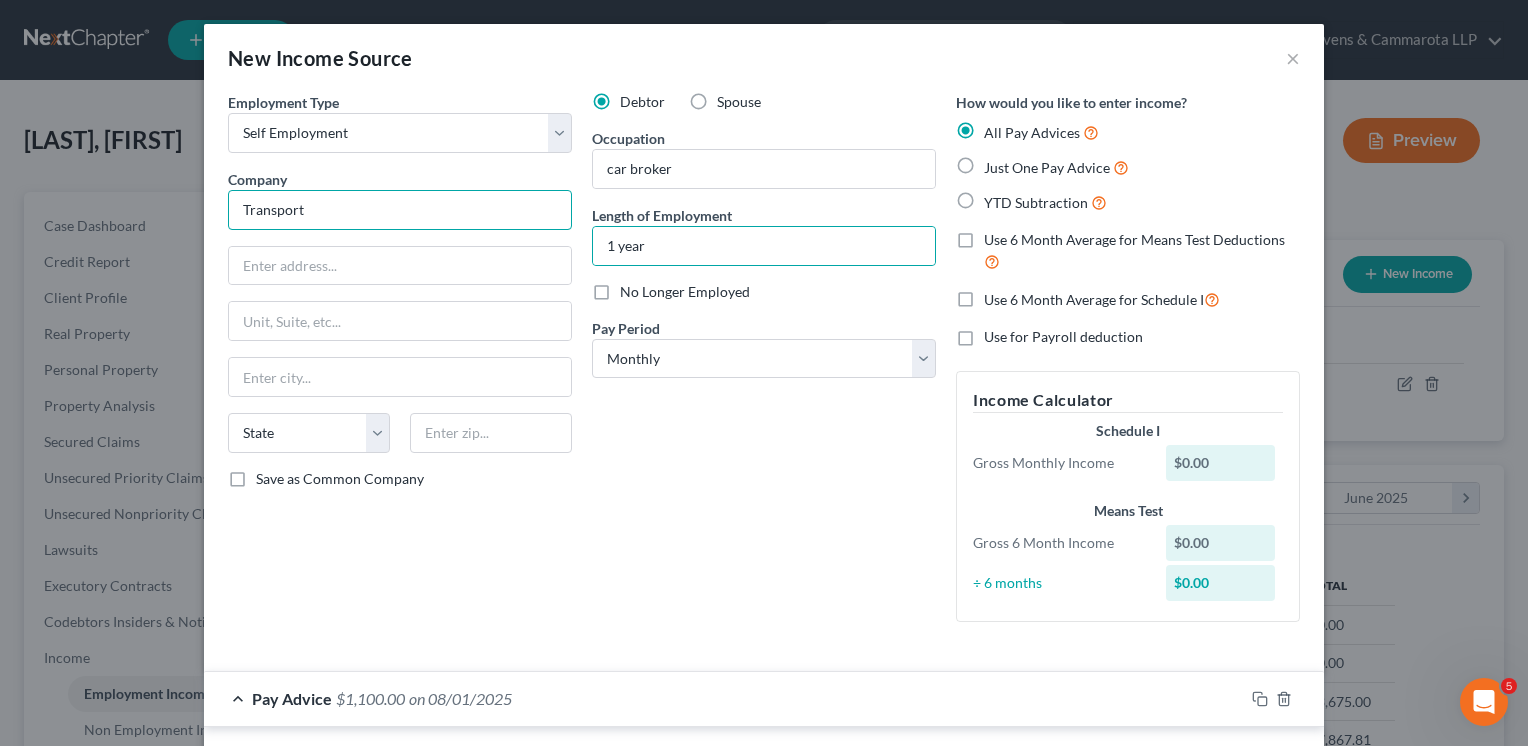 click on "Employment Type
*
Select Full or Part Time Employment Self Employment
Company
*
Transport                      State AL AK AR AZ CA CO CT DE DC FL GA GU HI ID IL IN IA KS KY LA ME MD MA MI MN MS MO MT NC ND NE NV NH NJ NM NY OH OK OR PA PR RI SC SD TN TX UT VI VA VT WA WV WI WY Save as Common Company Debtor Spouse Occupation car broker Length of Employment 1 year No Longer Employed
Pay Period
*
Select Monthly Twice Monthly Every Other Week Weekly How would you like to enter income?
All Pay Advices
Just One Pay Advice
YTD Subtraction
Use 6 Month Average for Means Test Deductions  Use 6 Month Average for Schedule I  Use for Payroll deduction Income Calculator
Schedule I Gross Monthly Income $[AMOUNT] Means Test Gross 6 Month Income $[AMOUNT] ÷ 6 months $[AMOUNT]
Pay Advice $[AMOUNT] on [DATE]
Use on Schedule I
Received On
*" at bounding box center [764, 495] 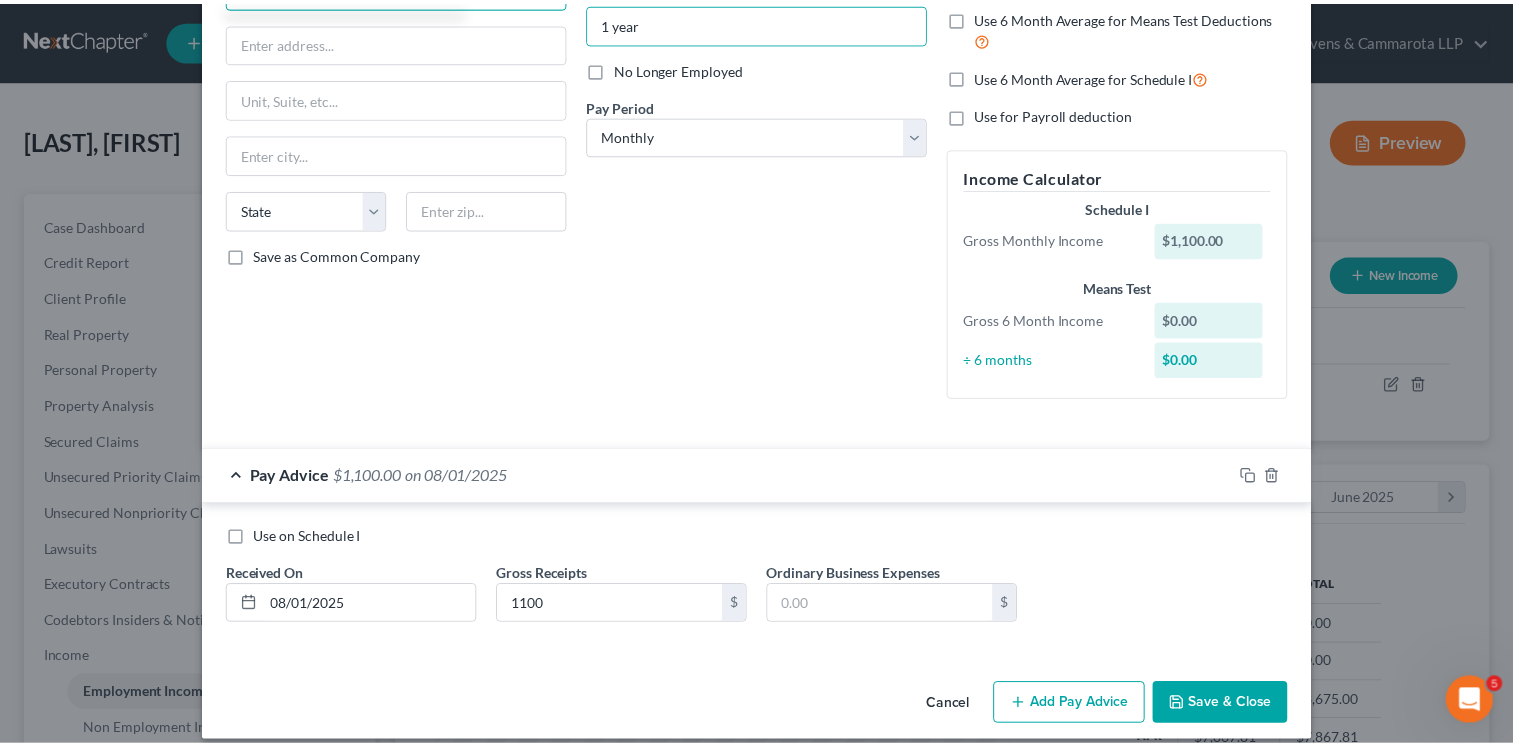 scroll, scrollTop: 240, scrollLeft: 0, axis: vertical 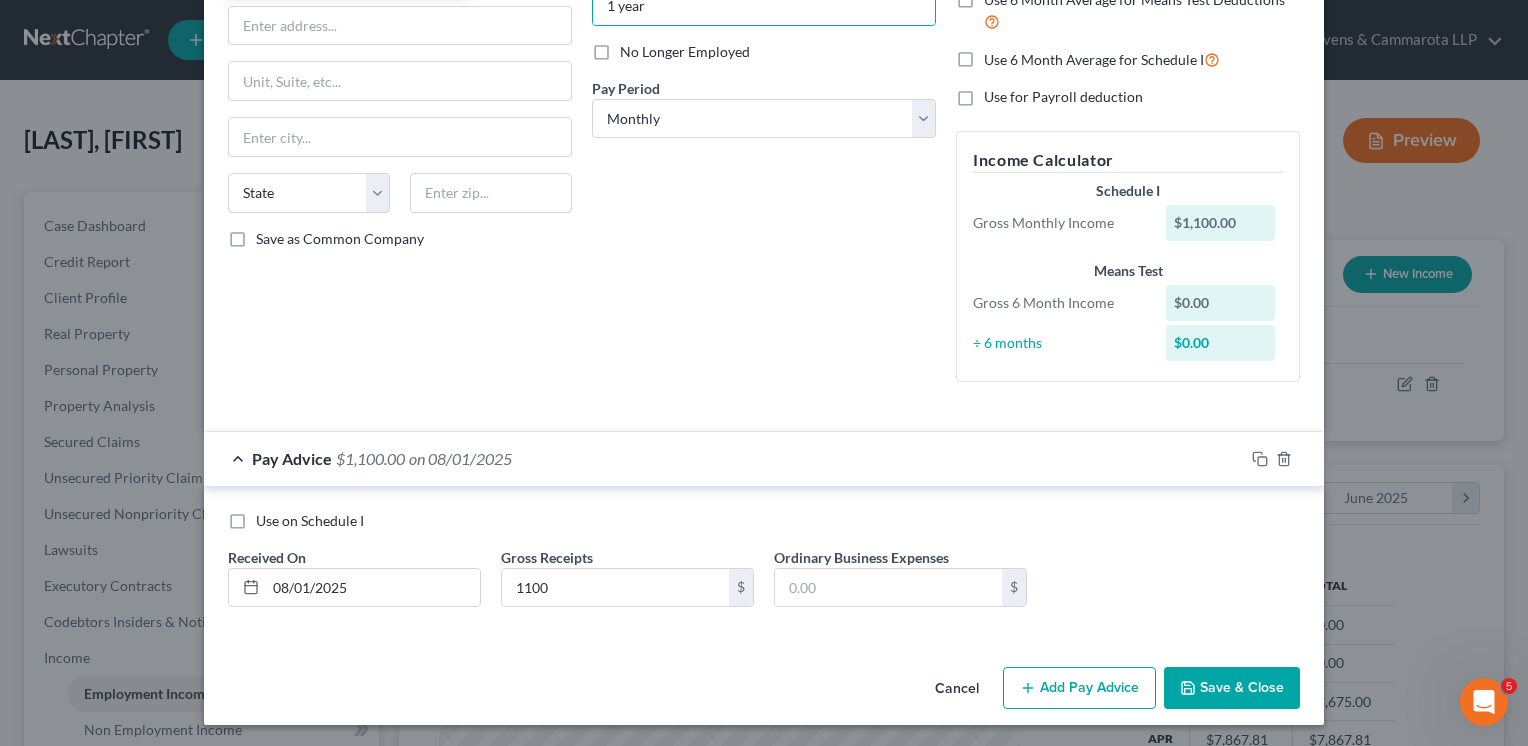 type on "Black Streak Mobility" 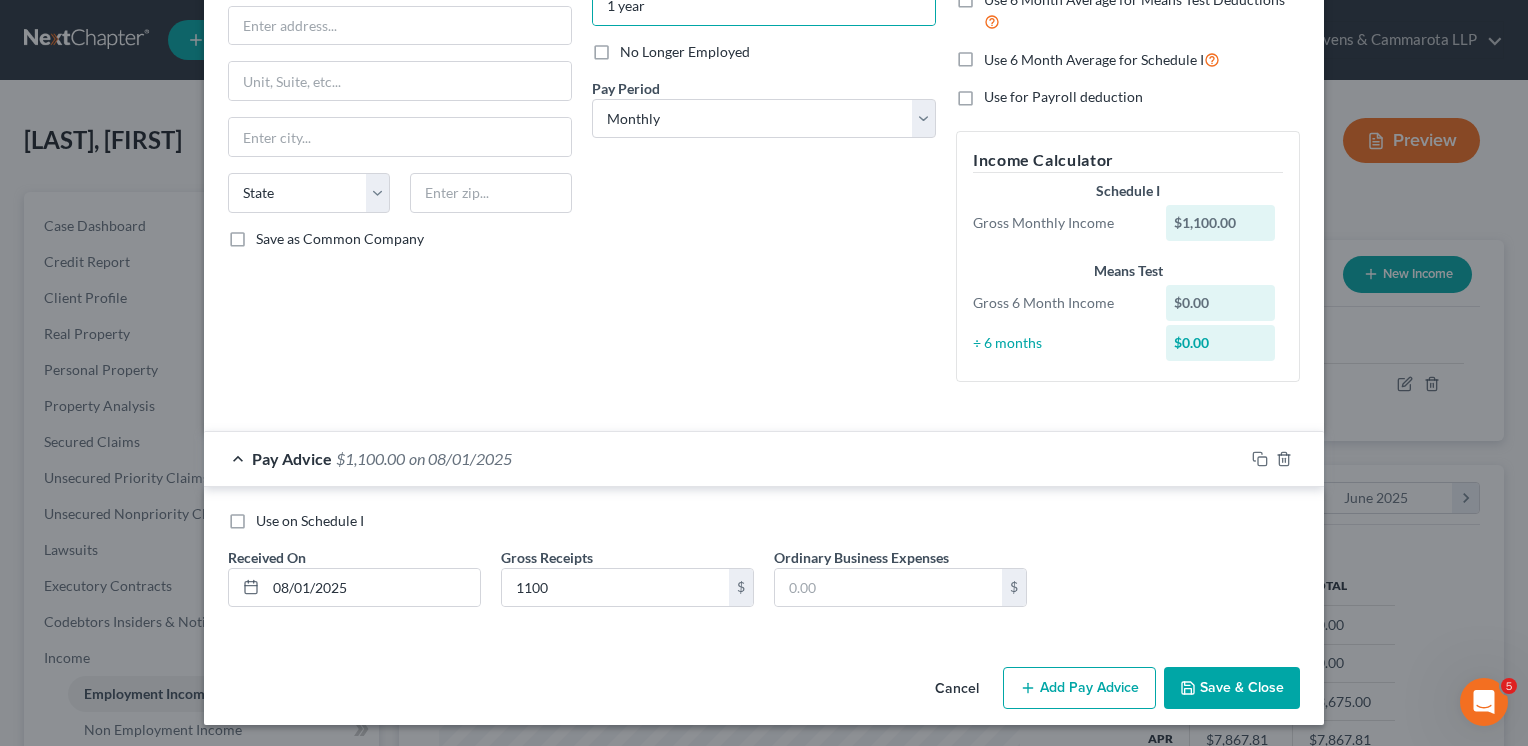 click on "Use on Schedule I" at bounding box center [310, 521] 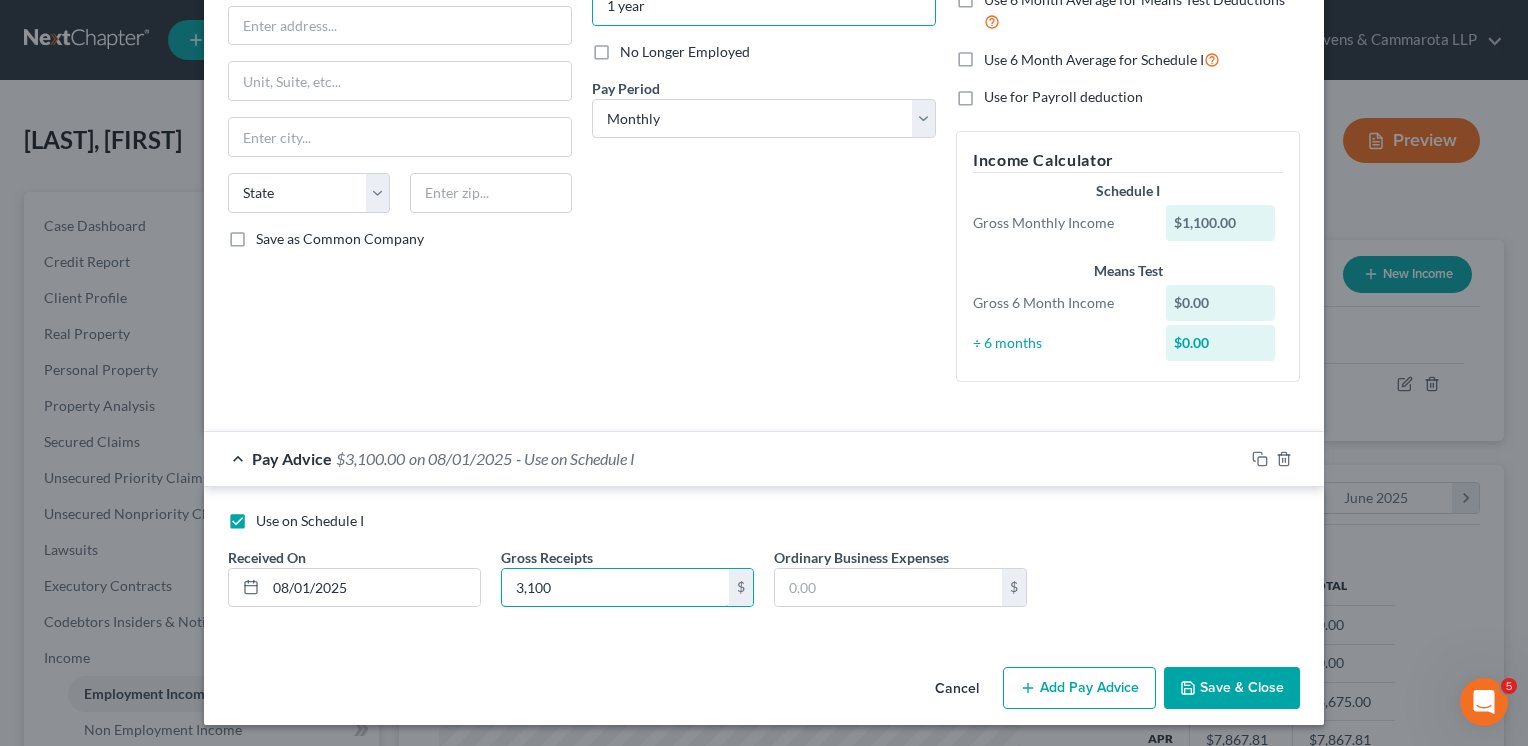 type on "3,100" 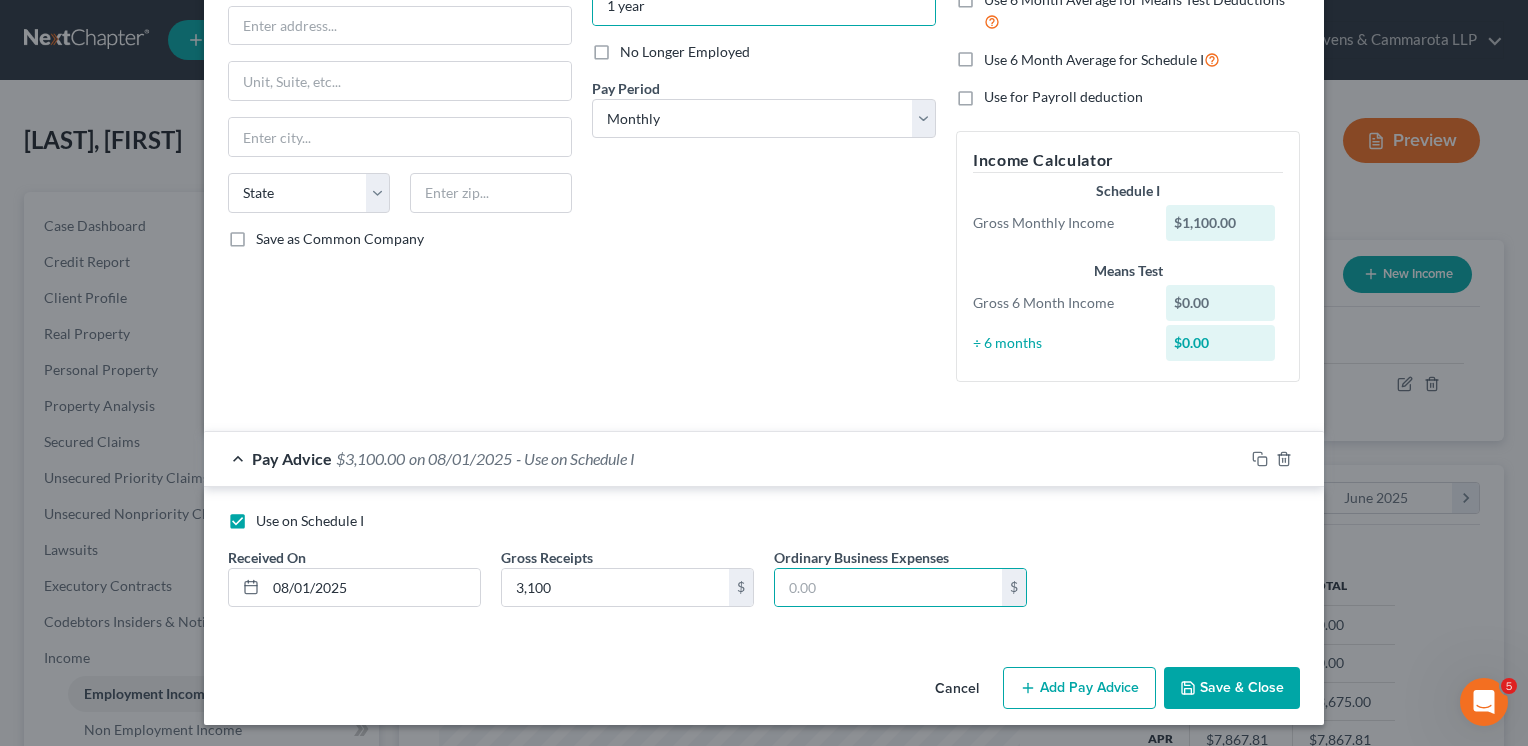 click 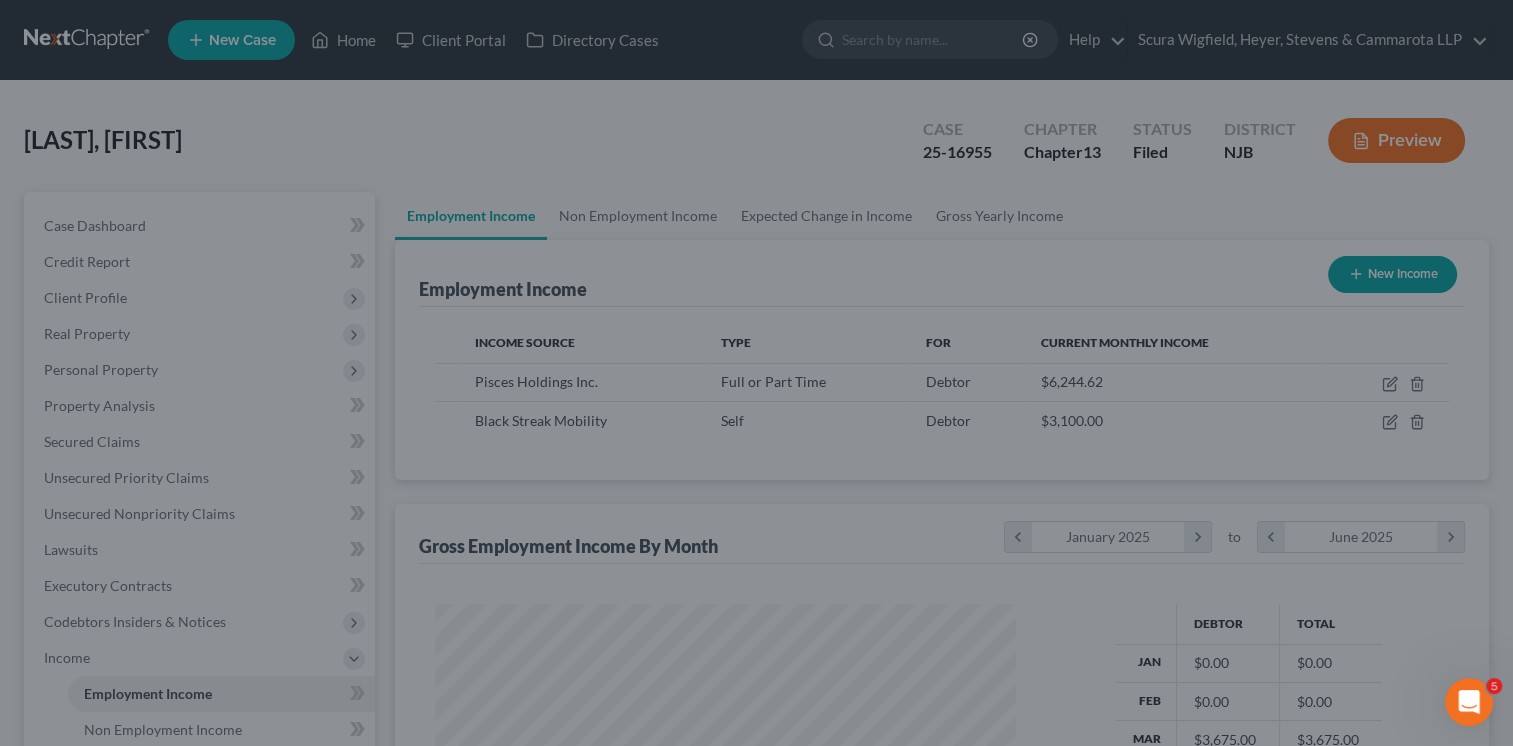 scroll, scrollTop: 356, scrollLeft: 615, axis: both 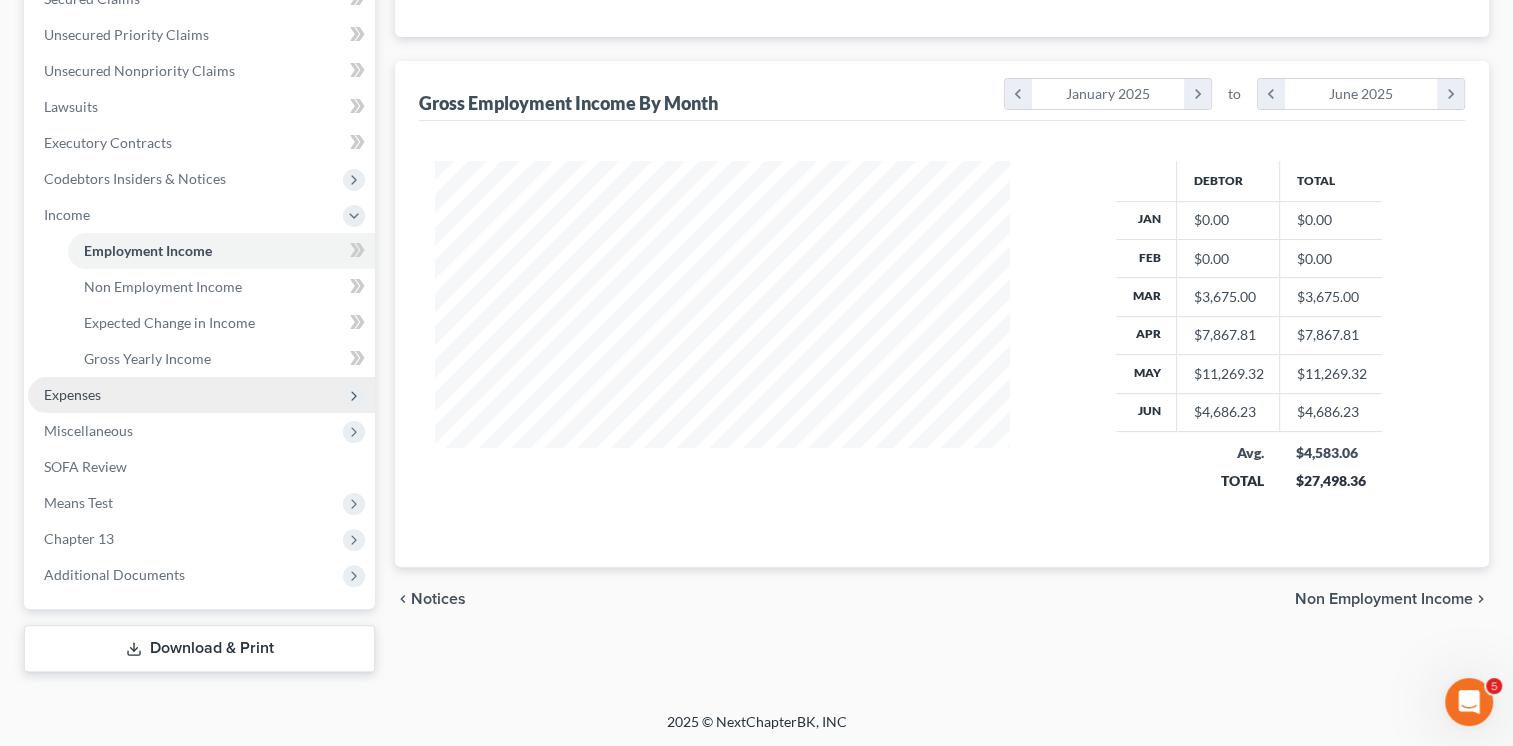 click on "Expenses" at bounding box center [201, 395] 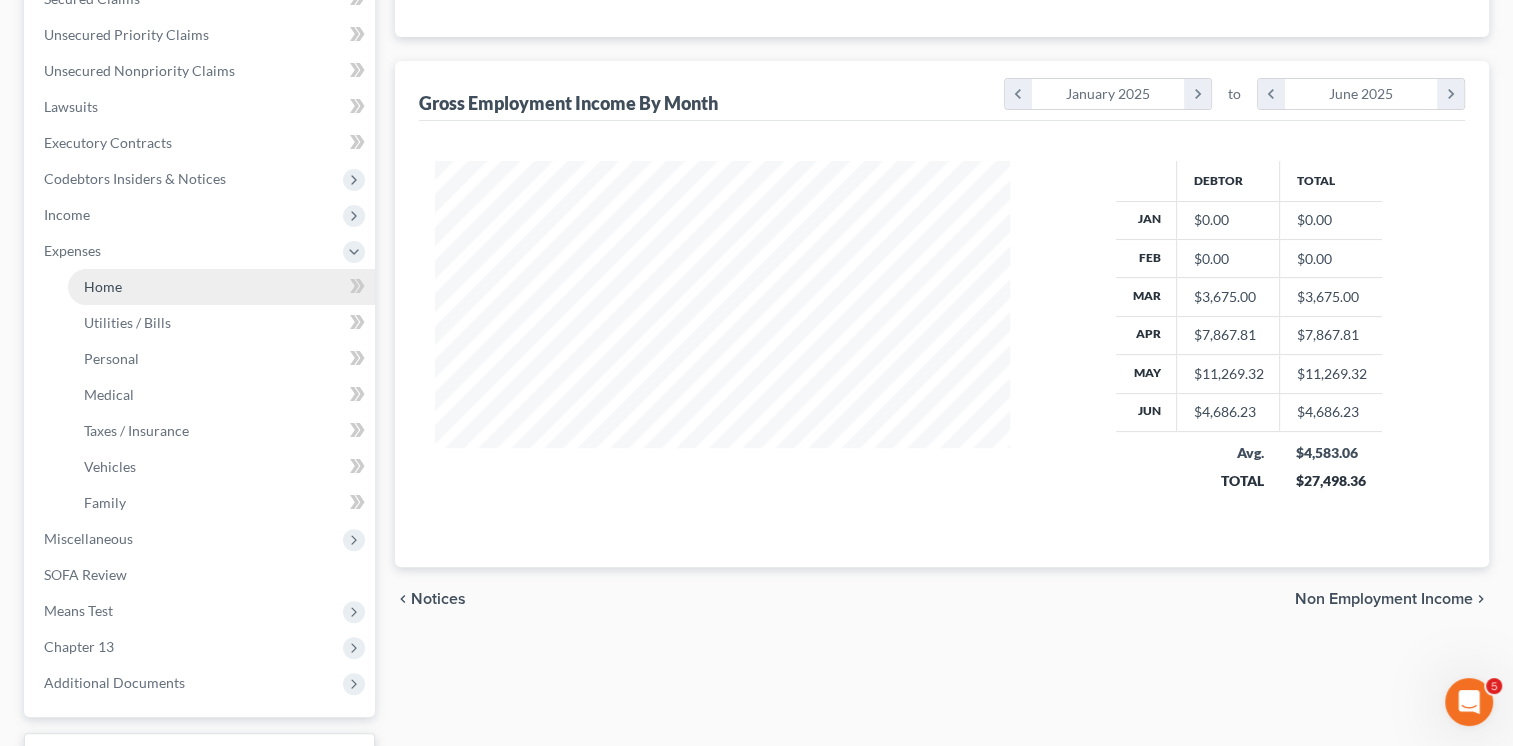 click on "Home" at bounding box center (221, 287) 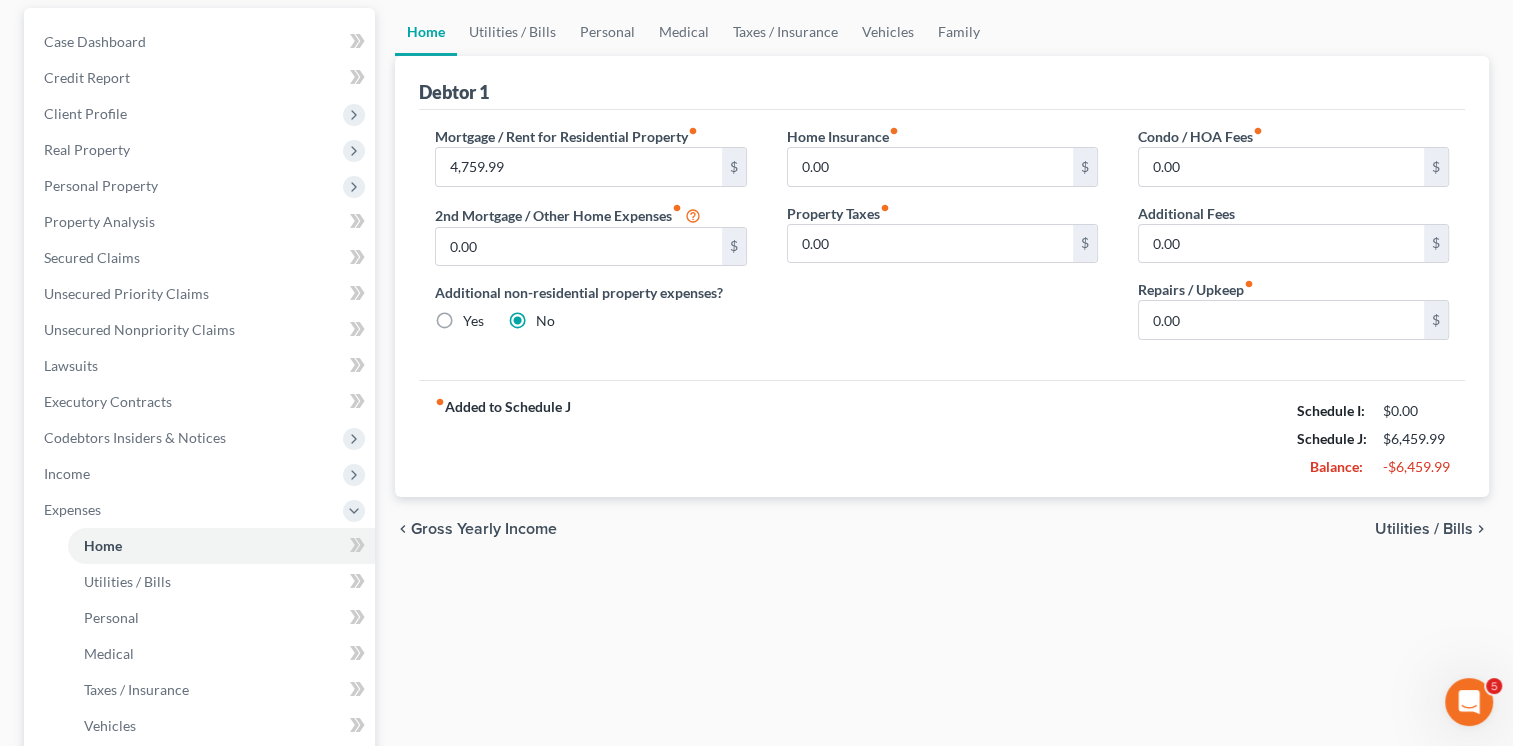 scroll, scrollTop: 188, scrollLeft: 0, axis: vertical 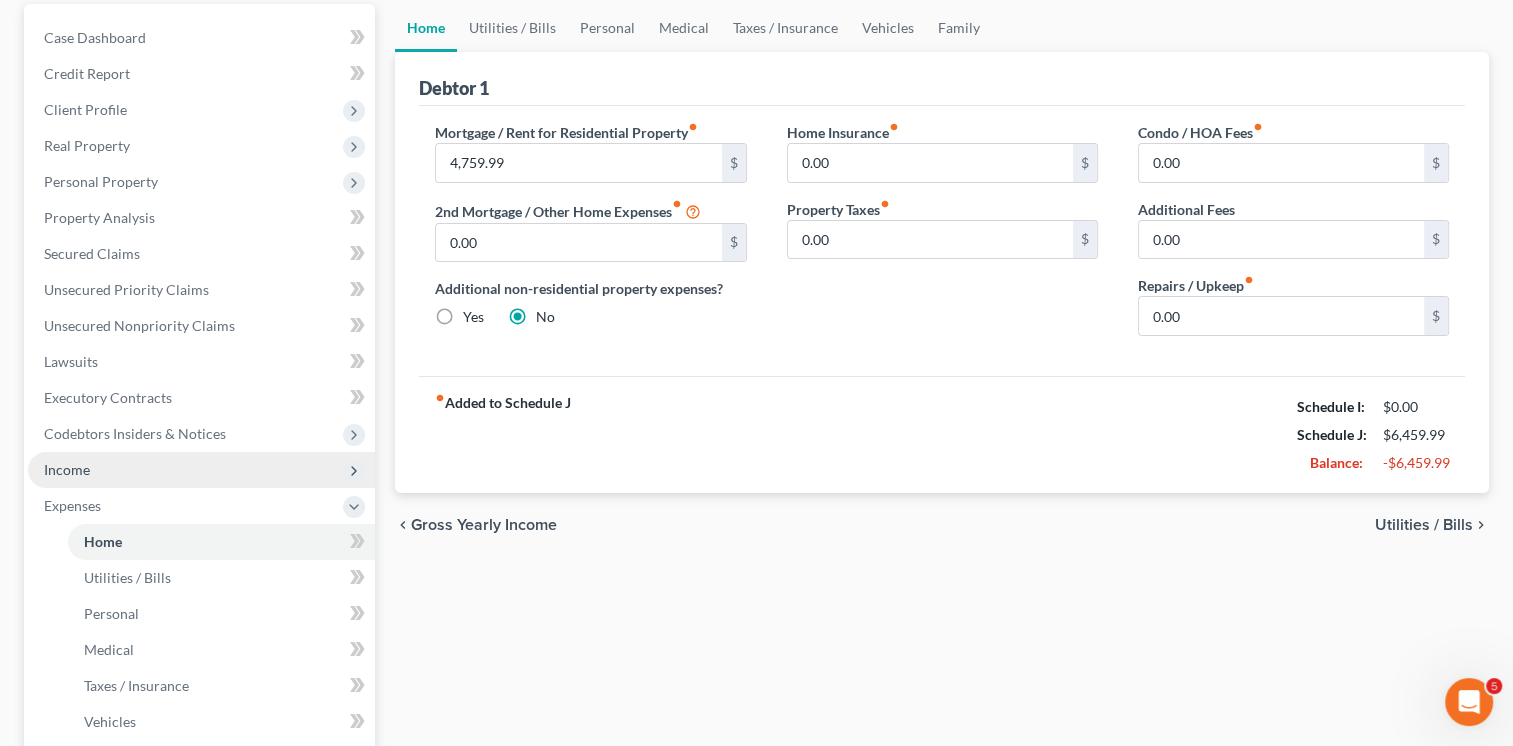 click on "Income" at bounding box center (201, 470) 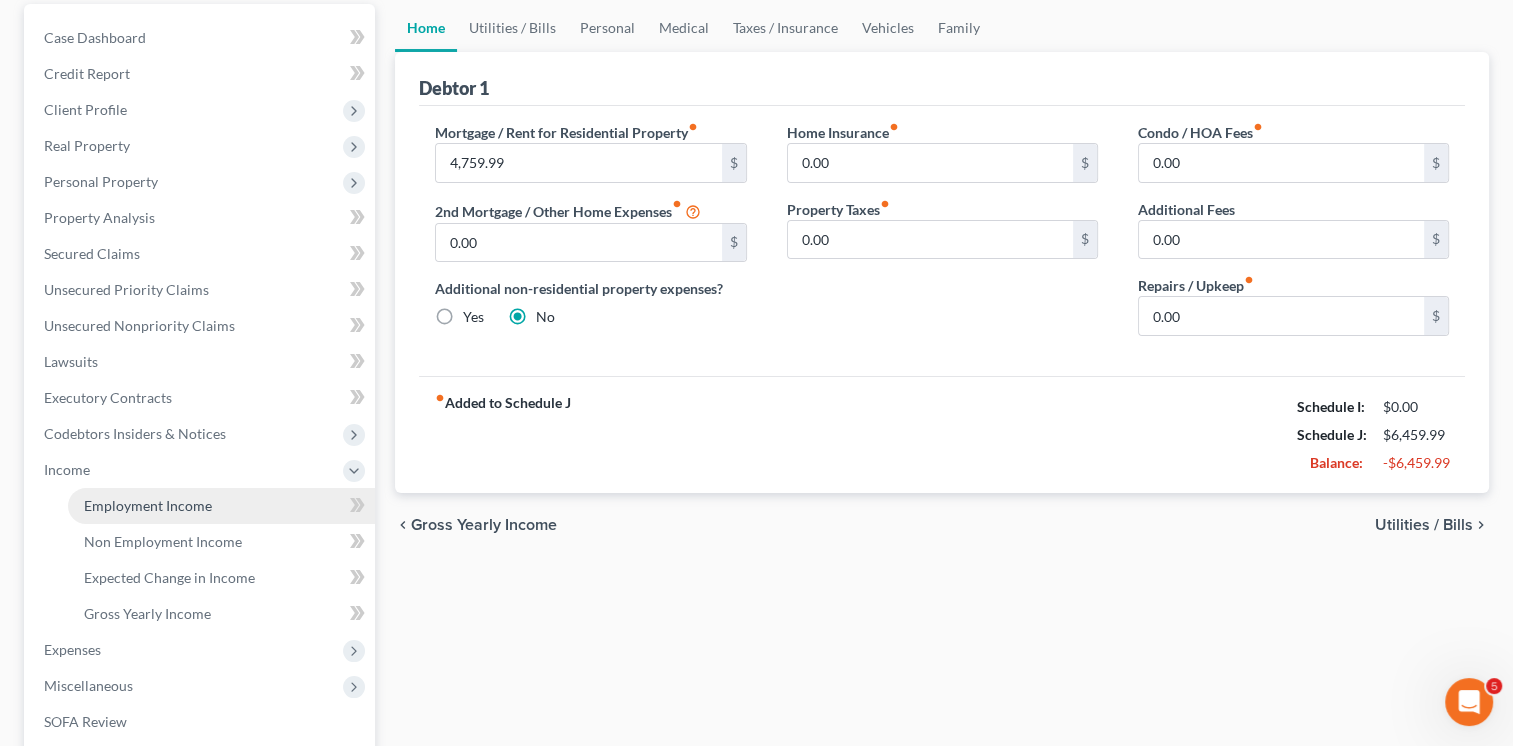 click on "Employment Income" at bounding box center [148, 505] 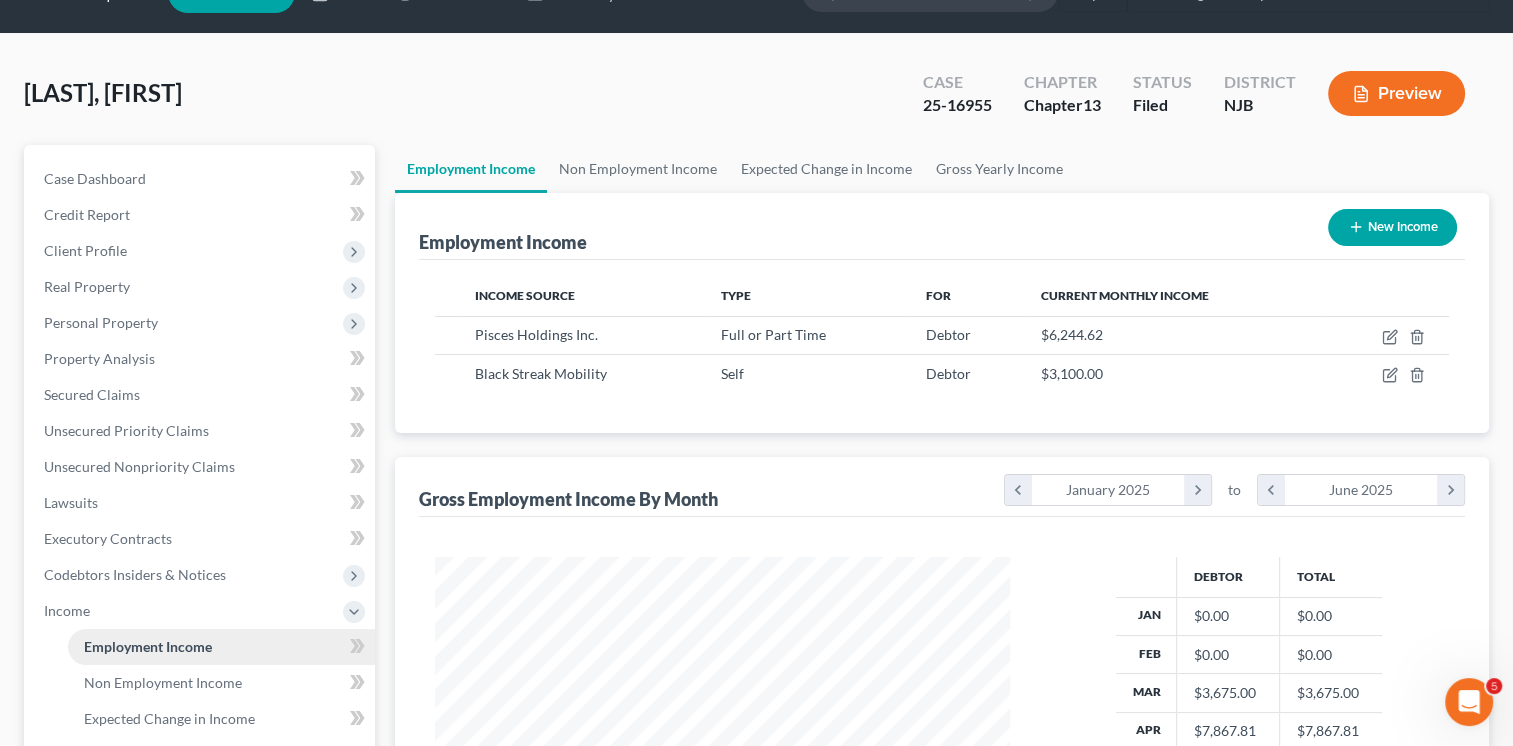 scroll, scrollTop: 0, scrollLeft: 0, axis: both 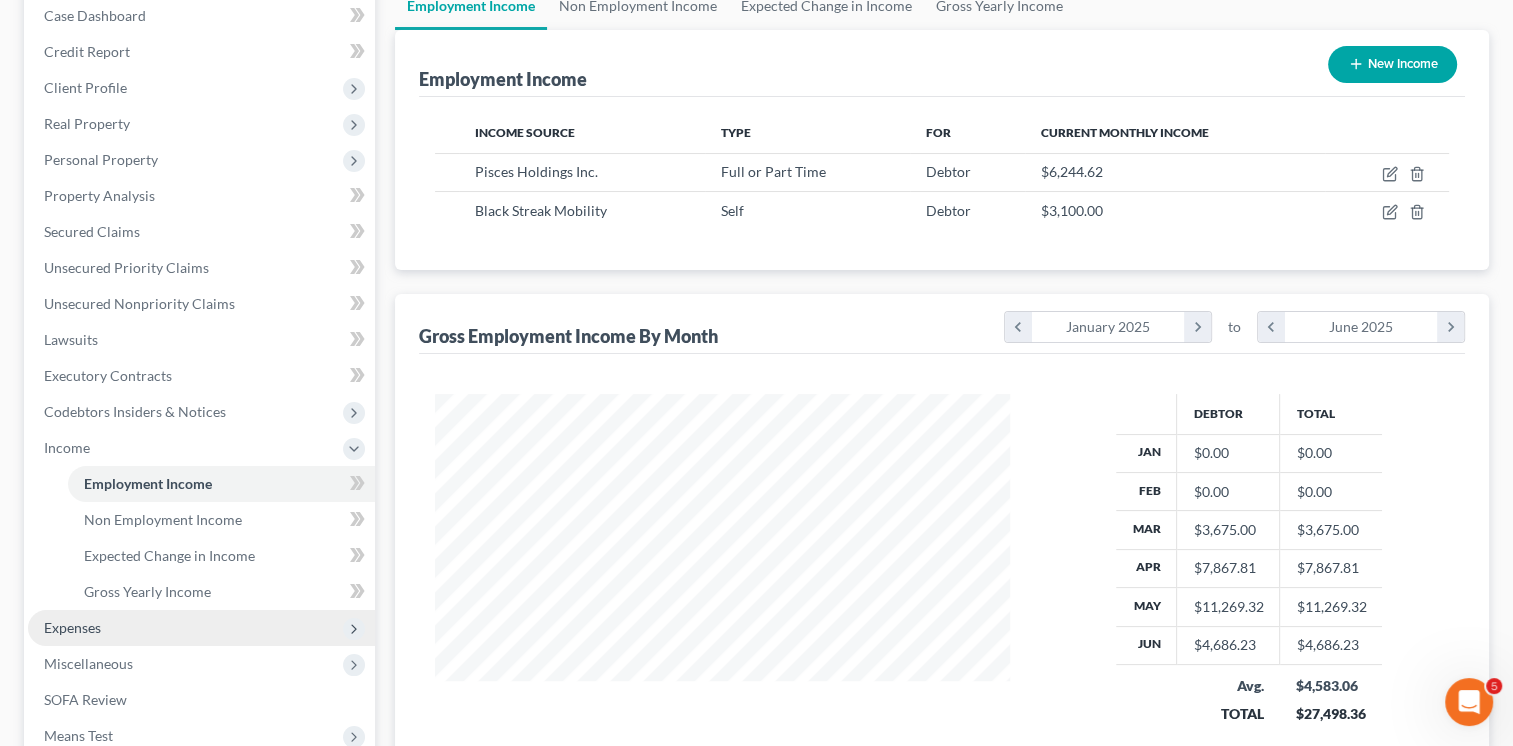 click on "Expenses" at bounding box center (201, 628) 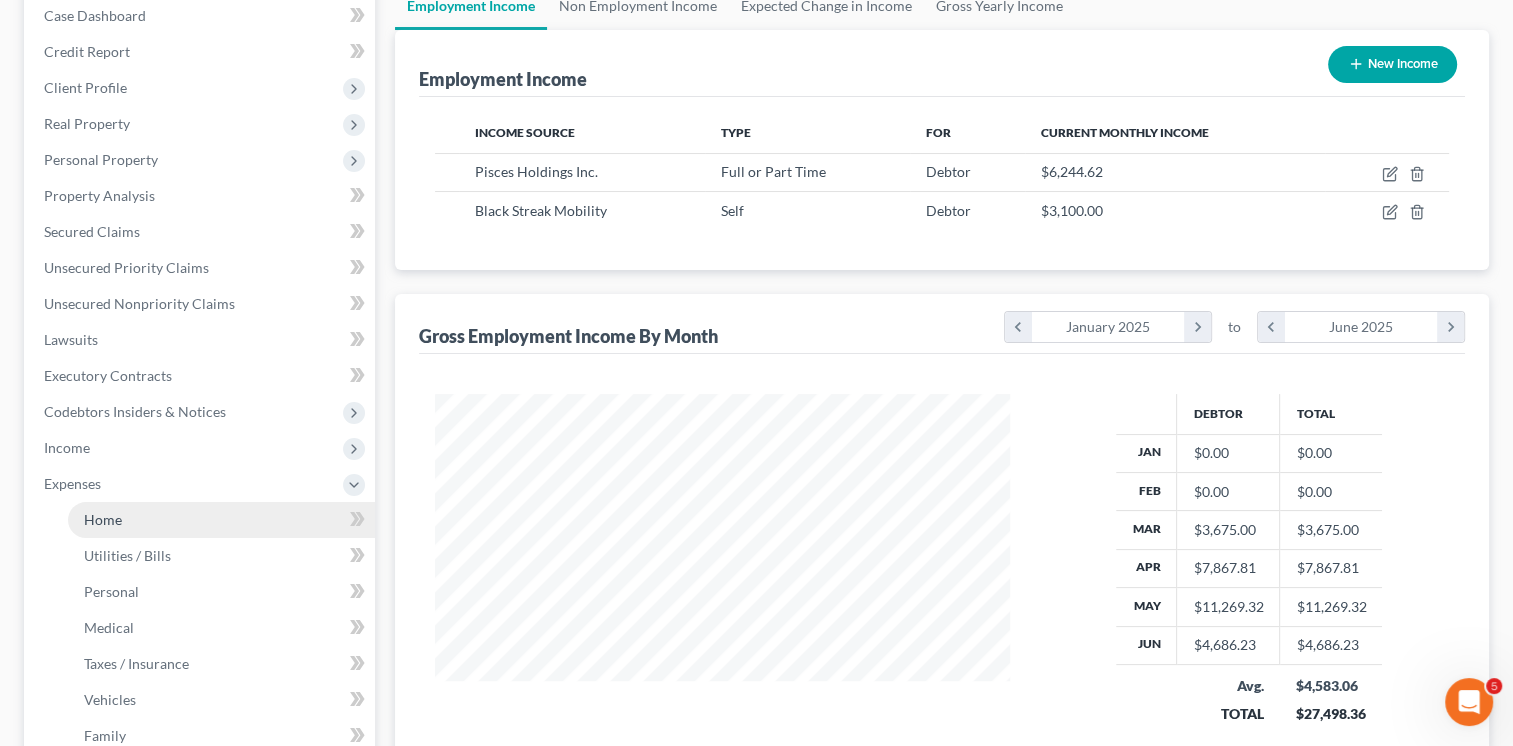 click on "Home" at bounding box center (221, 520) 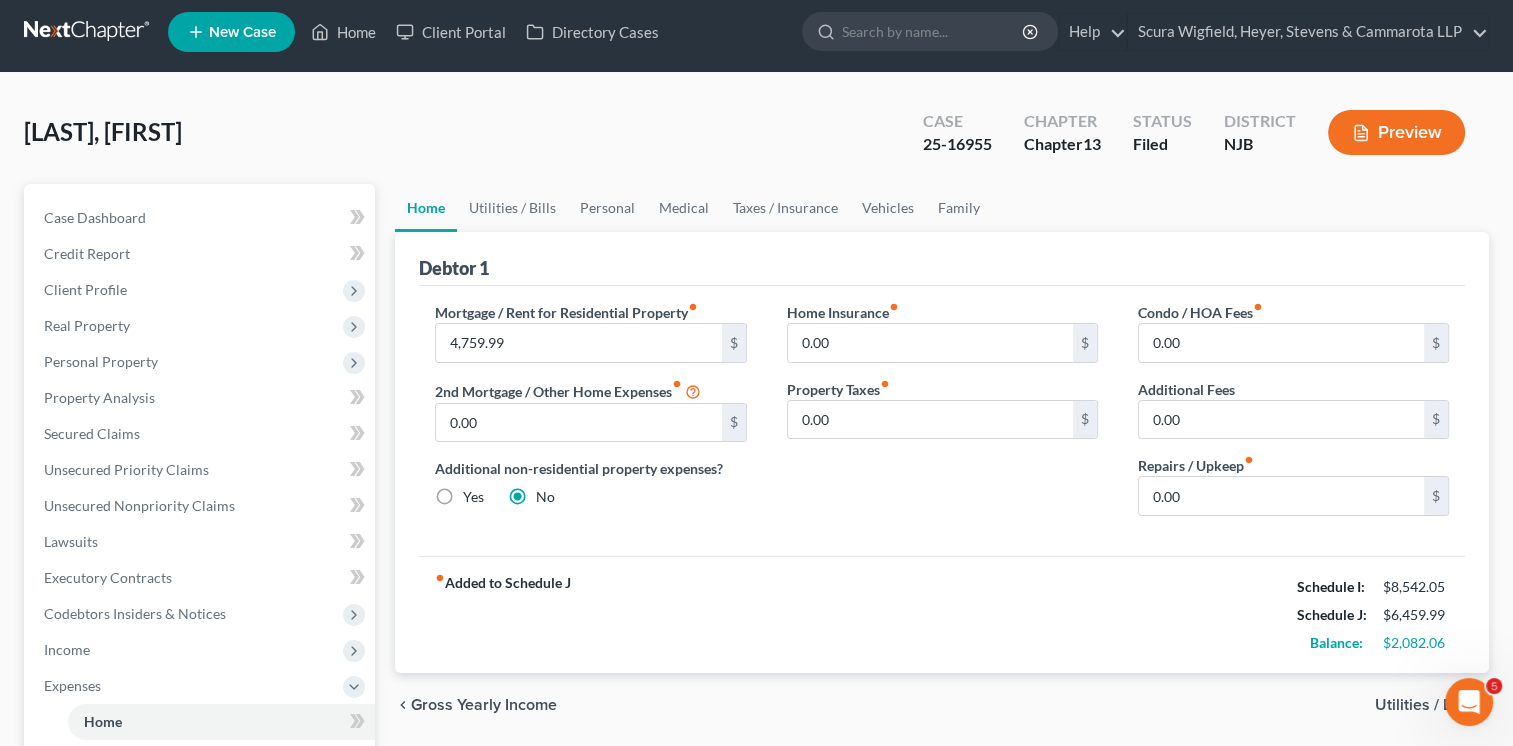 scroll, scrollTop: 0, scrollLeft: 0, axis: both 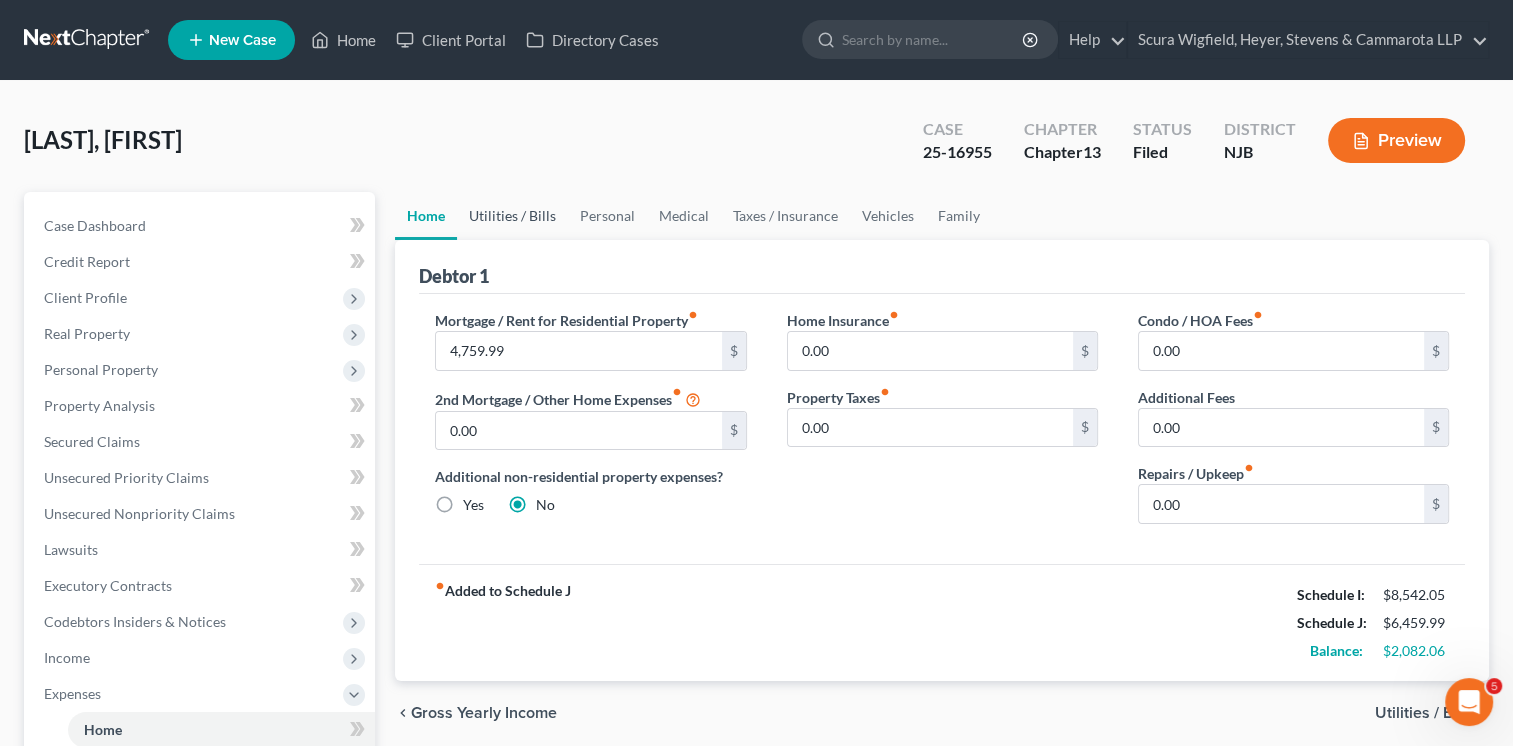 click on "Utilities / Bills" at bounding box center [512, 216] 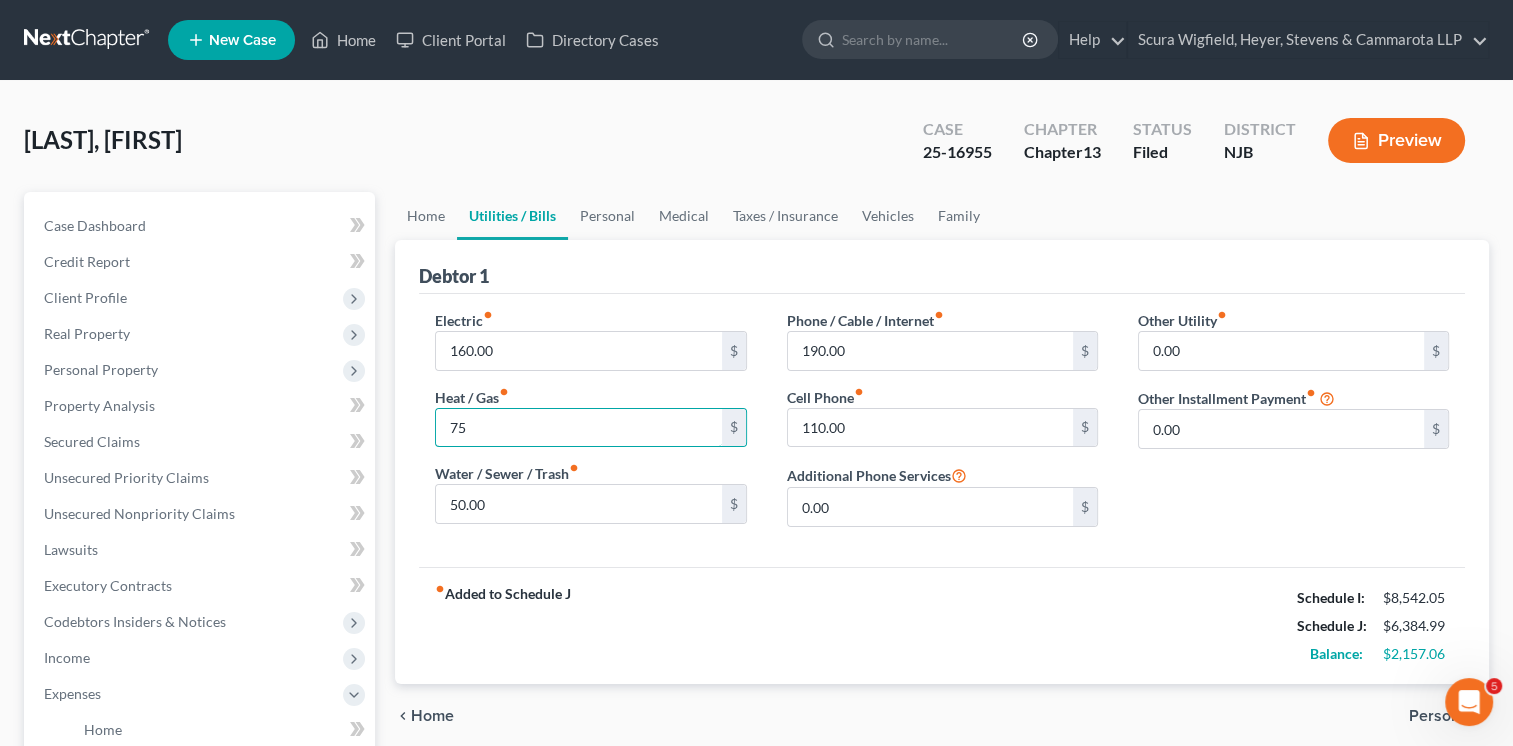 type on "75" 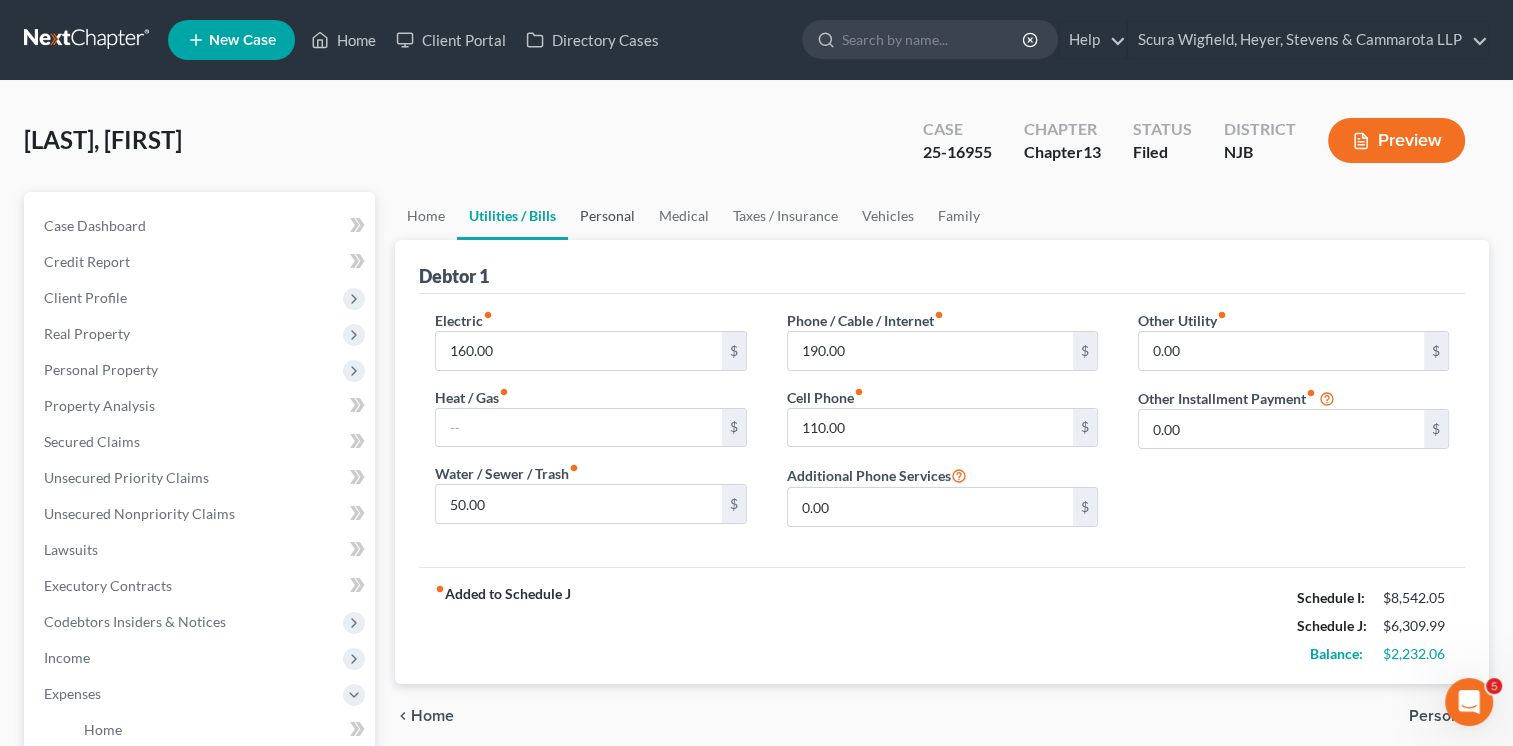 click on "Personal" at bounding box center [607, 216] 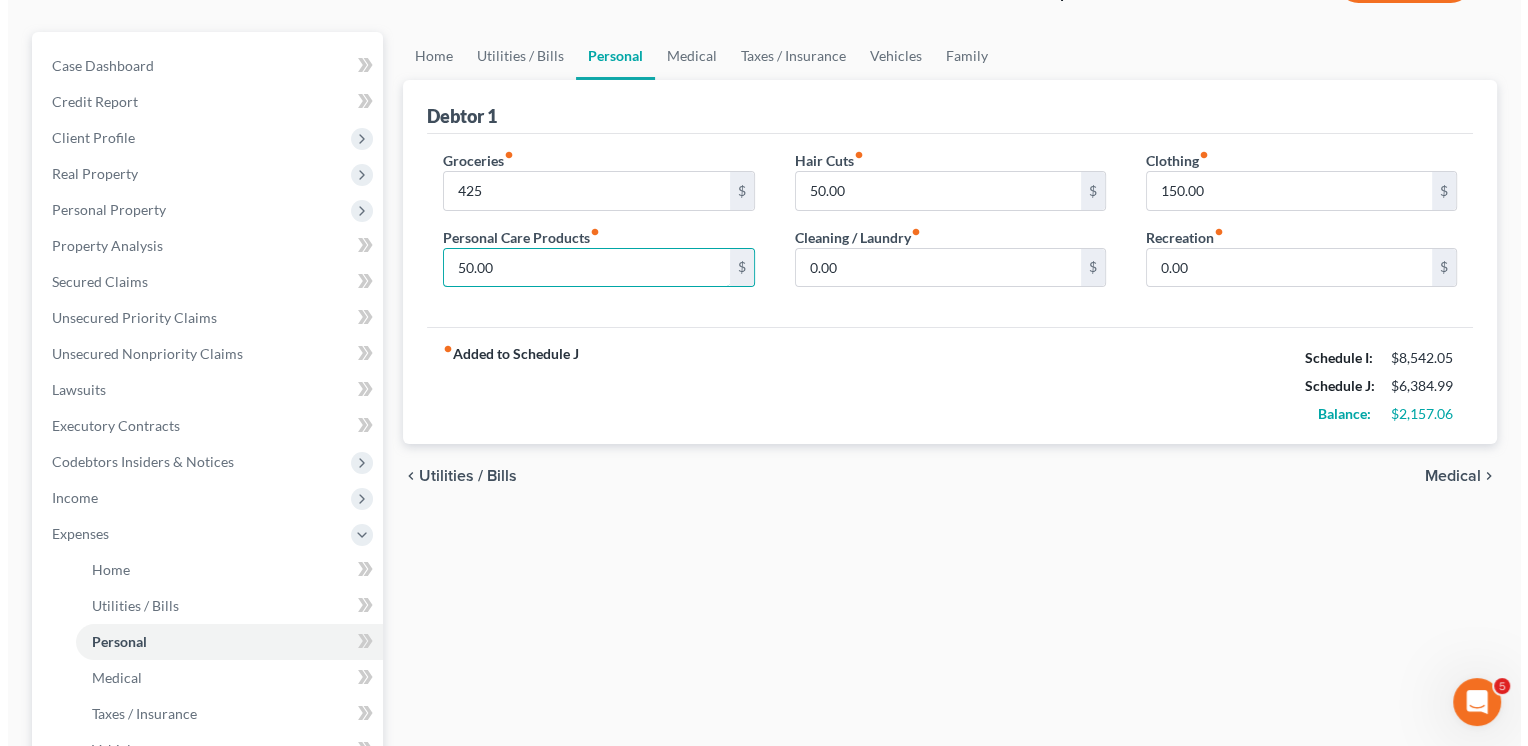 scroll, scrollTop: 100, scrollLeft: 0, axis: vertical 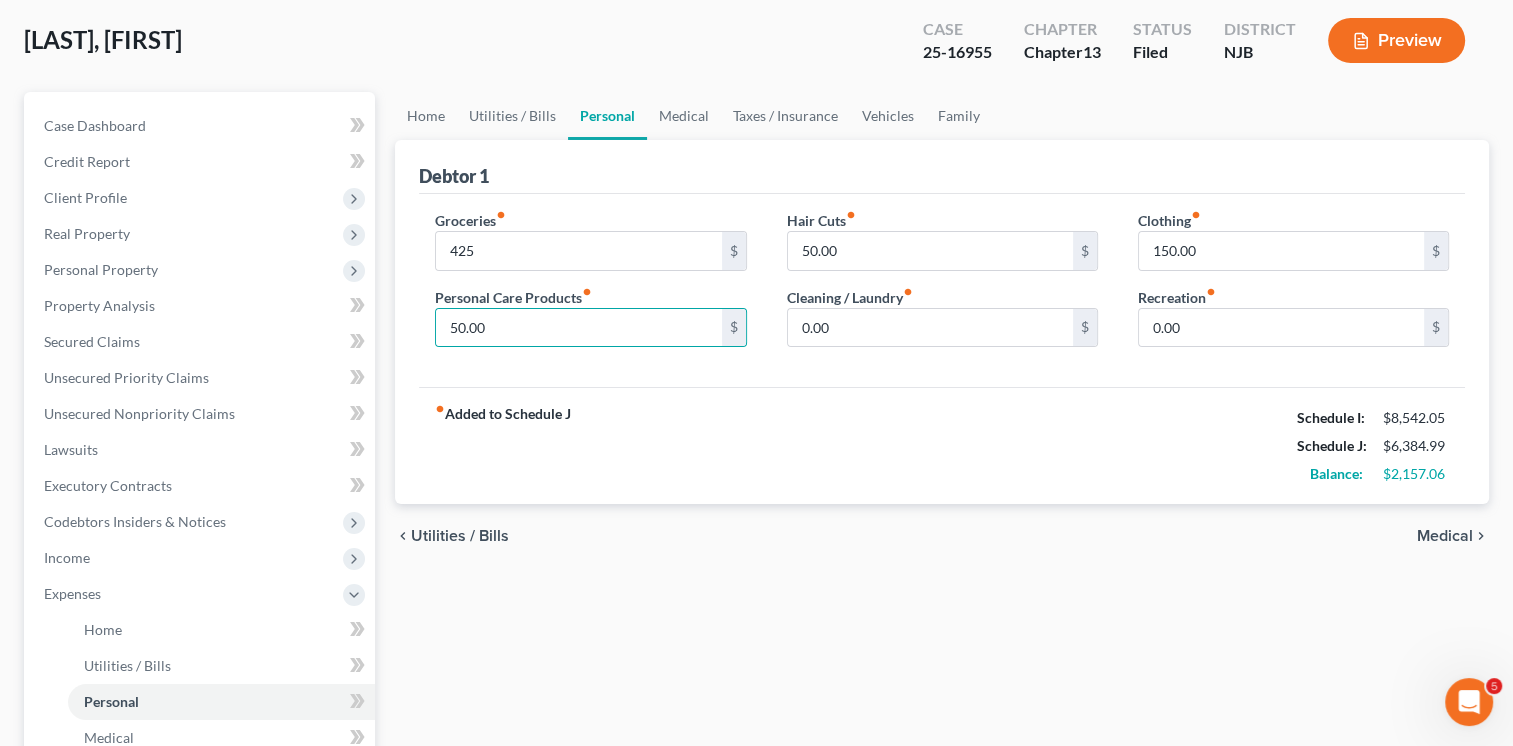 click on "Preview" at bounding box center (1396, 40) 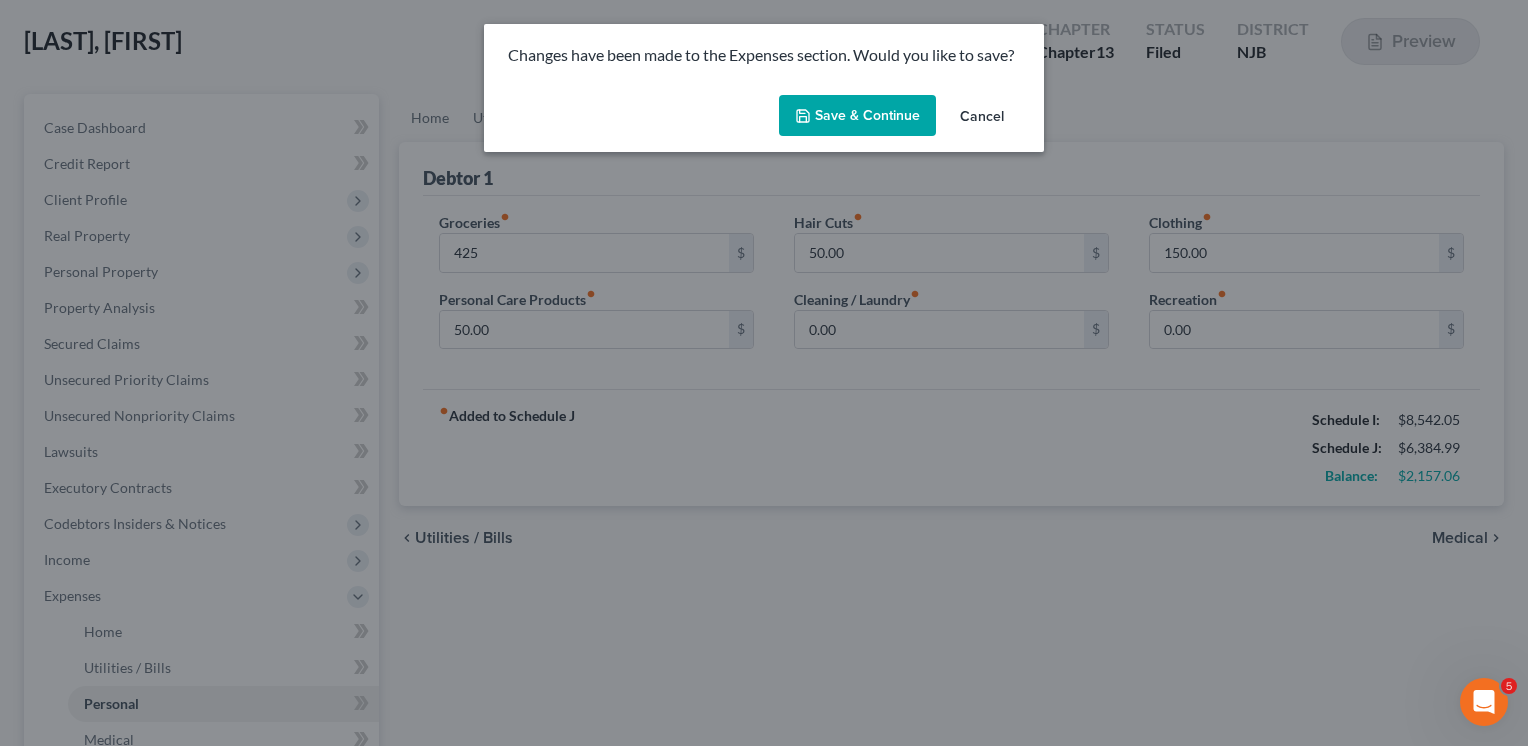 click on "Save & Continue" at bounding box center (857, 116) 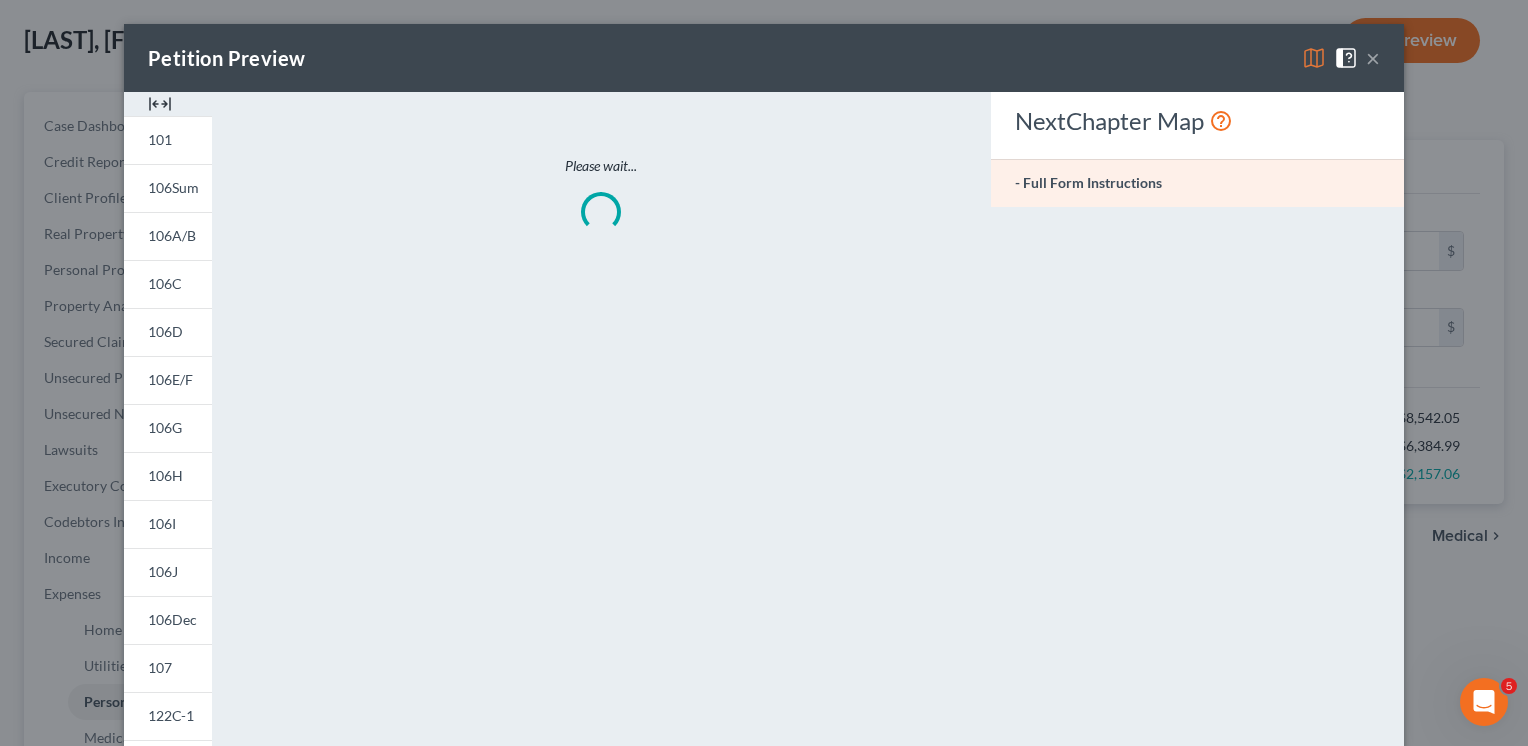 type on "425.00" 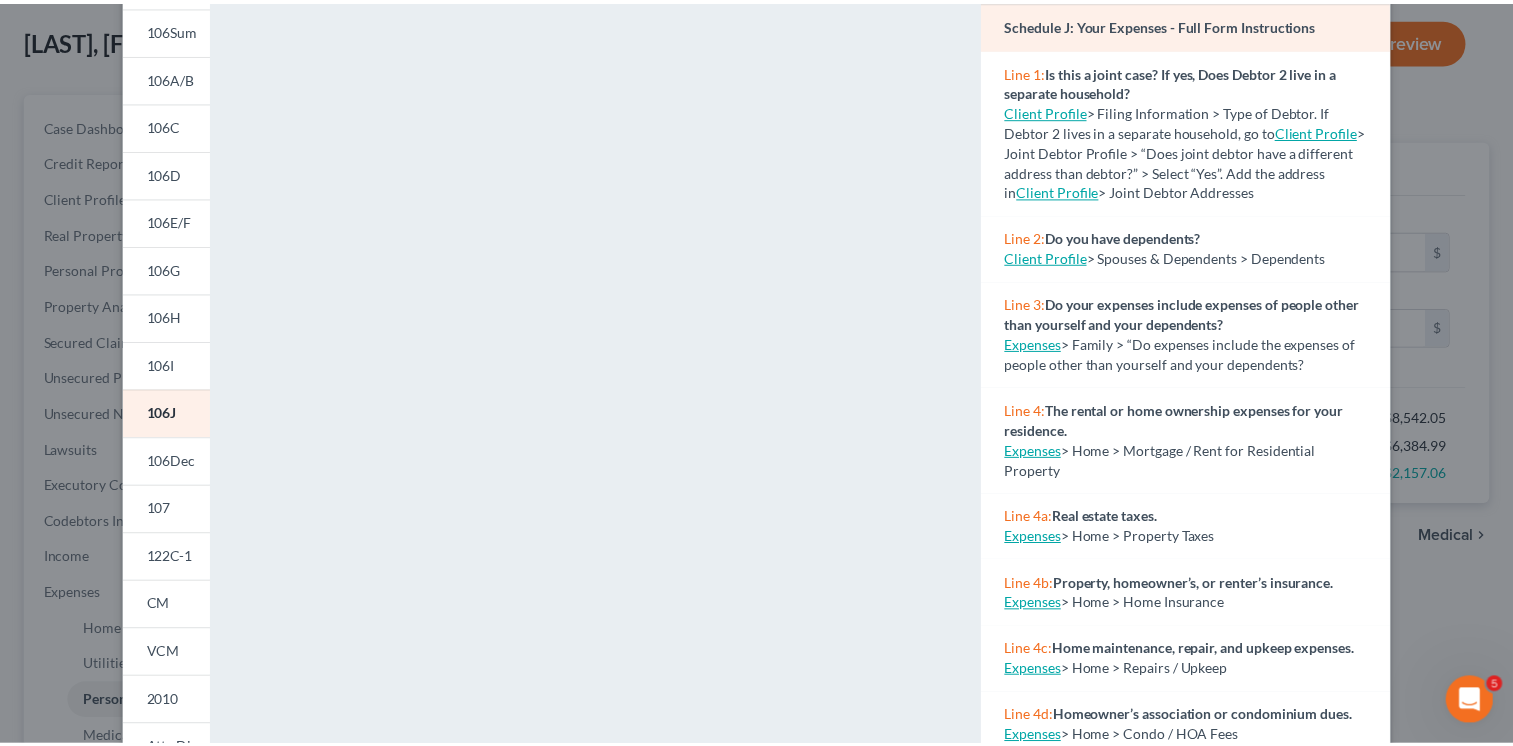 scroll, scrollTop: 0, scrollLeft: 0, axis: both 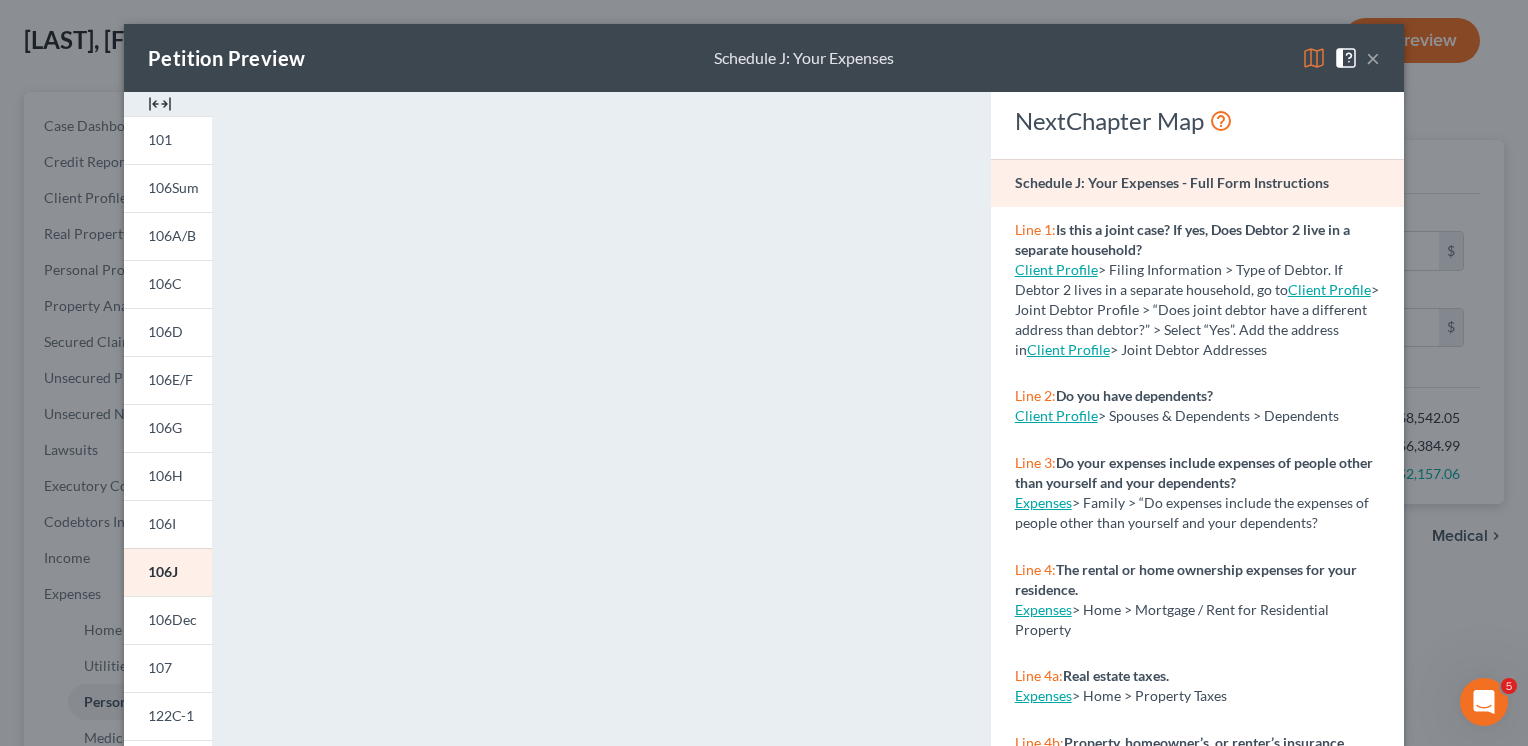 click on "×" at bounding box center [1373, 58] 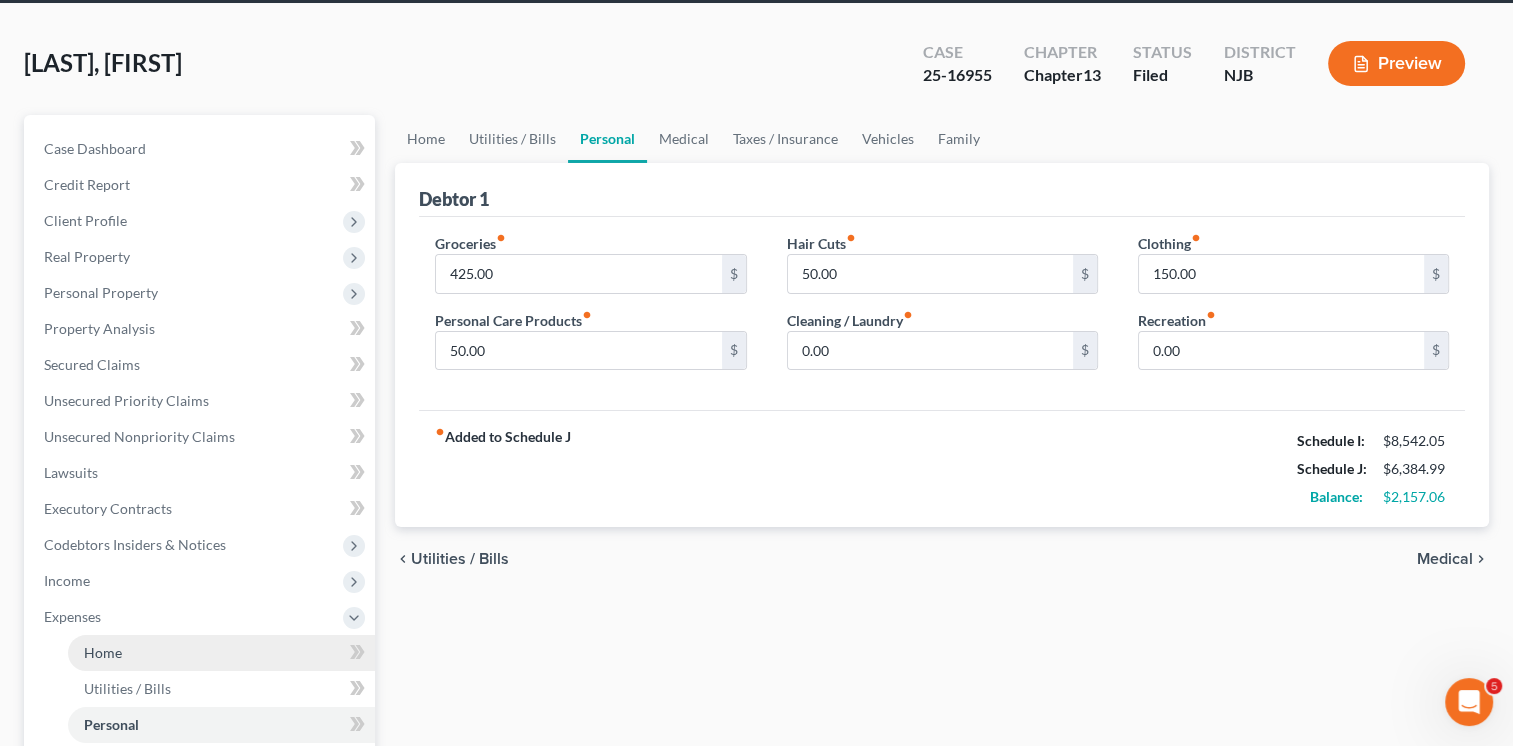 scroll, scrollTop: 70, scrollLeft: 0, axis: vertical 